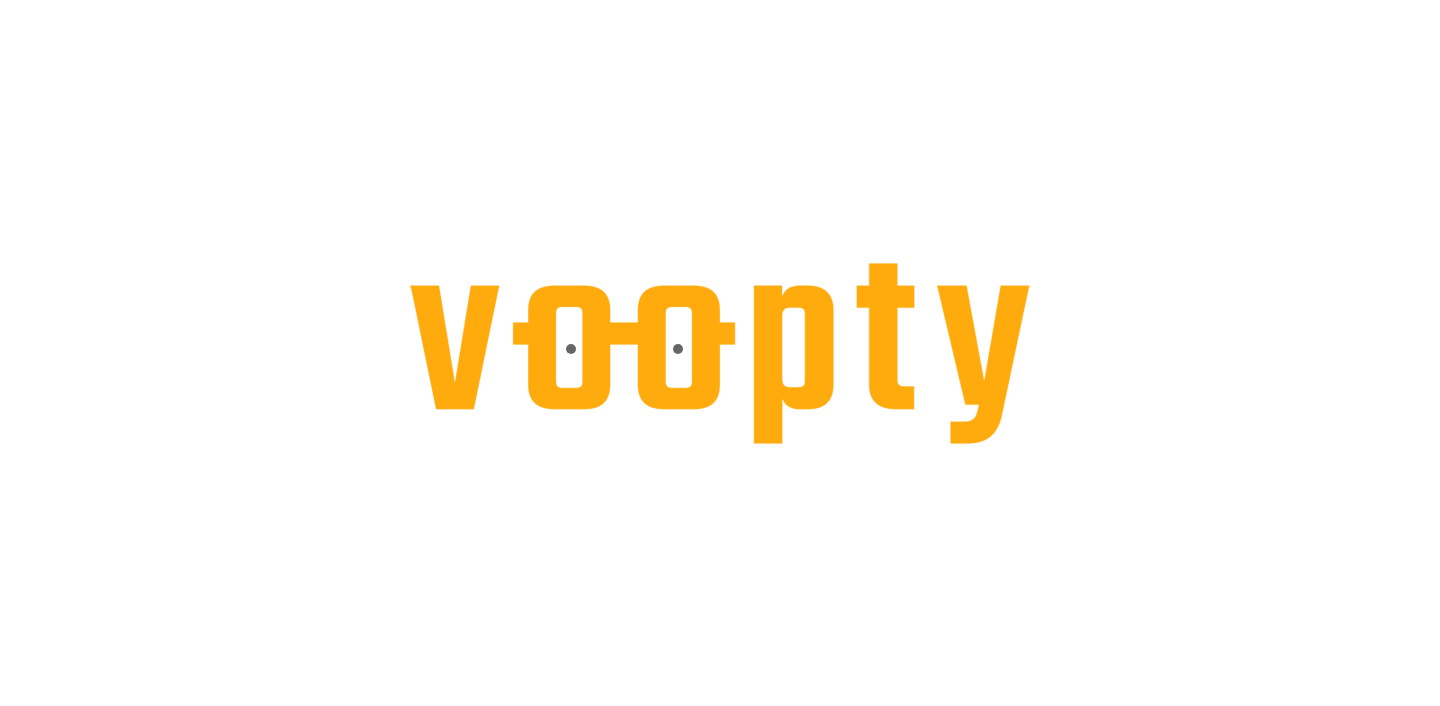 scroll, scrollTop: 0, scrollLeft: 0, axis: both 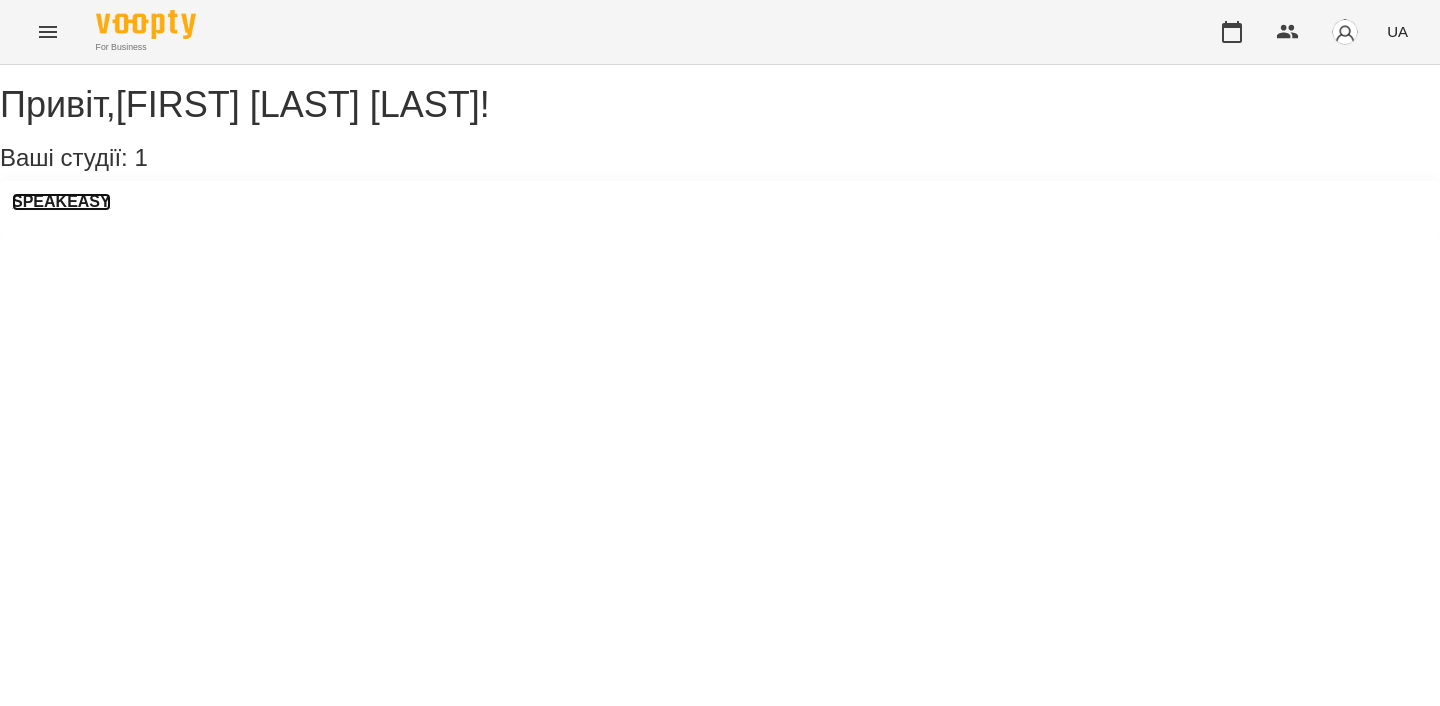 click on "SPEAKEASY" at bounding box center [61, 202] 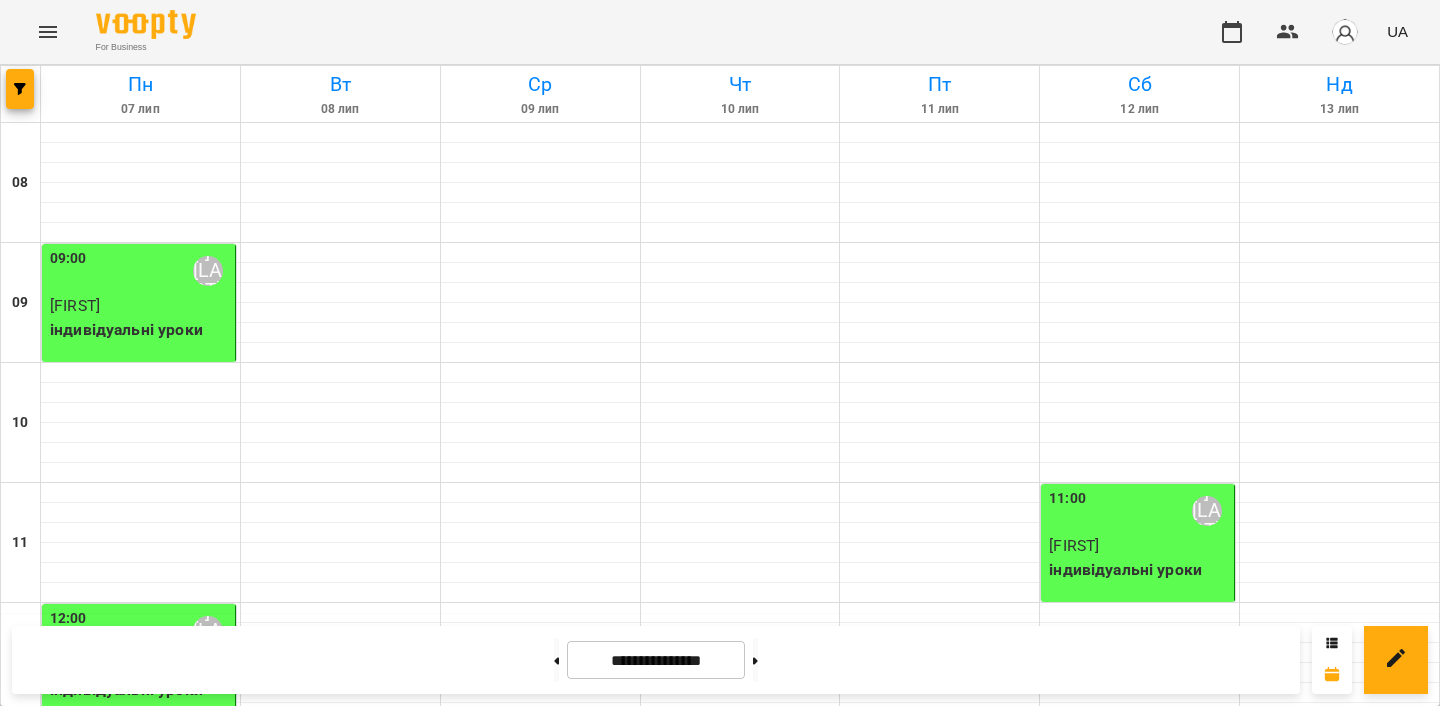 scroll, scrollTop: 975, scrollLeft: 0, axis: vertical 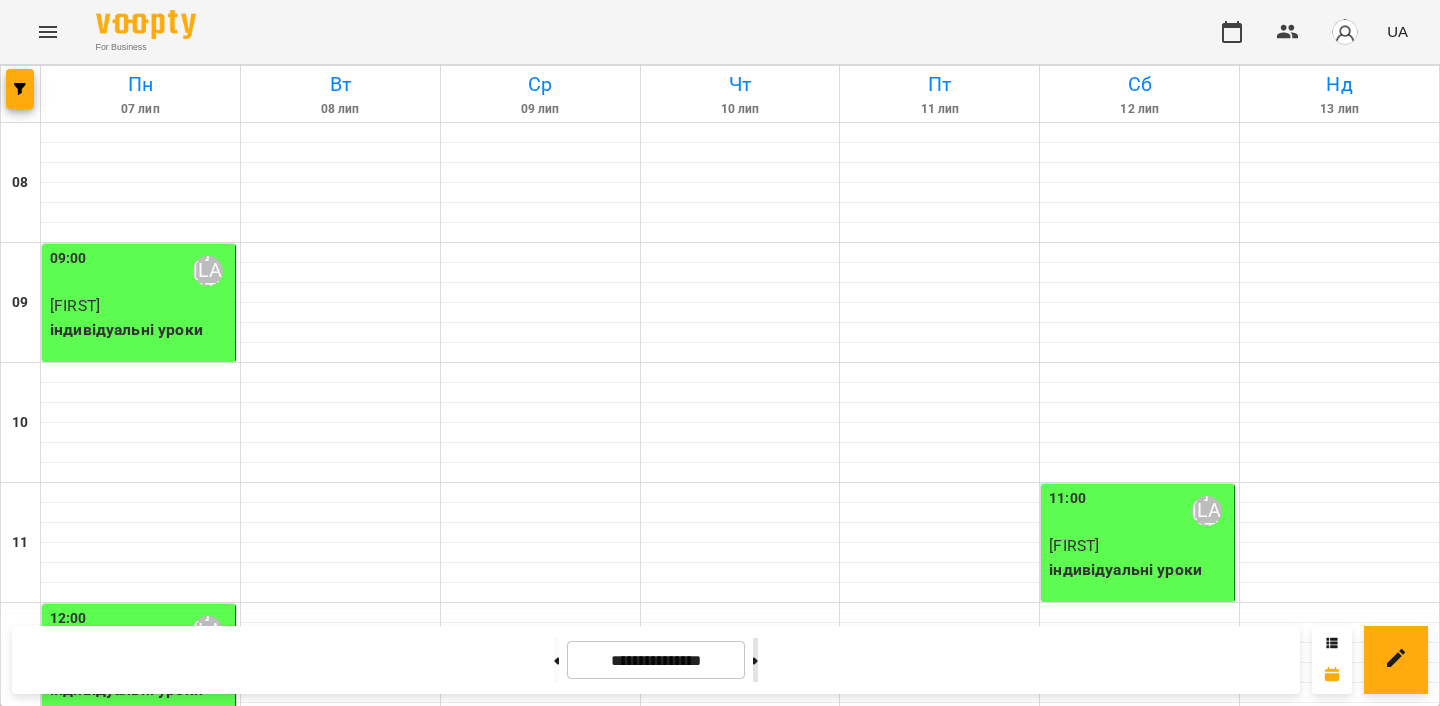 click 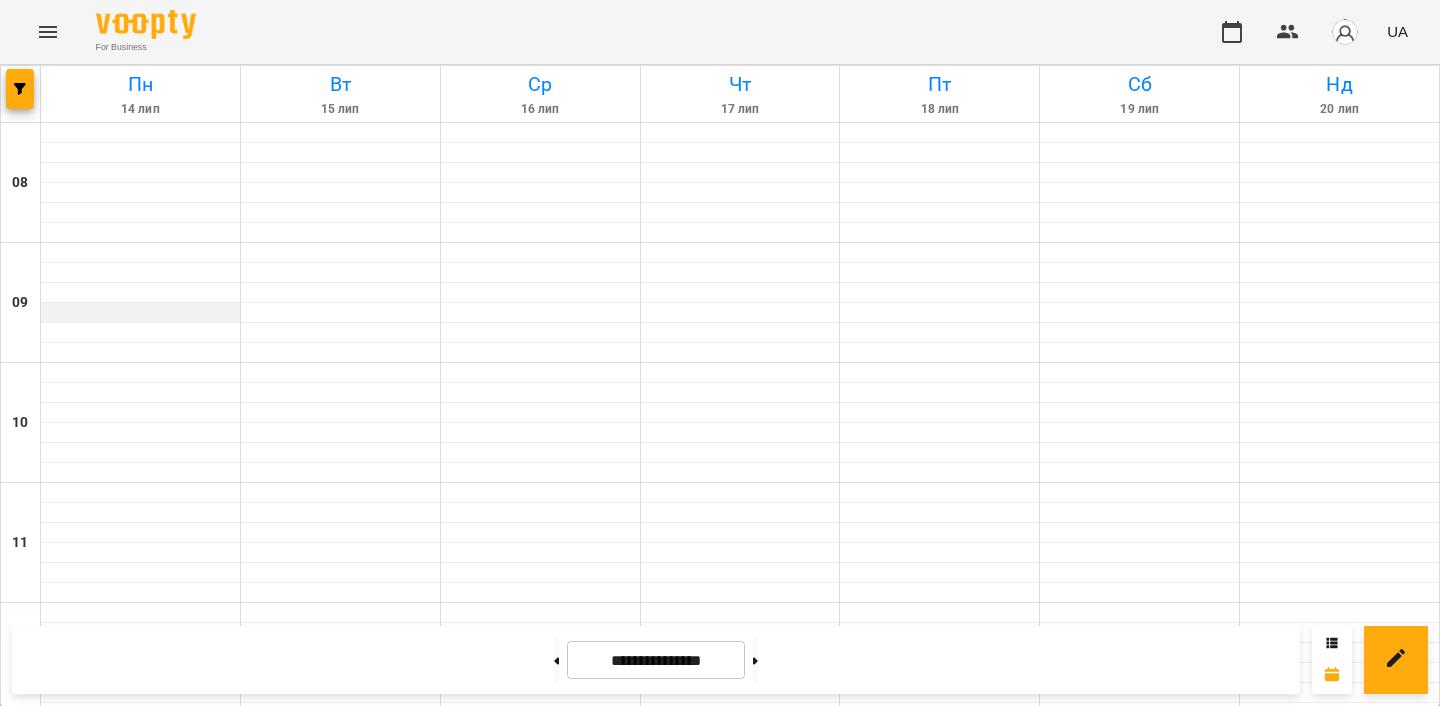 scroll, scrollTop: 333, scrollLeft: 0, axis: vertical 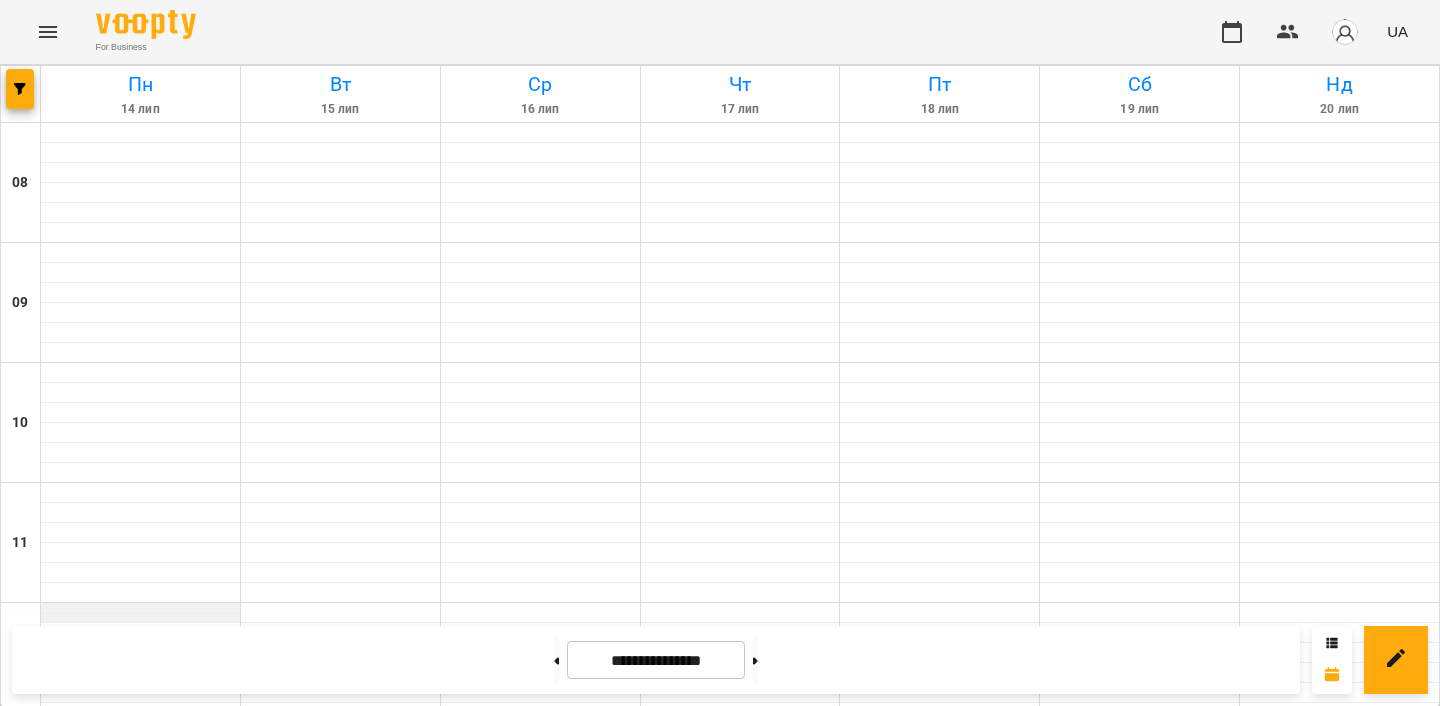 click at bounding box center (140, 613) 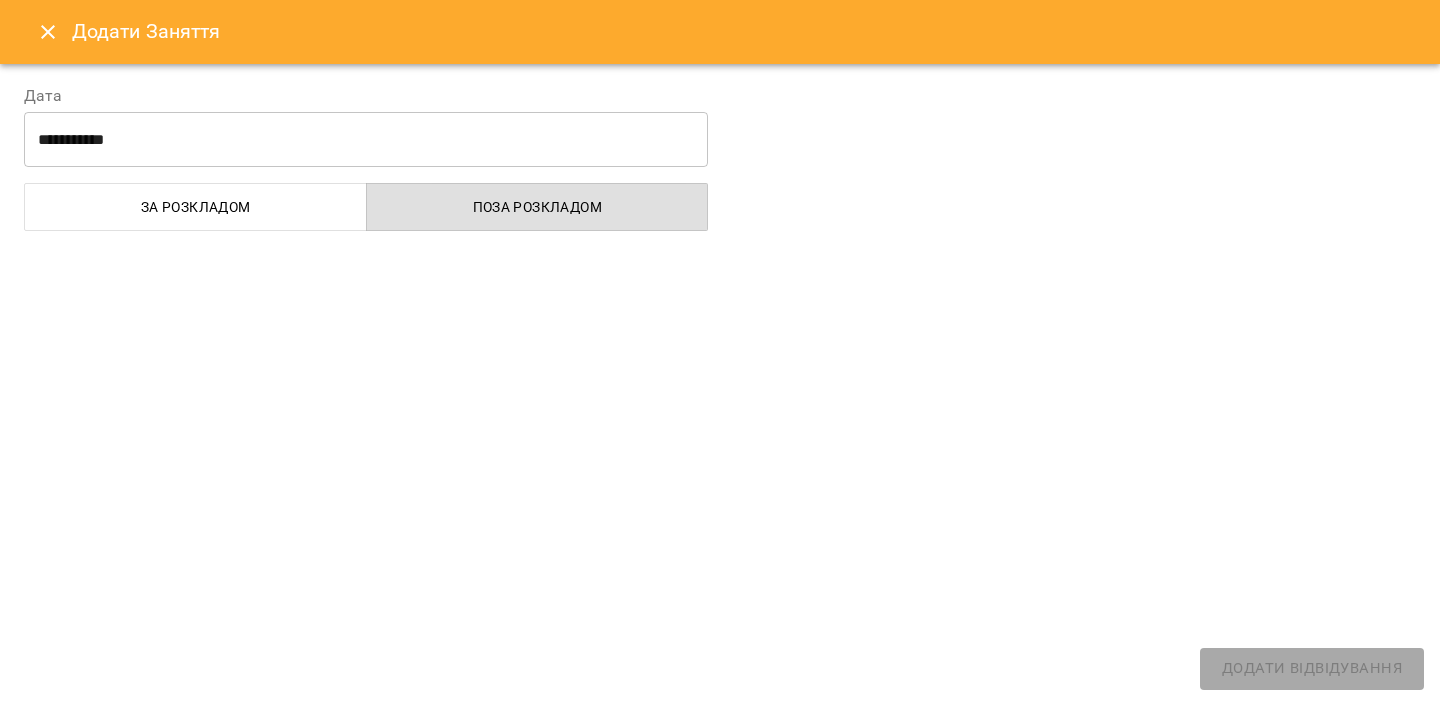 select on "**********" 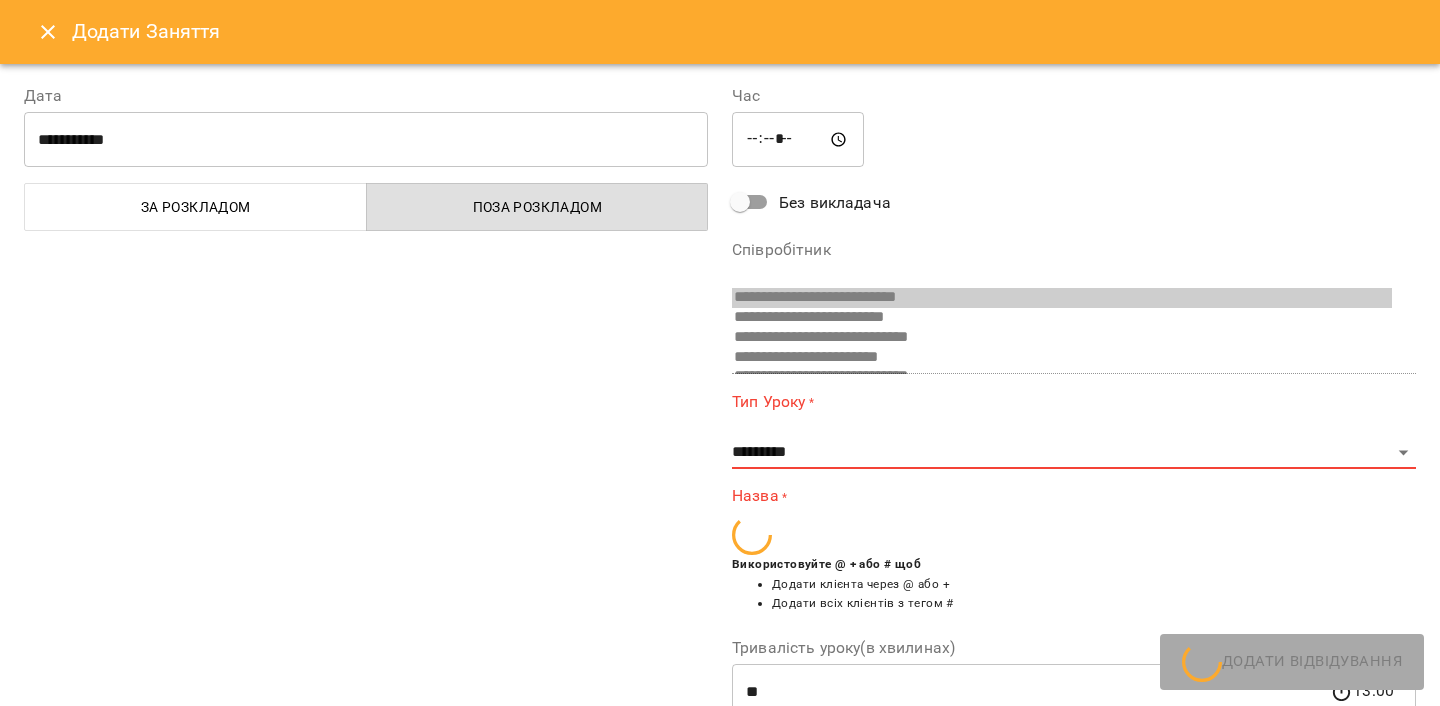 scroll, scrollTop: 489, scrollLeft: 0, axis: vertical 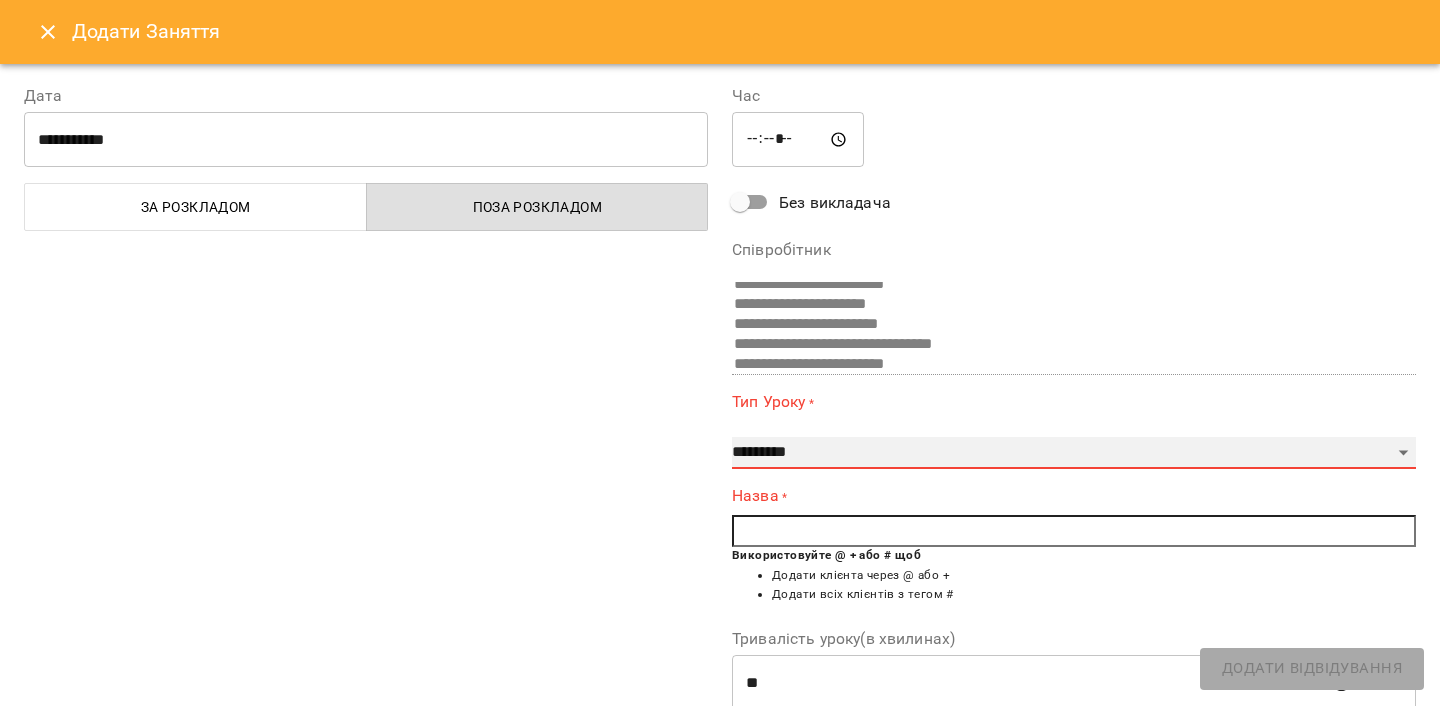 click on "**********" at bounding box center [1074, 453] 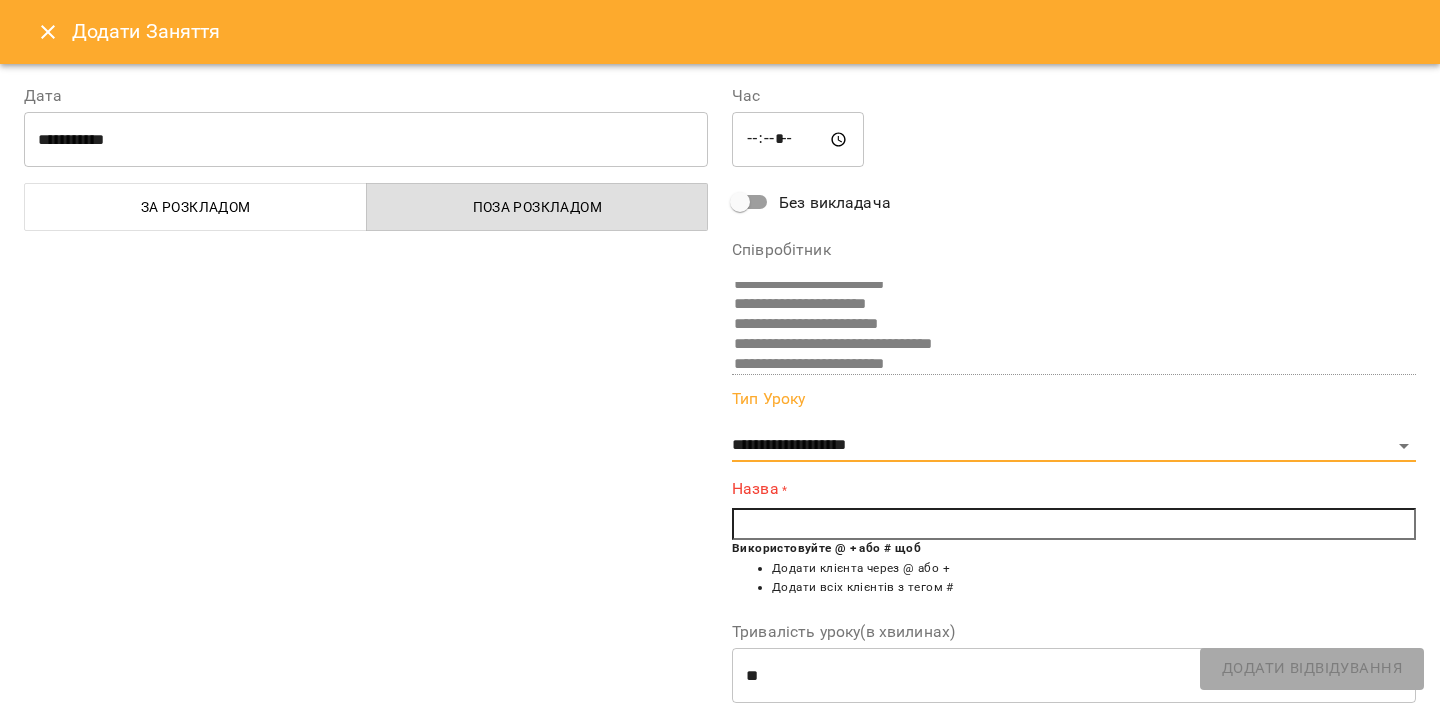 click at bounding box center (1074, 524) 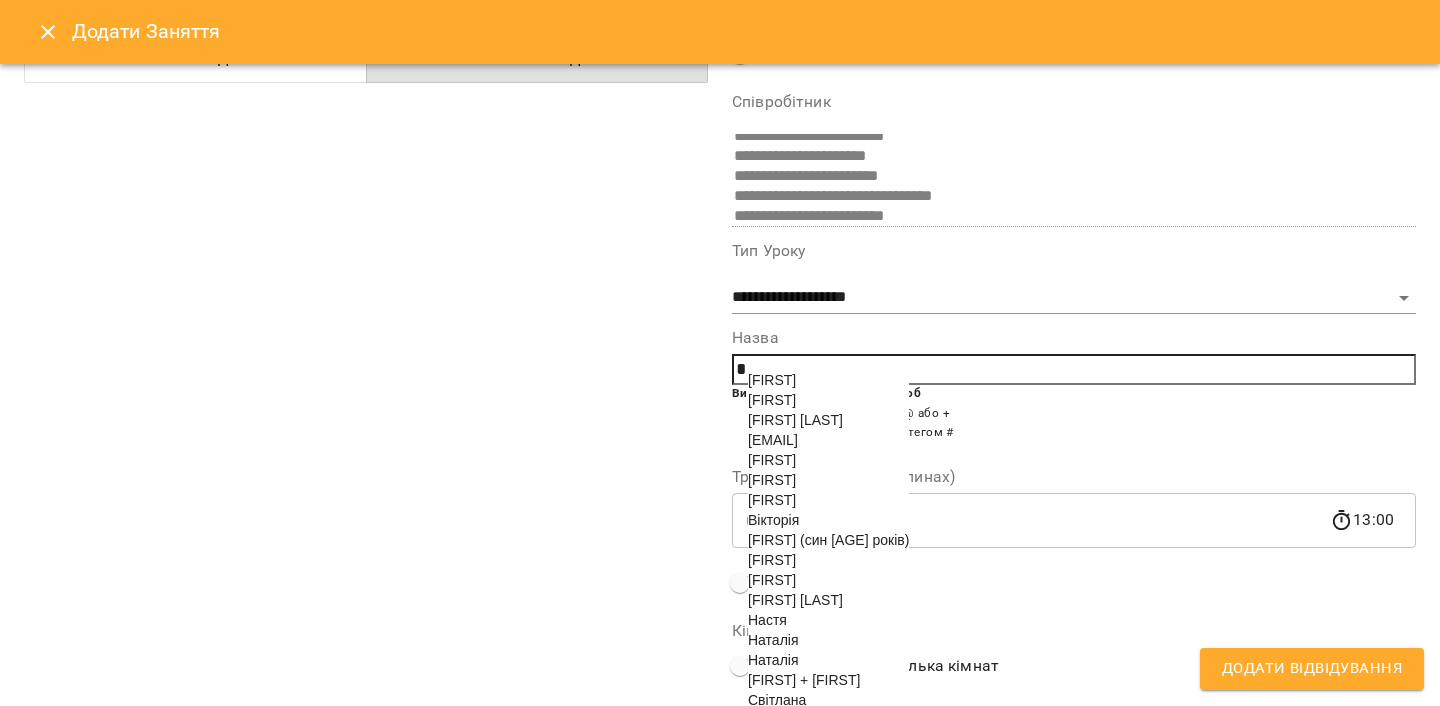 scroll, scrollTop: 149, scrollLeft: 0, axis: vertical 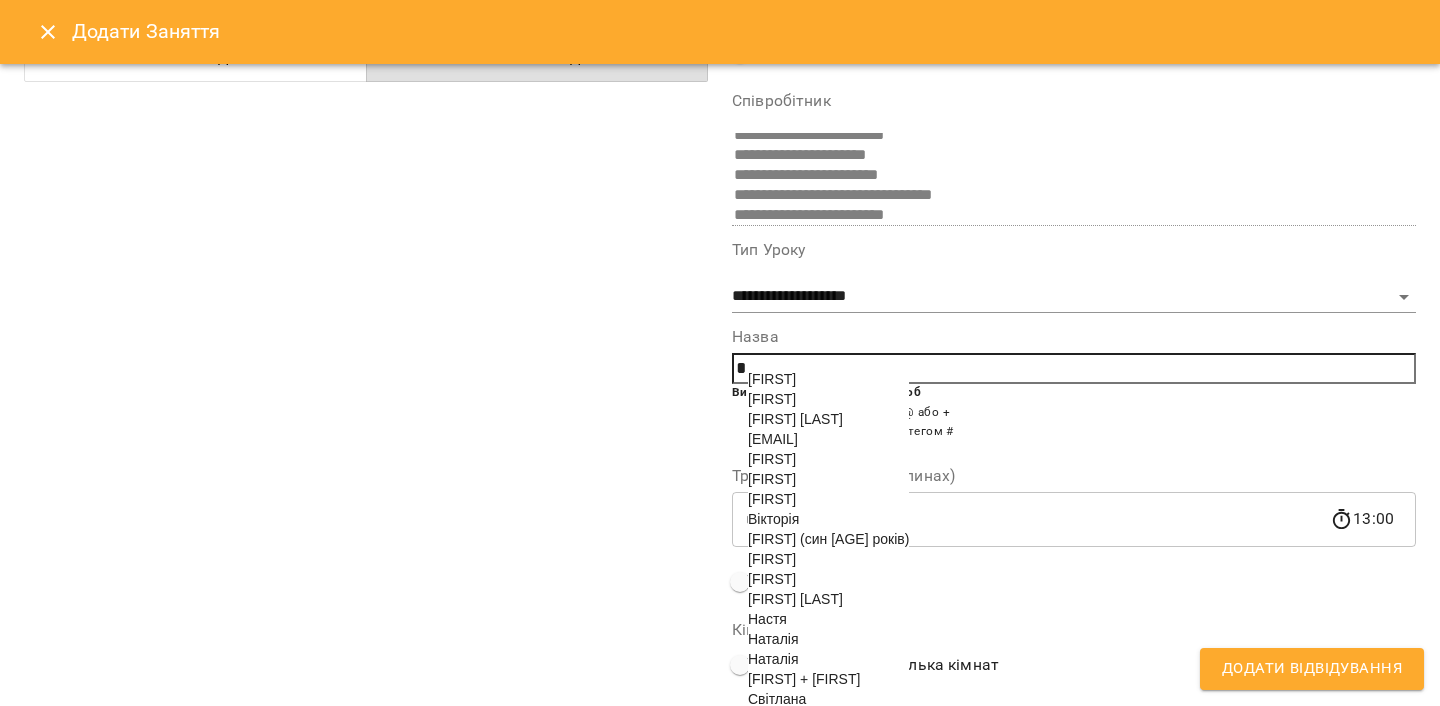 click on "[FIRST] (син [AGE] років)" at bounding box center (828, 539) 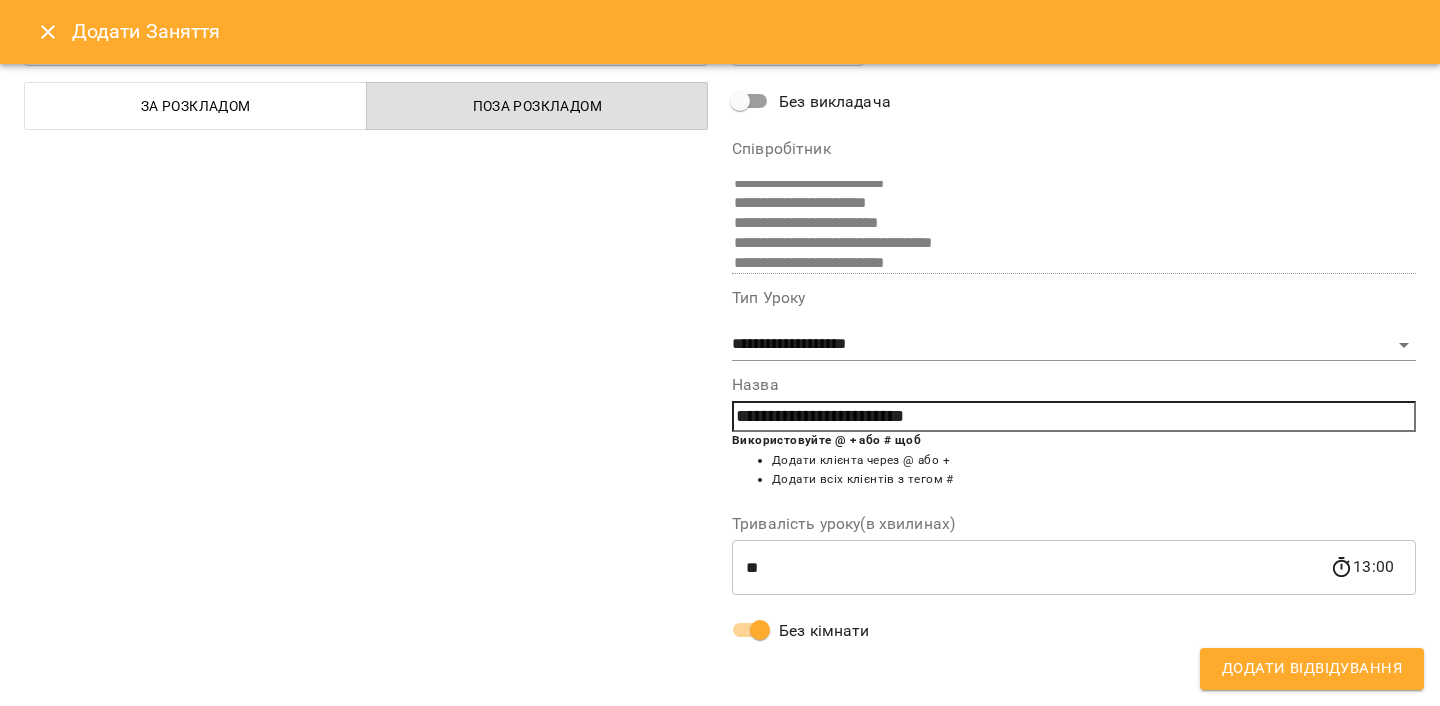scroll, scrollTop: 101, scrollLeft: 0, axis: vertical 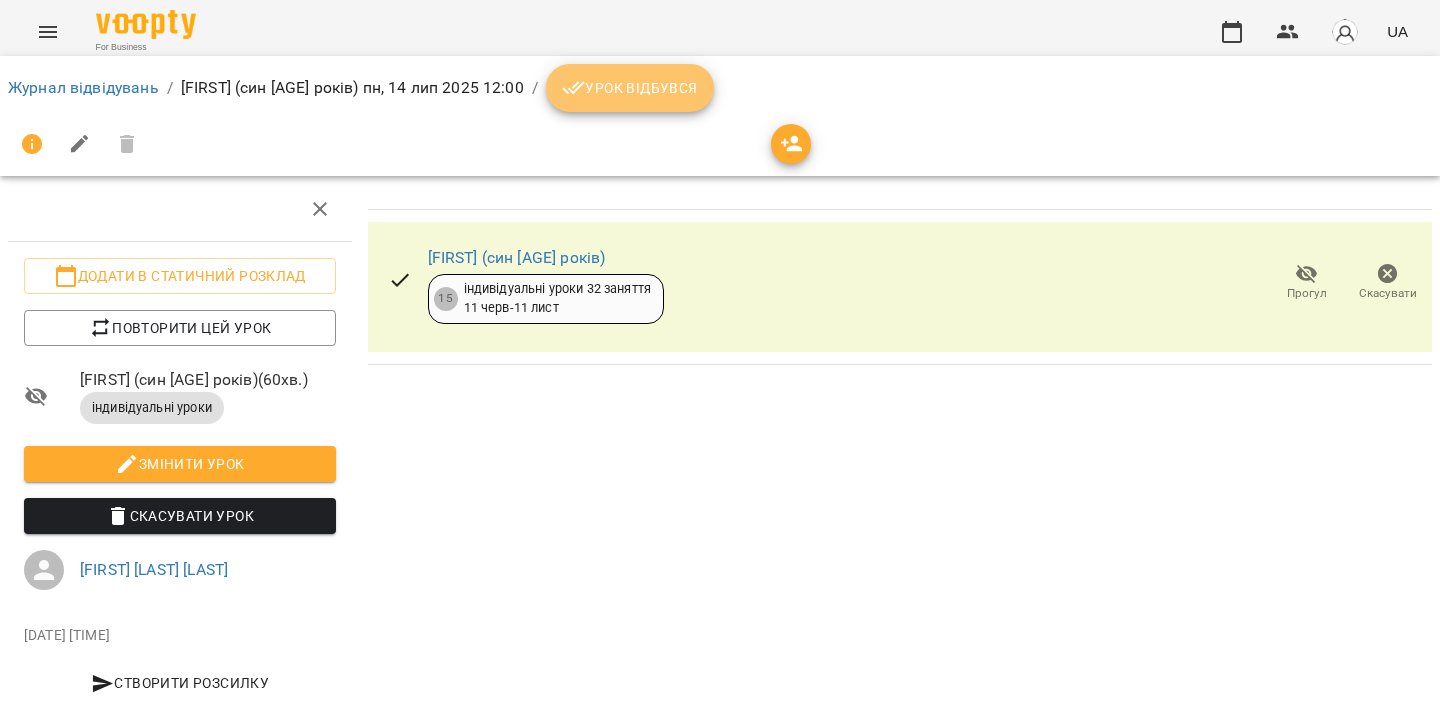 click on "Урок відбувся" at bounding box center (630, 88) 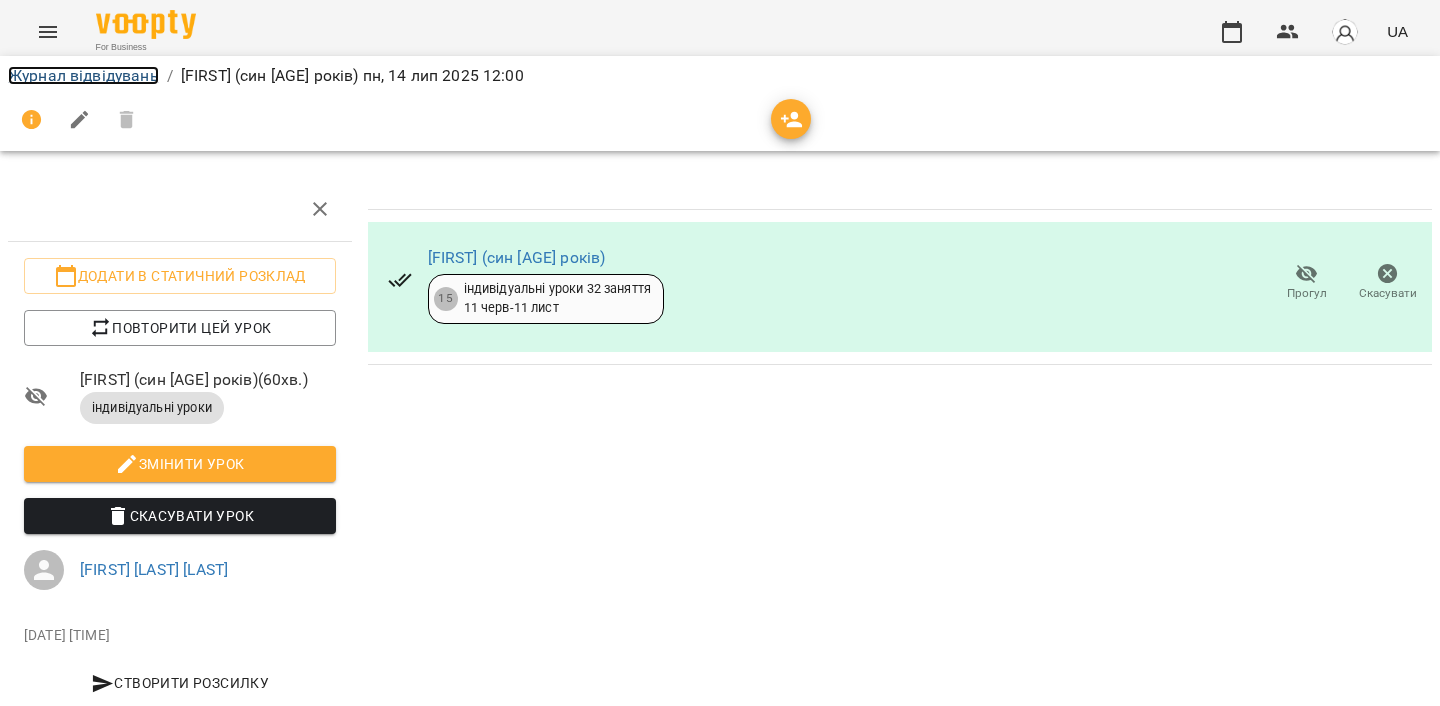 click on "Журнал відвідувань" at bounding box center [83, 75] 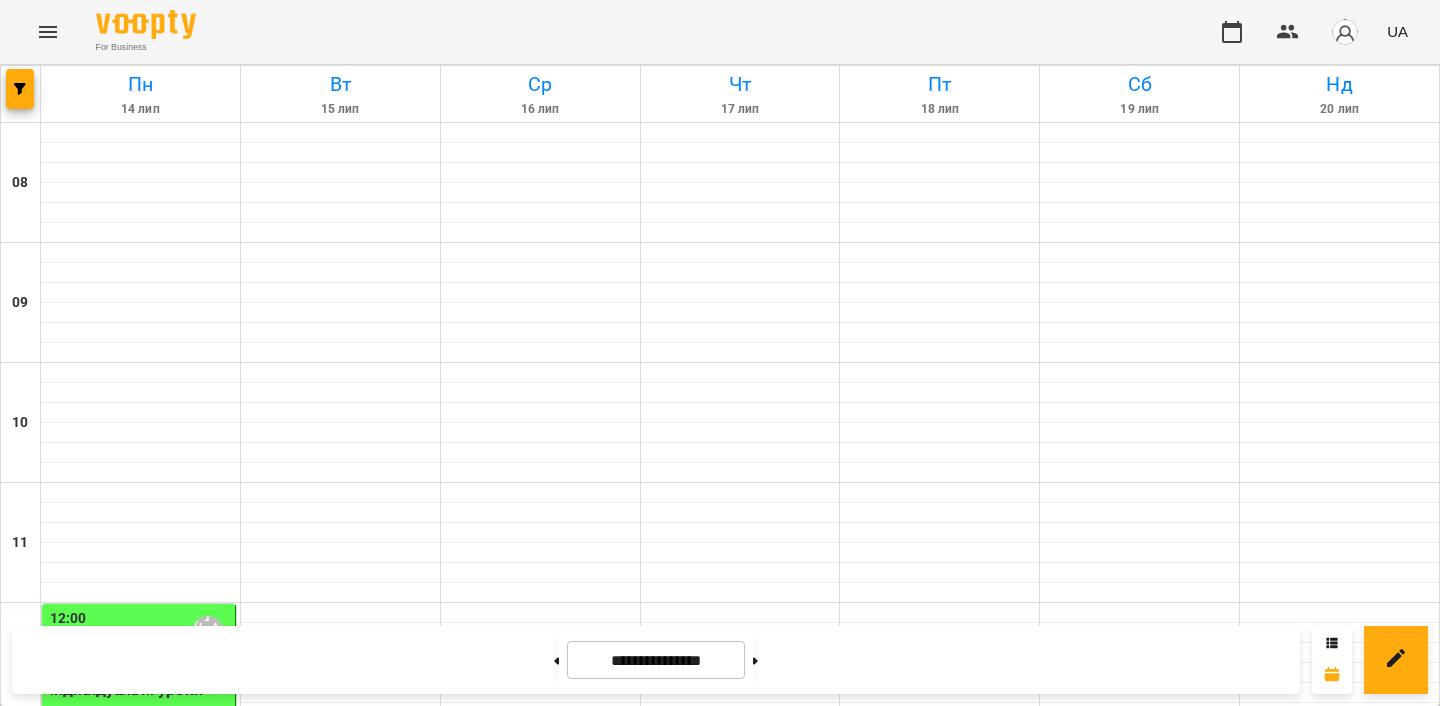 scroll, scrollTop: 465, scrollLeft: 0, axis: vertical 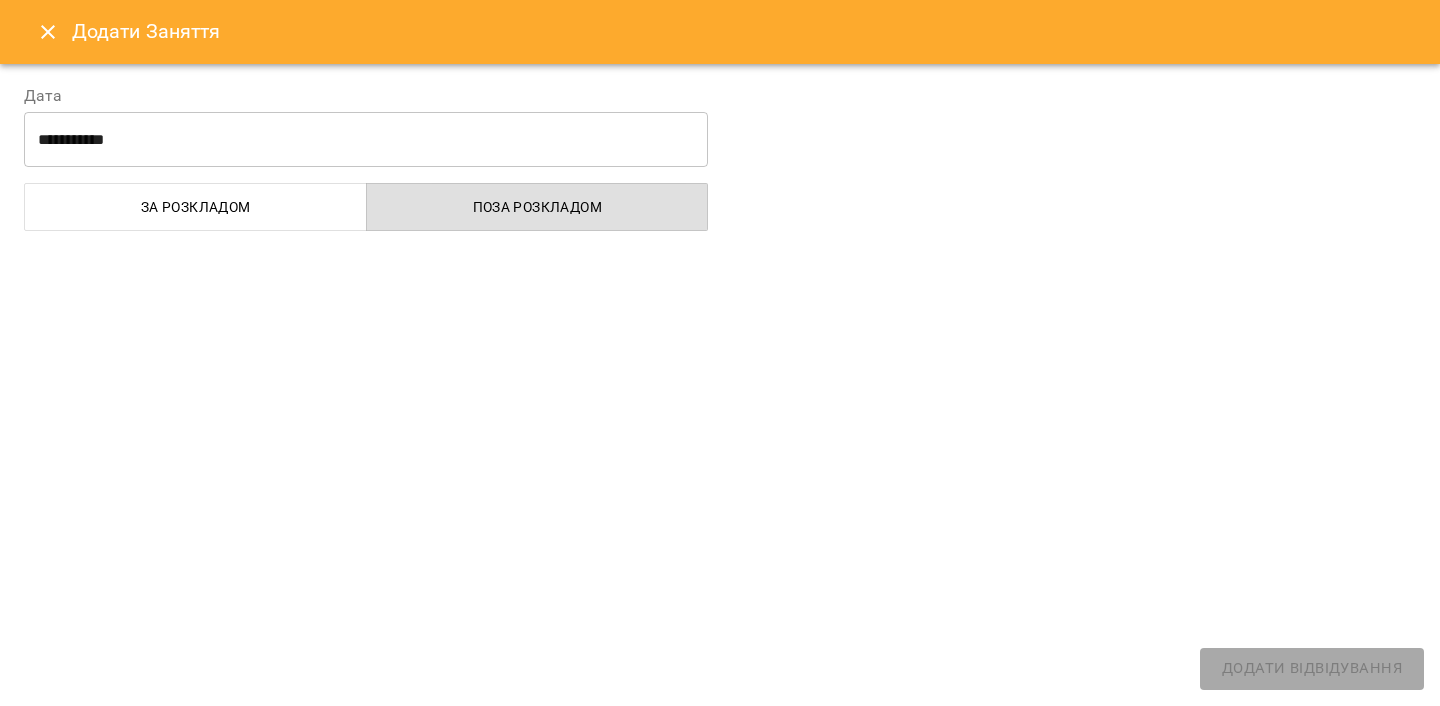 select on "**********" 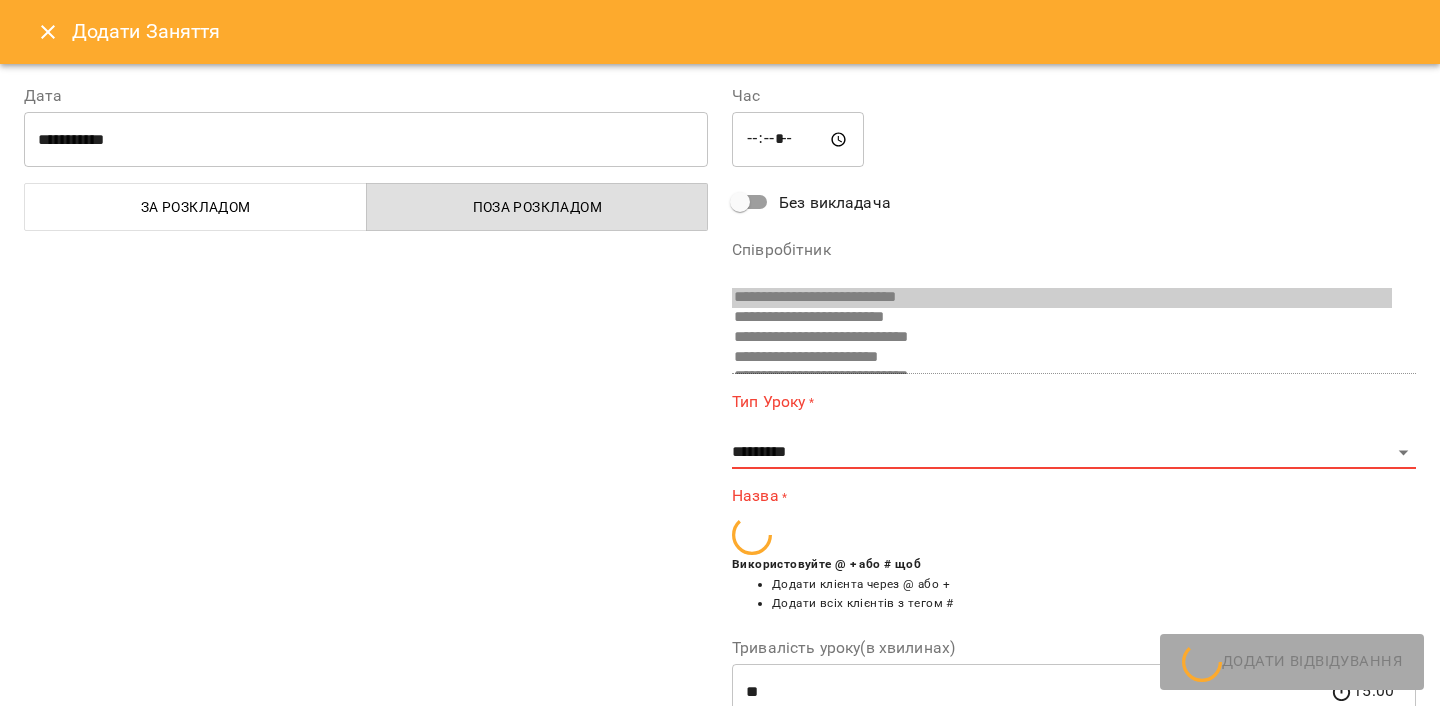 scroll, scrollTop: 489, scrollLeft: 0, axis: vertical 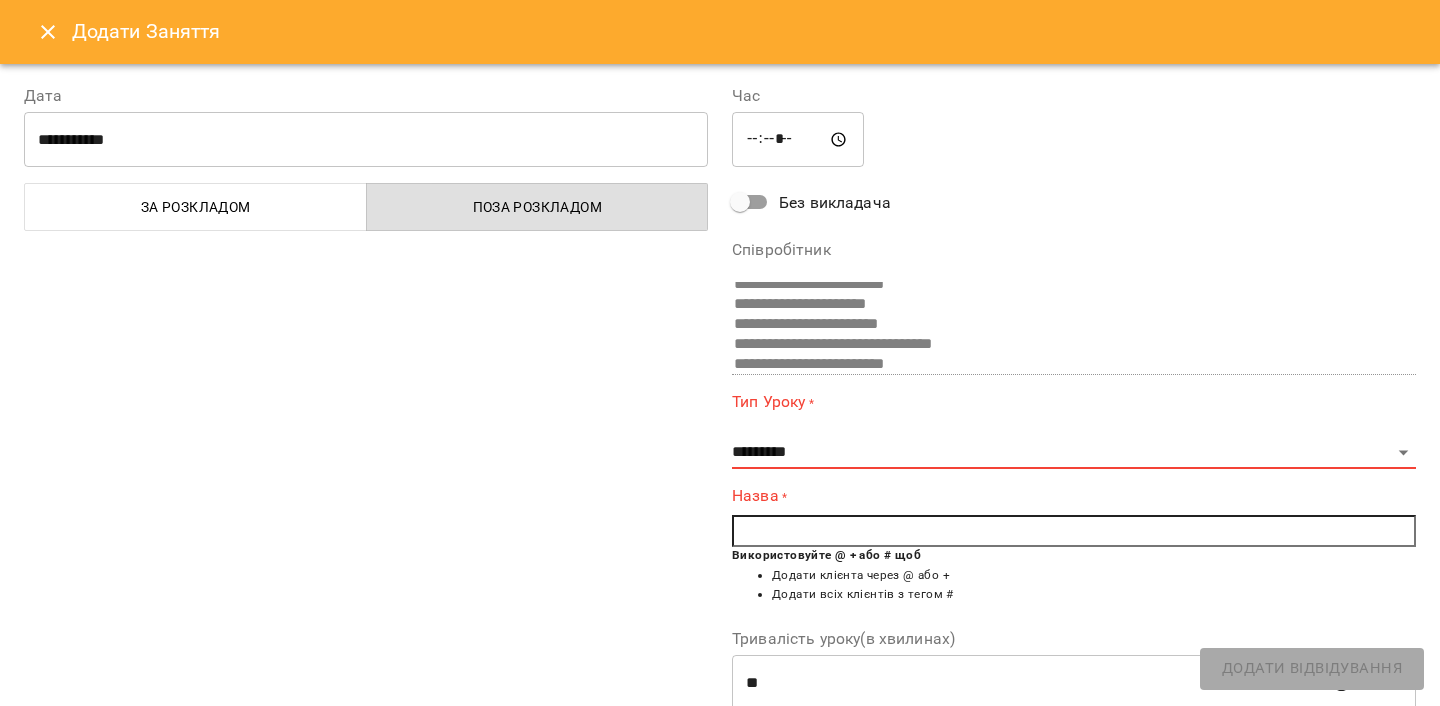 click on "**********" at bounding box center (1074, 430) 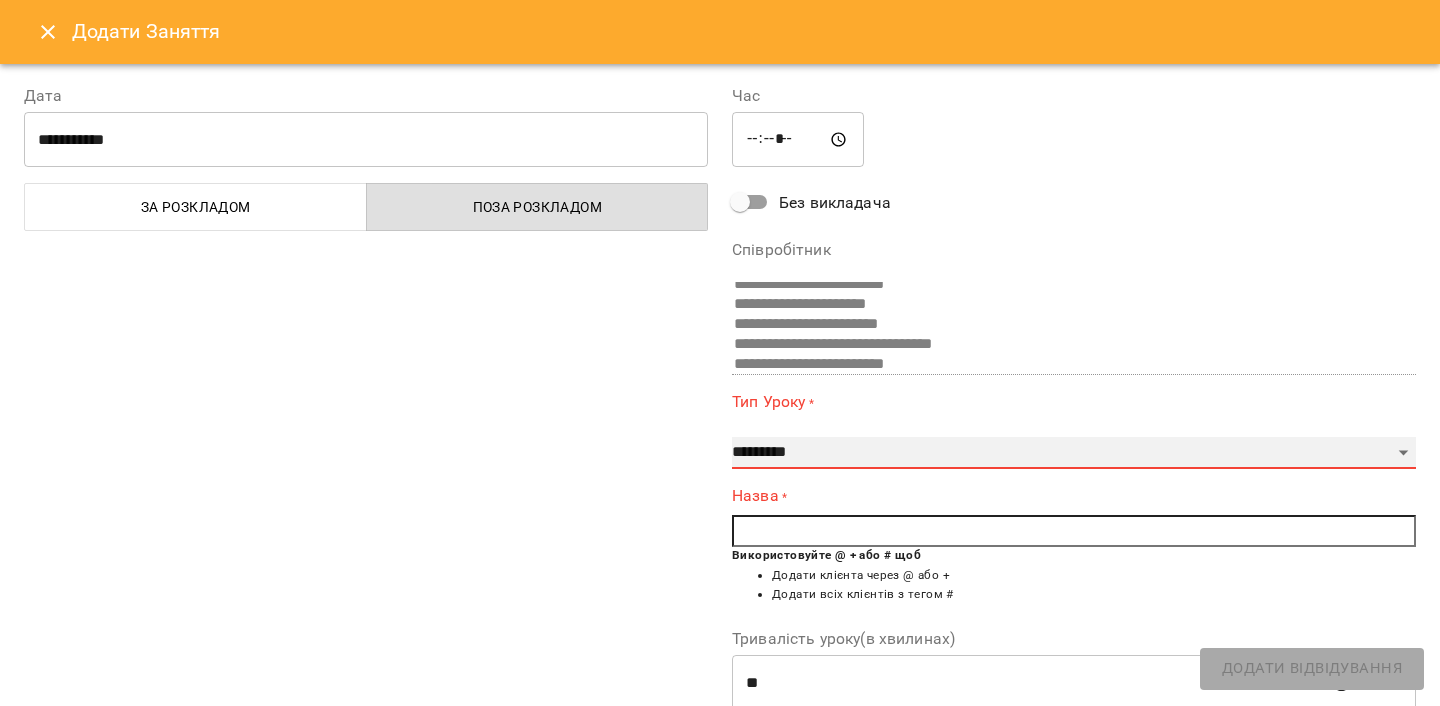 click on "**********" at bounding box center [1074, 453] 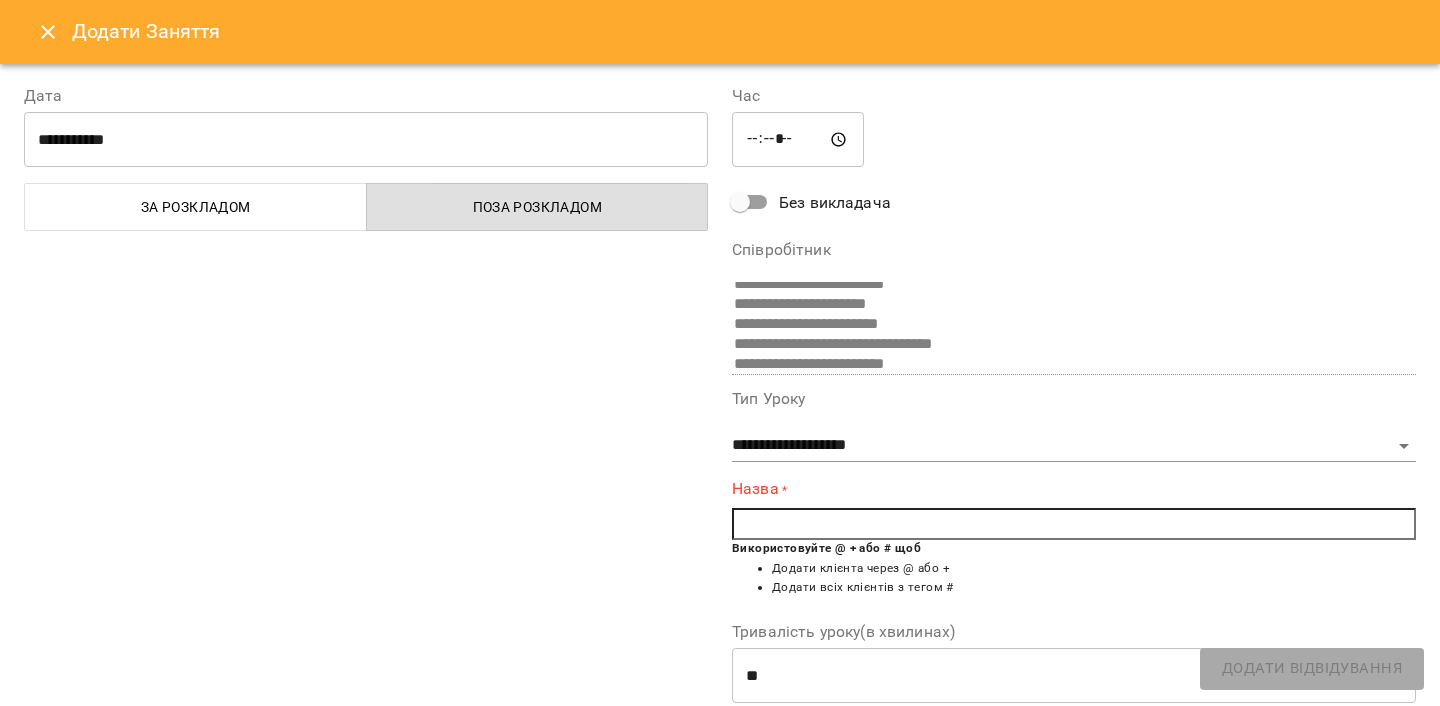 click at bounding box center [1074, 524] 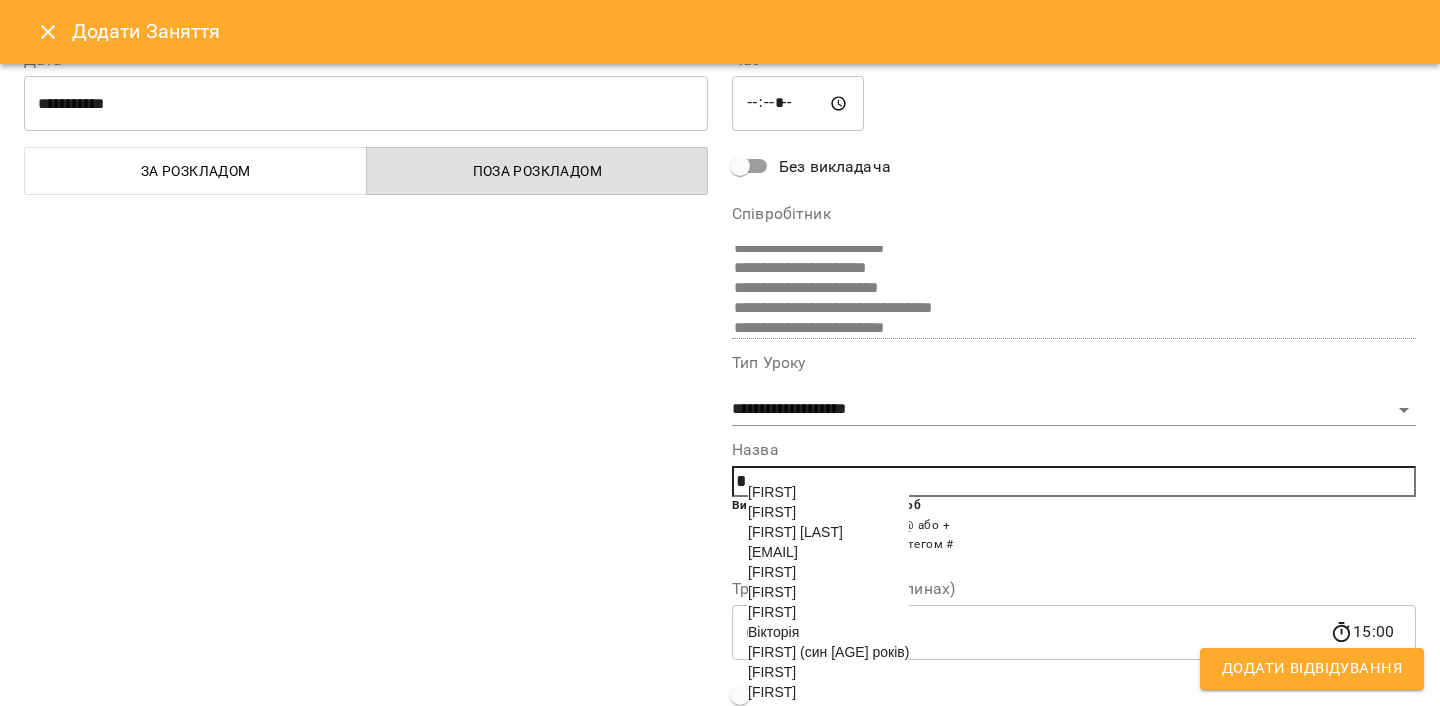 scroll, scrollTop: 46, scrollLeft: 0, axis: vertical 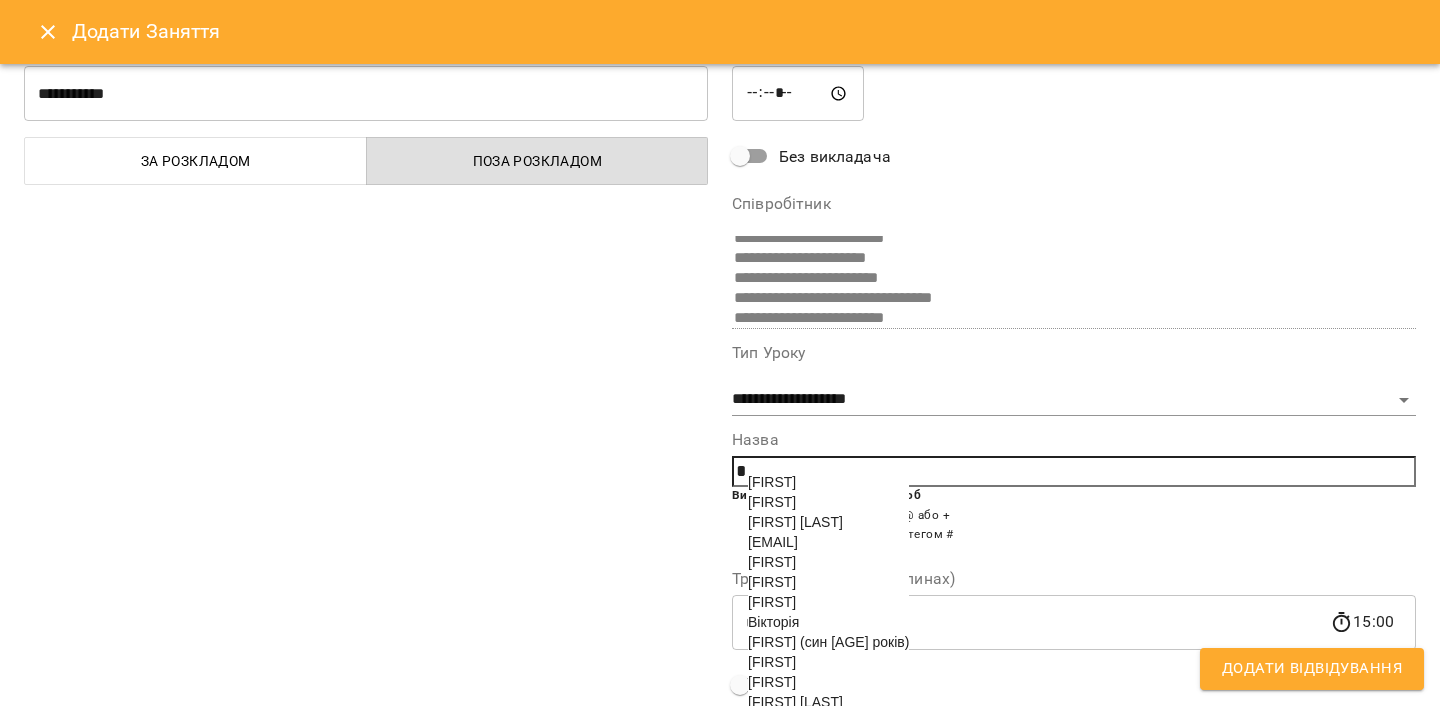 click on "[FIRST]" at bounding box center [772, 562] 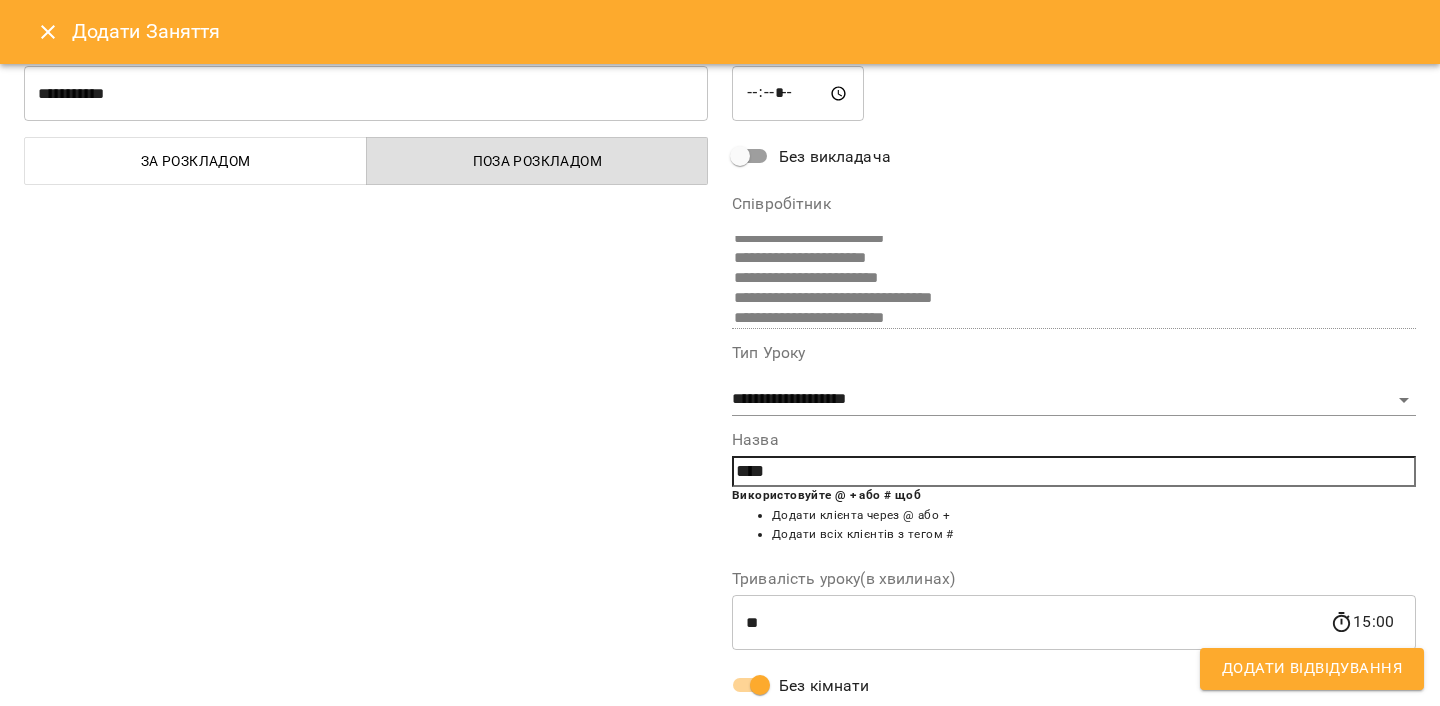 click on "Додати Відвідування" at bounding box center (1312, 669) 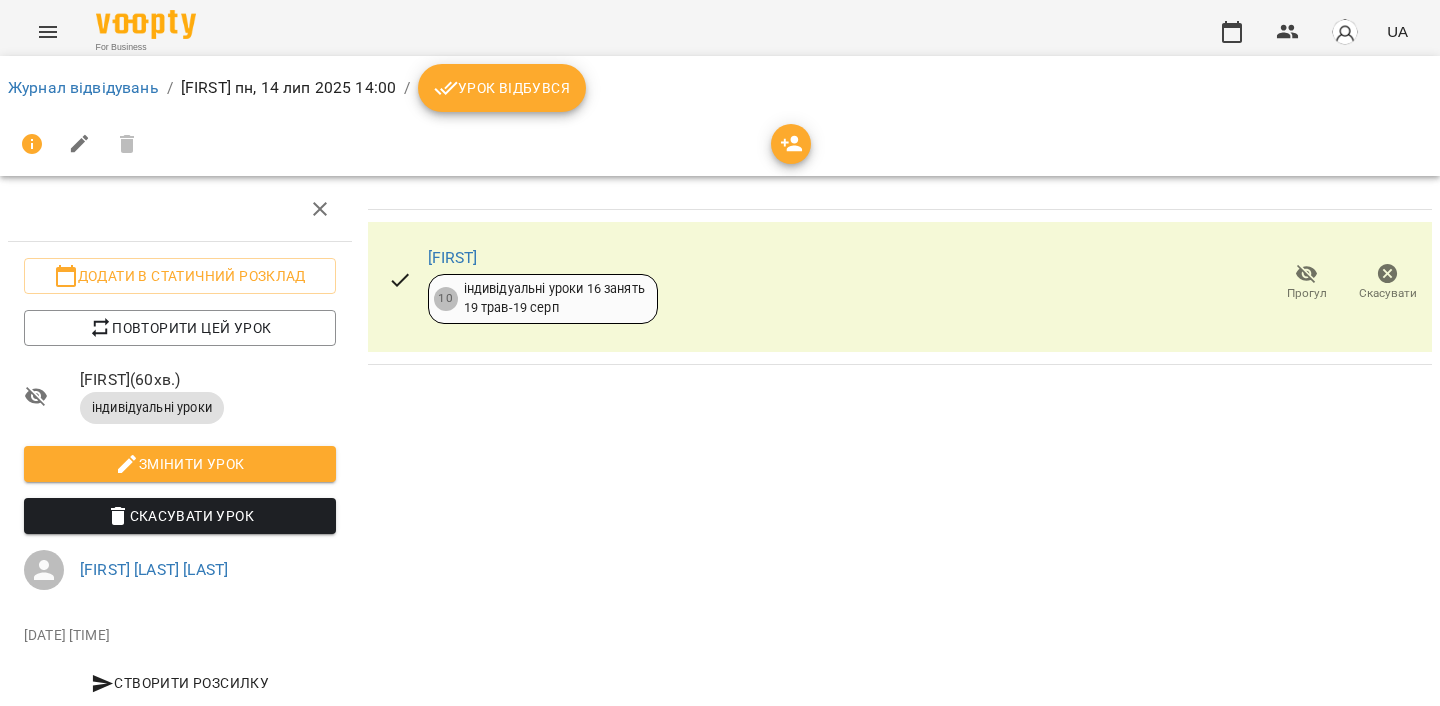 click on "Урок відбувся" at bounding box center [502, 88] 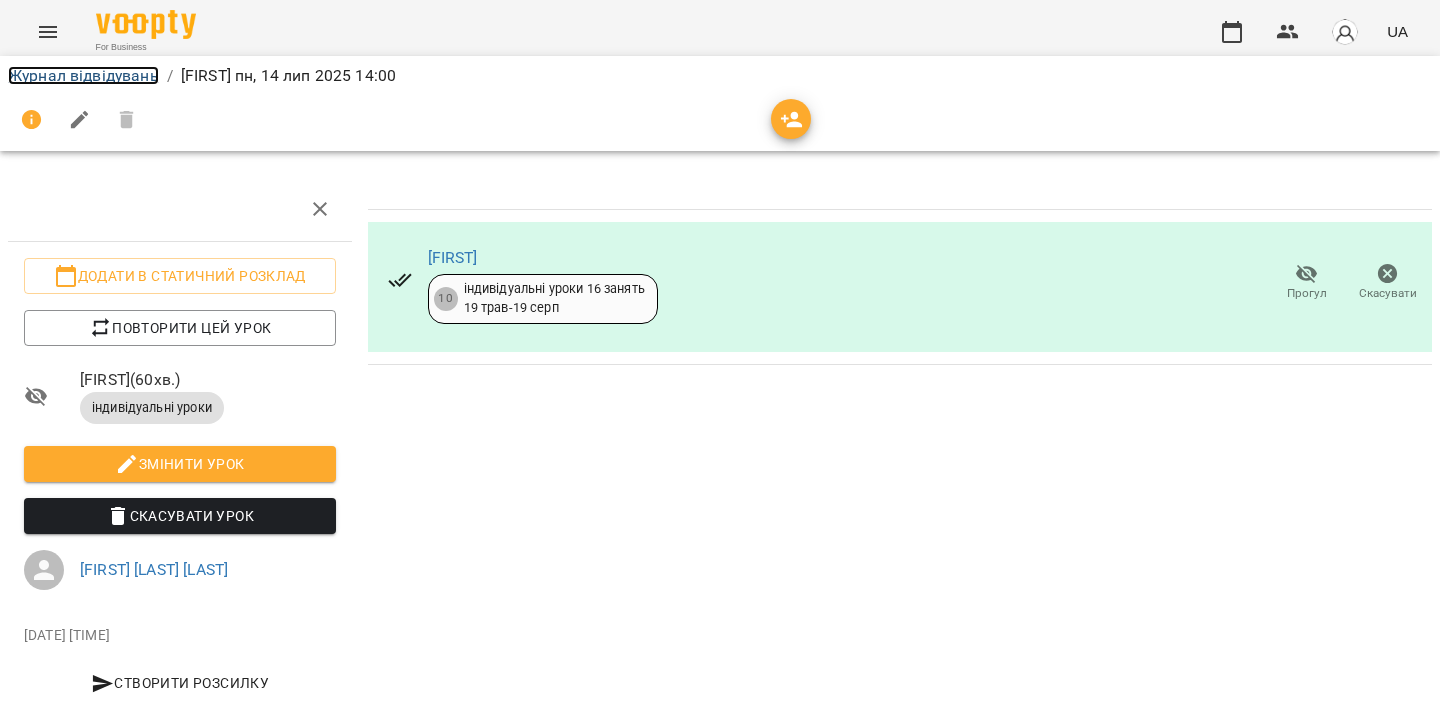 click on "Журнал відвідувань" at bounding box center [83, 75] 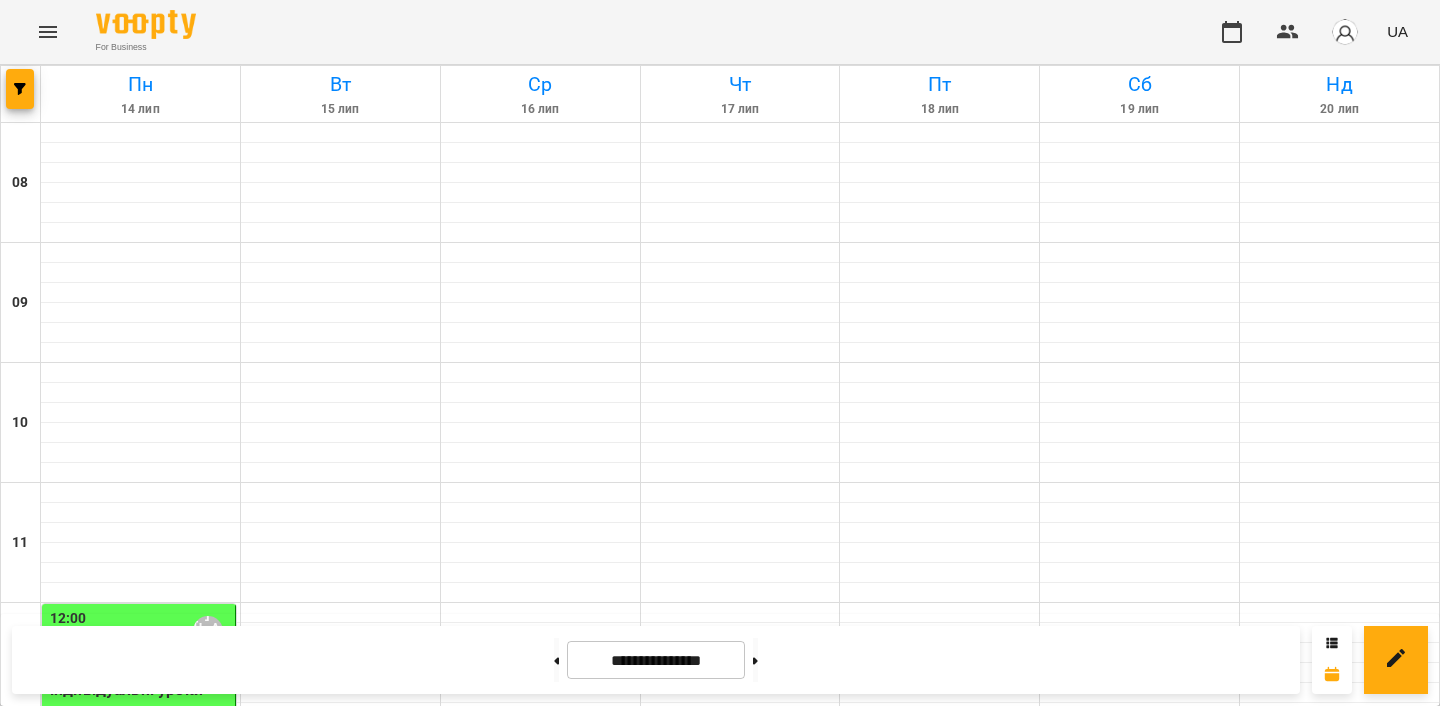 scroll, scrollTop: 841, scrollLeft: 0, axis: vertical 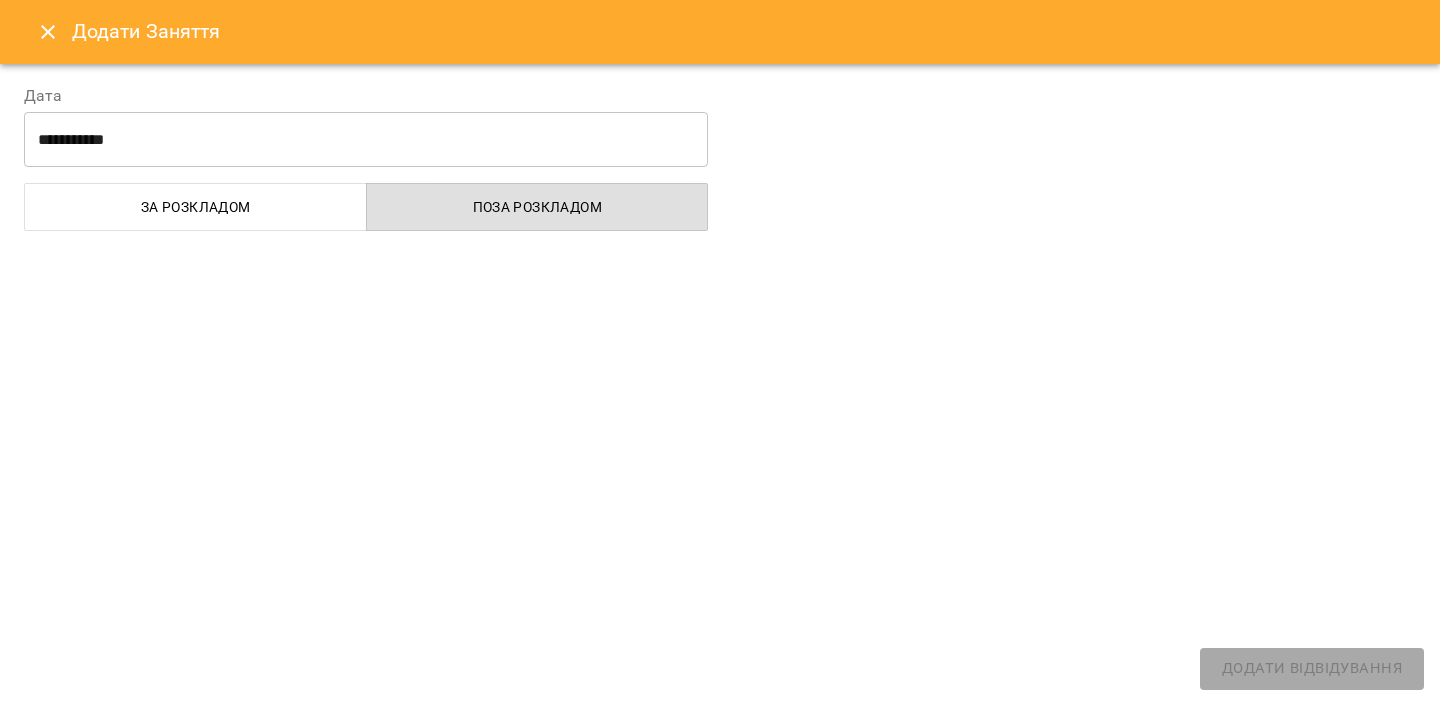 select on "**********" 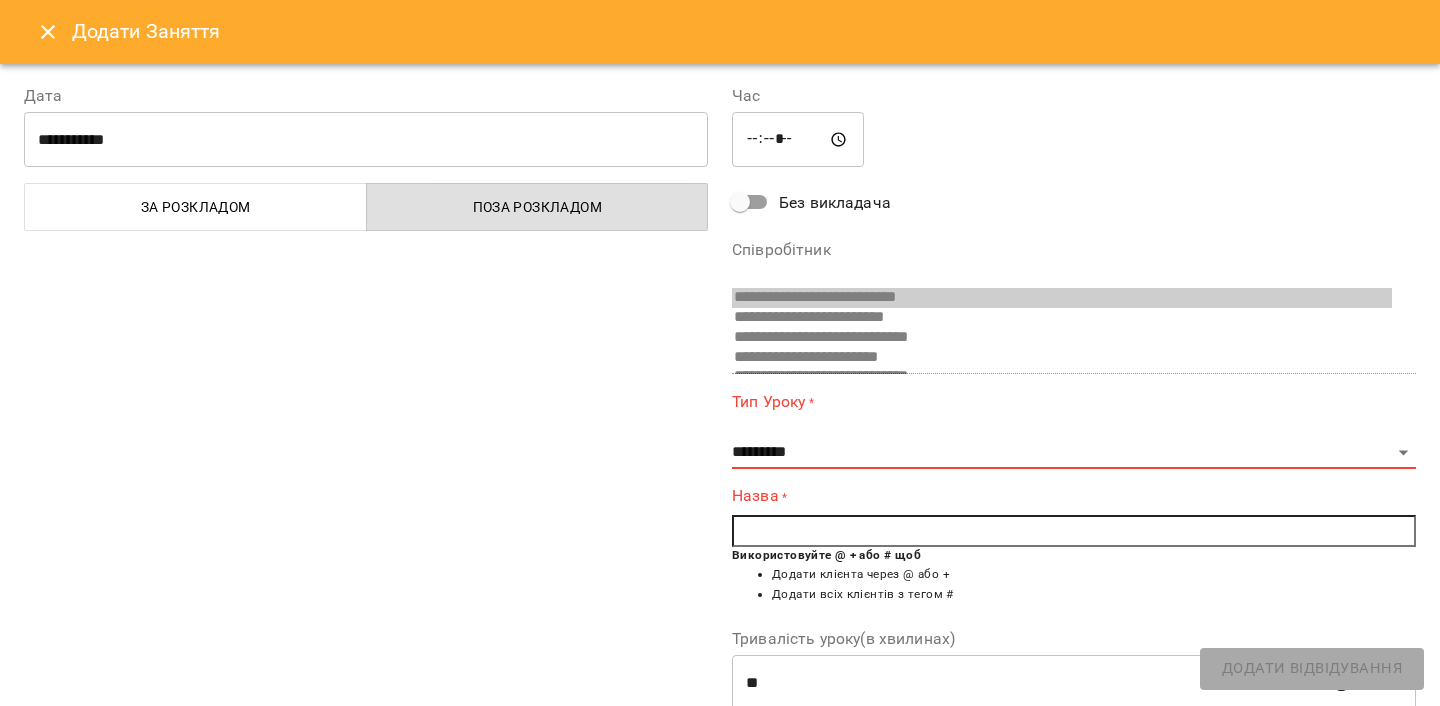 scroll, scrollTop: 489, scrollLeft: 0, axis: vertical 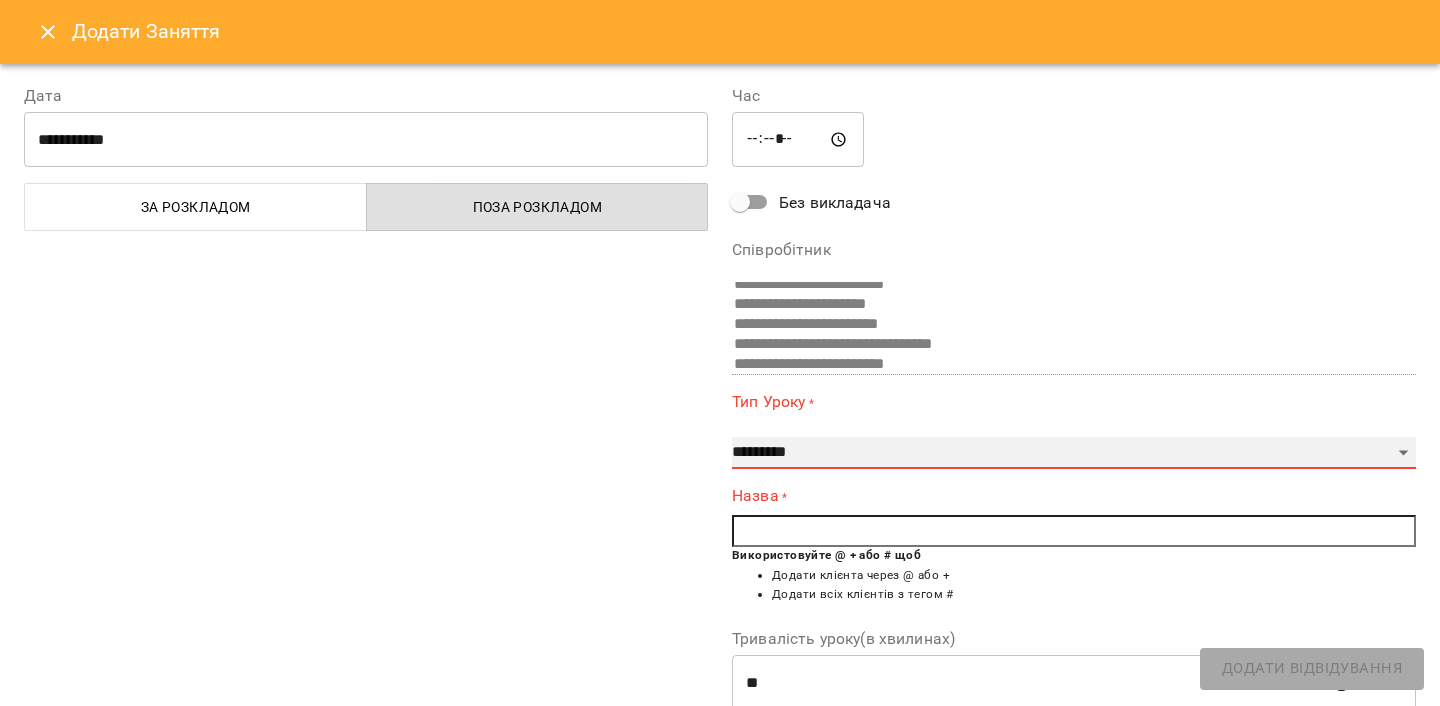 click on "**********" at bounding box center (1074, 453) 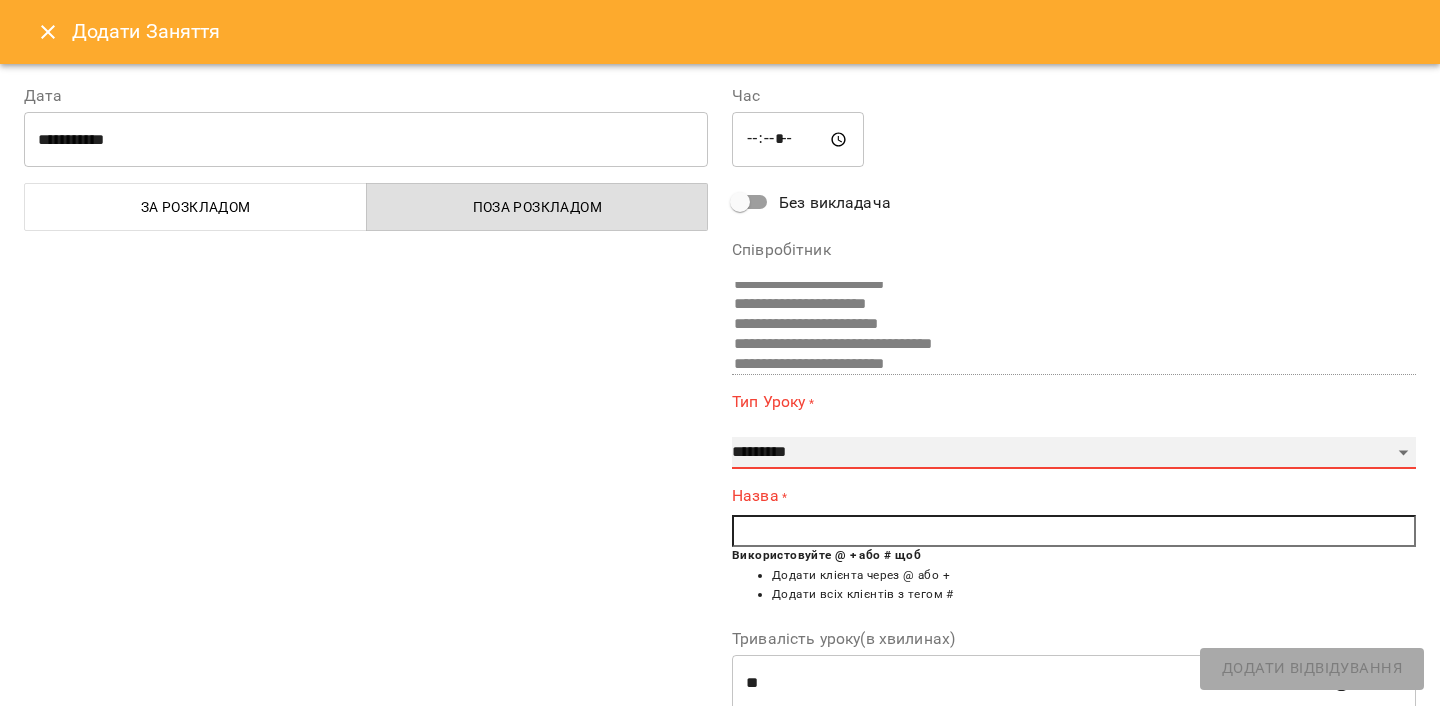 select on "**********" 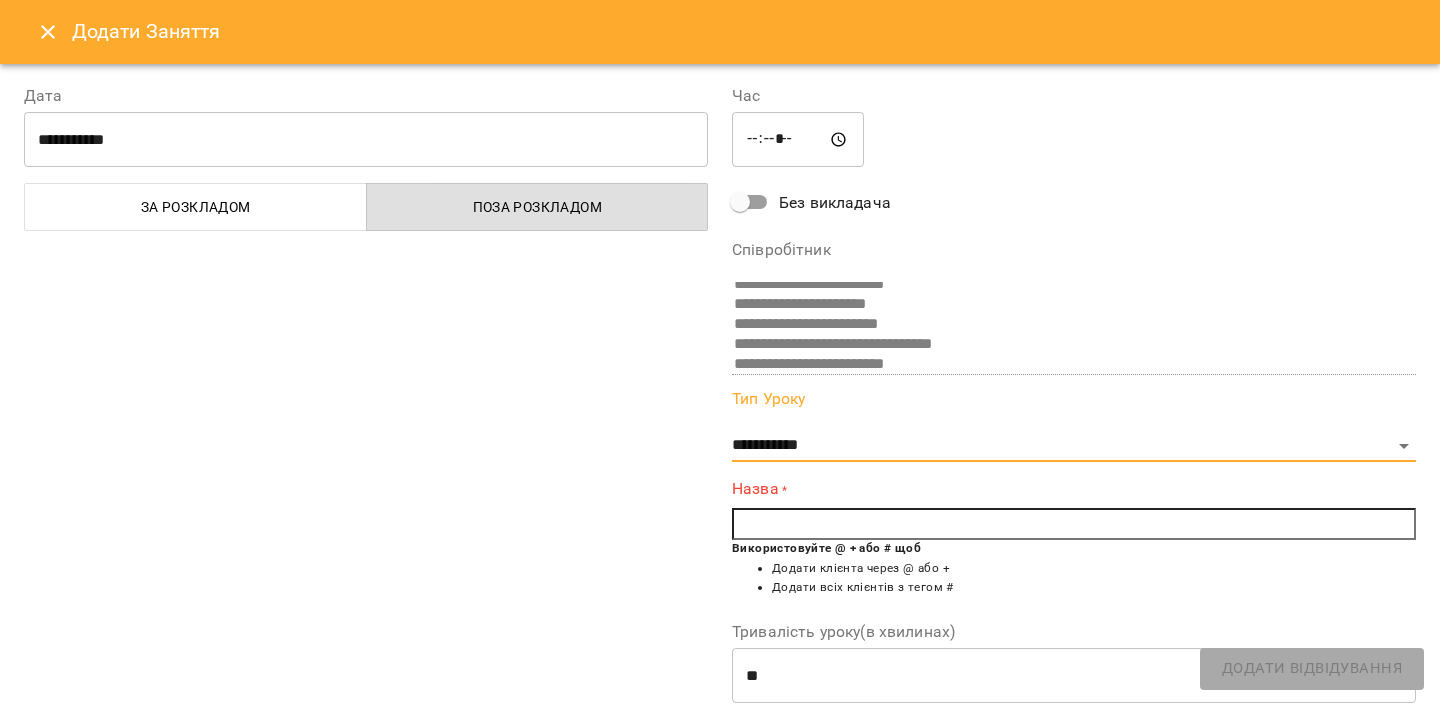 click at bounding box center (1074, 524) 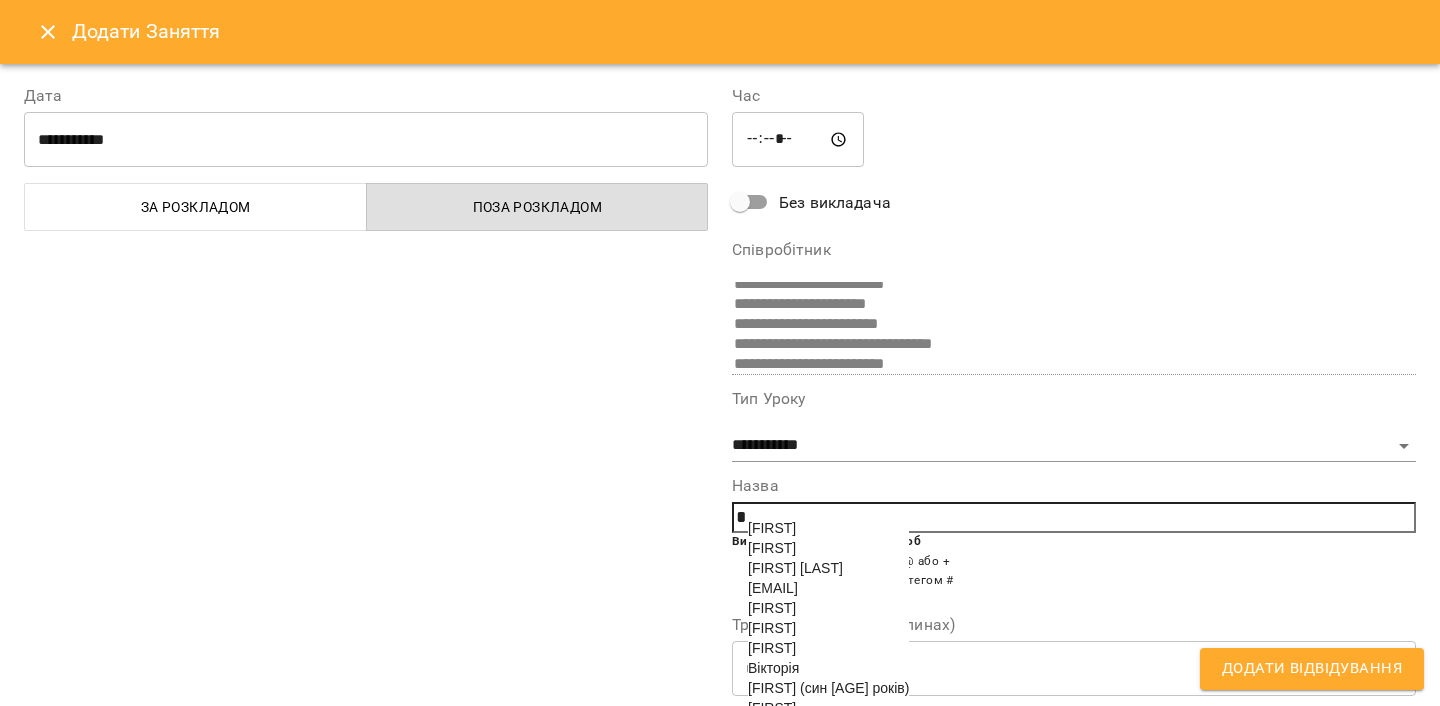 scroll, scrollTop: 247, scrollLeft: 0, axis: vertical 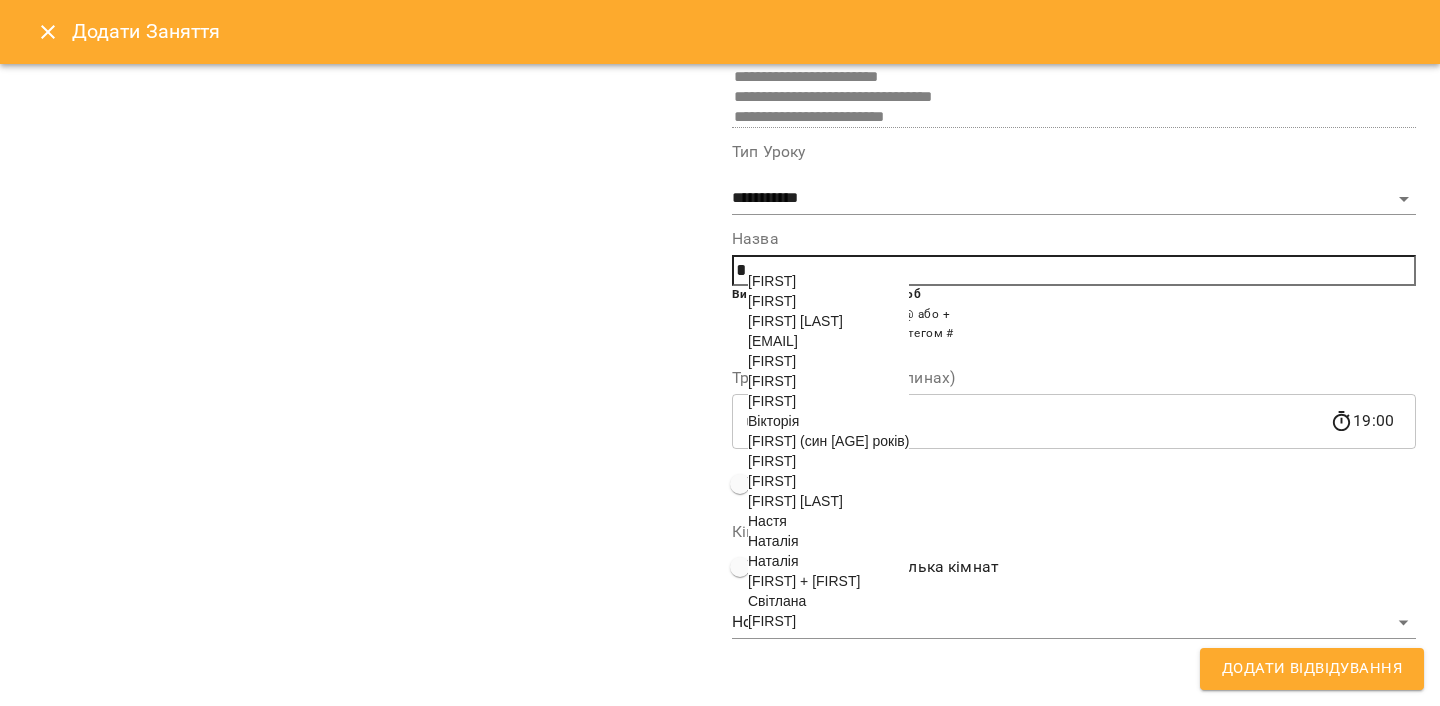 click on "[FIRST] + [FIRST]" at bounding box center (804, 581) 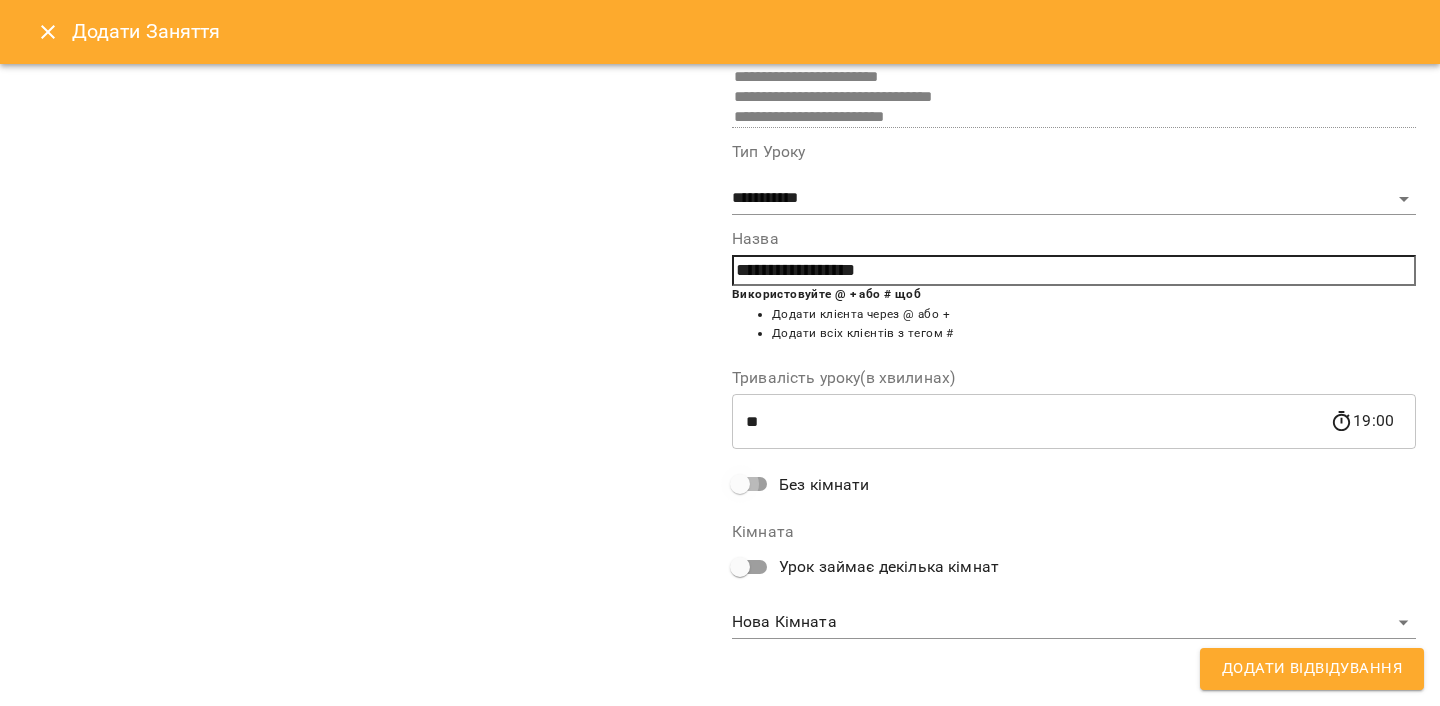 scroll, scrollTop: 101, scrollLeft: 0, axis: vertical 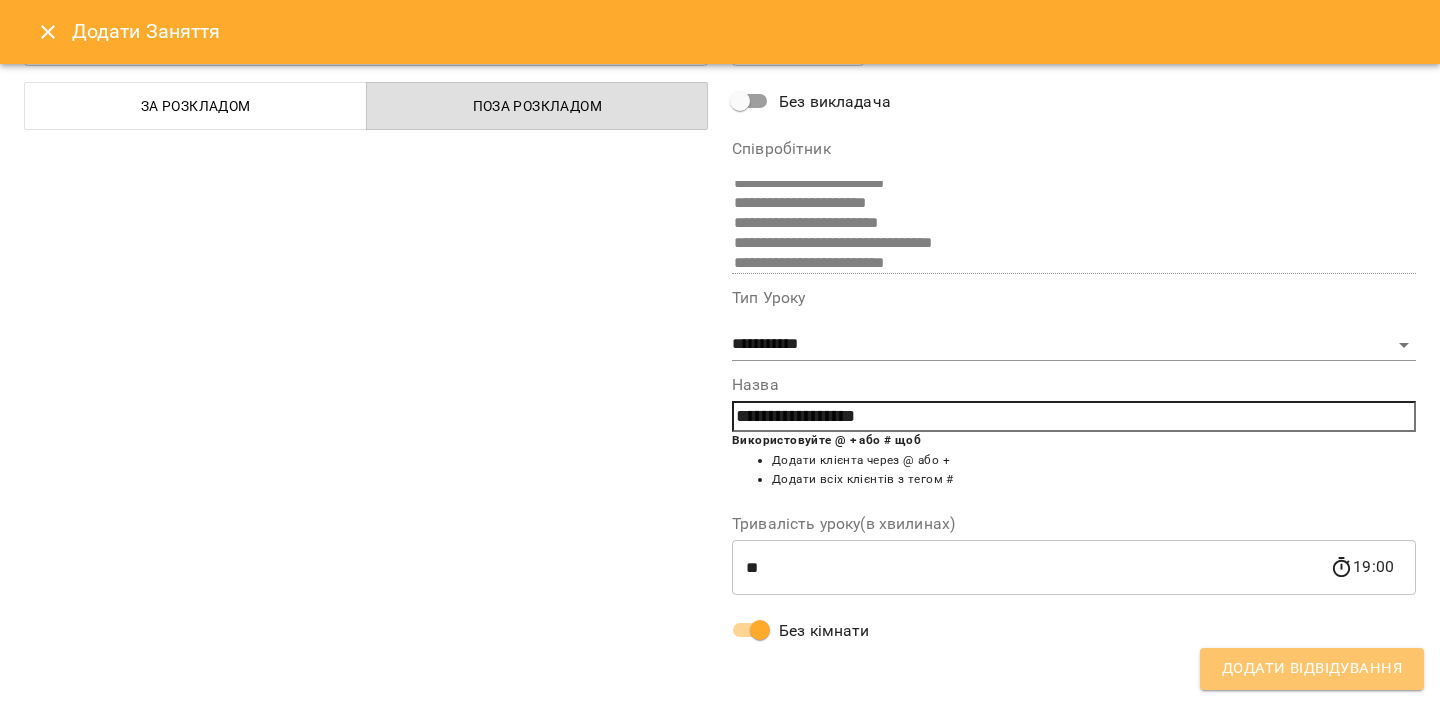 click on "Додати Відвідування" at bounding box center [1312, 669] 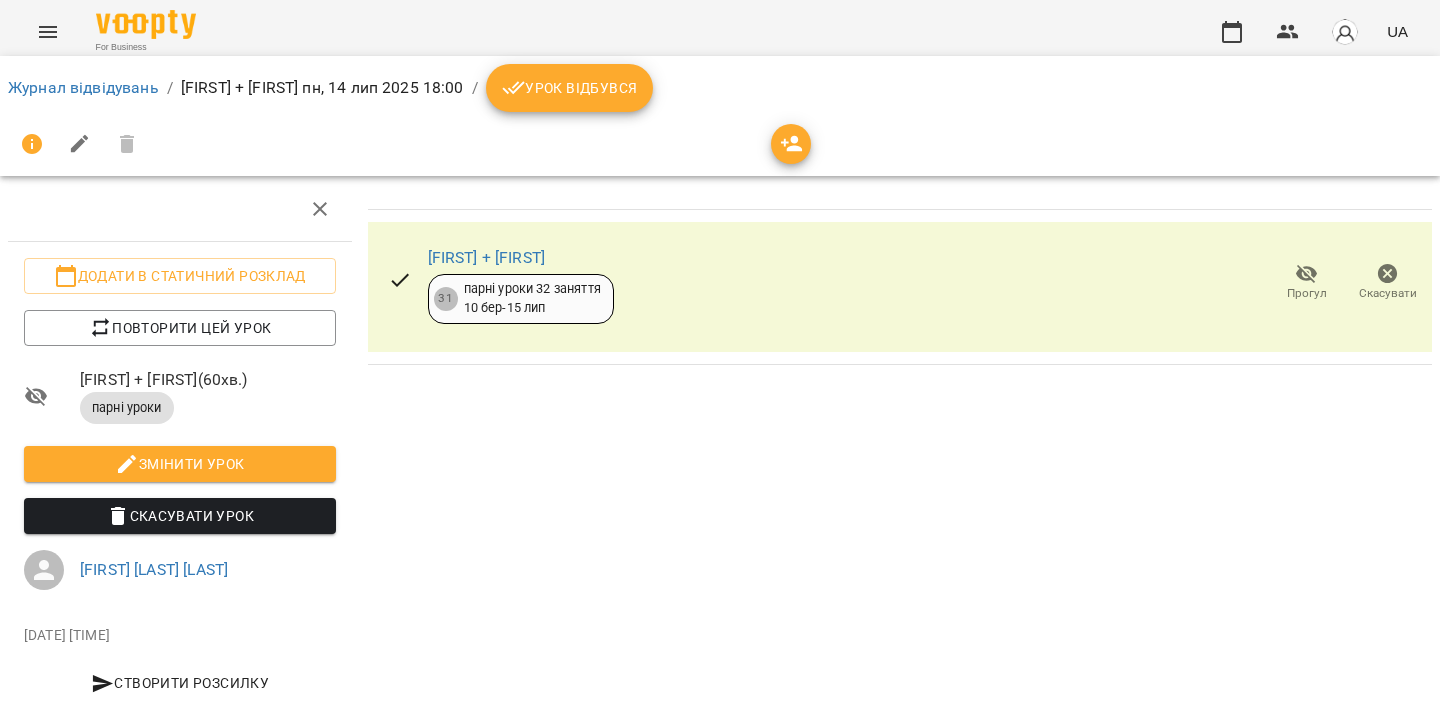 click on "Урок відбувся" at bounding box center (570, 88) 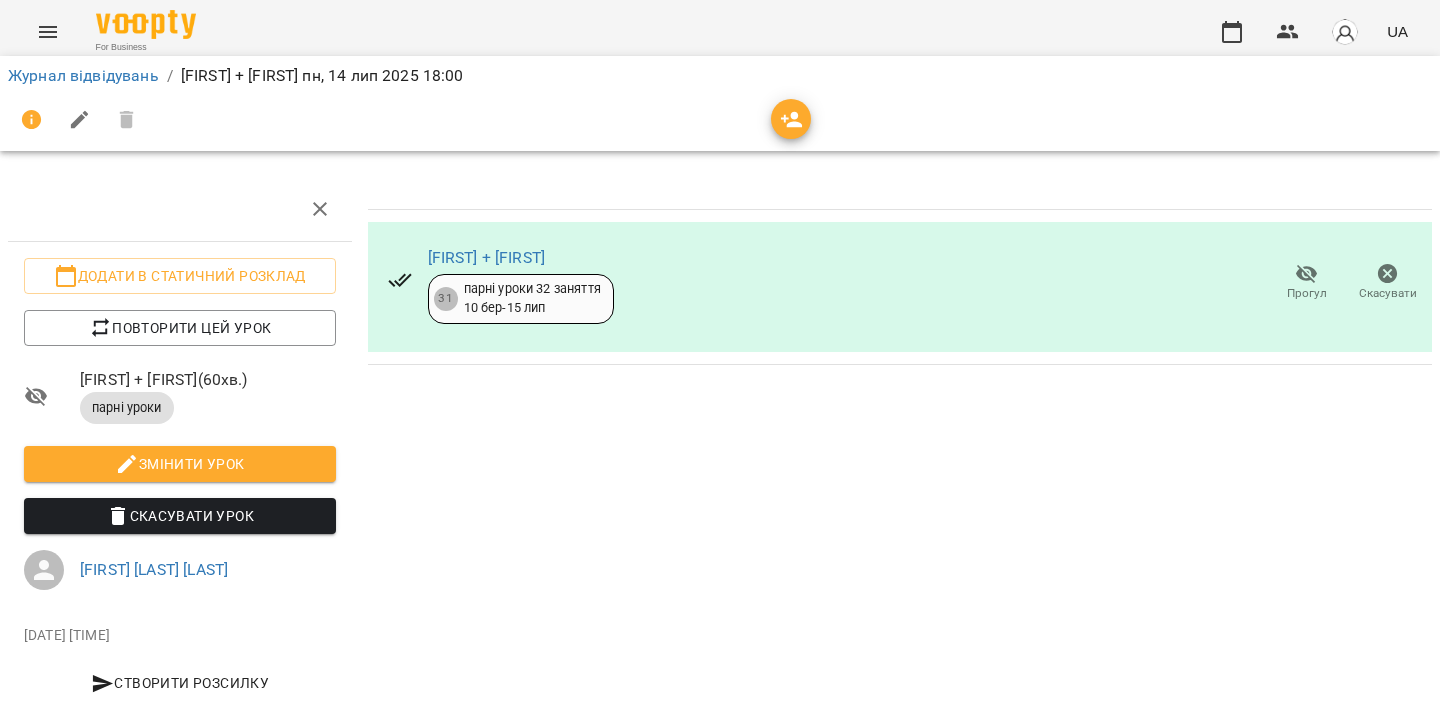 click on "Прогул" at bounding box center [1306, 282] 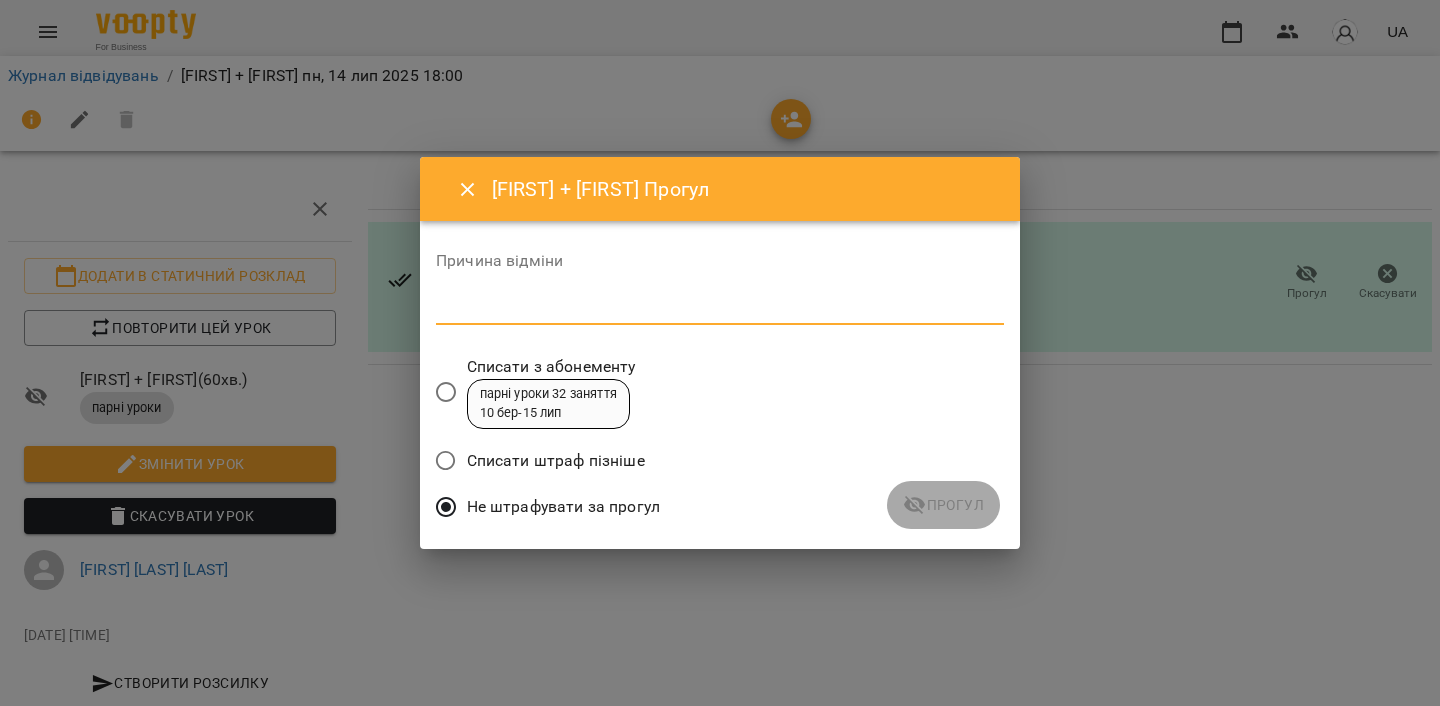 click at bounding box center (720, 308) 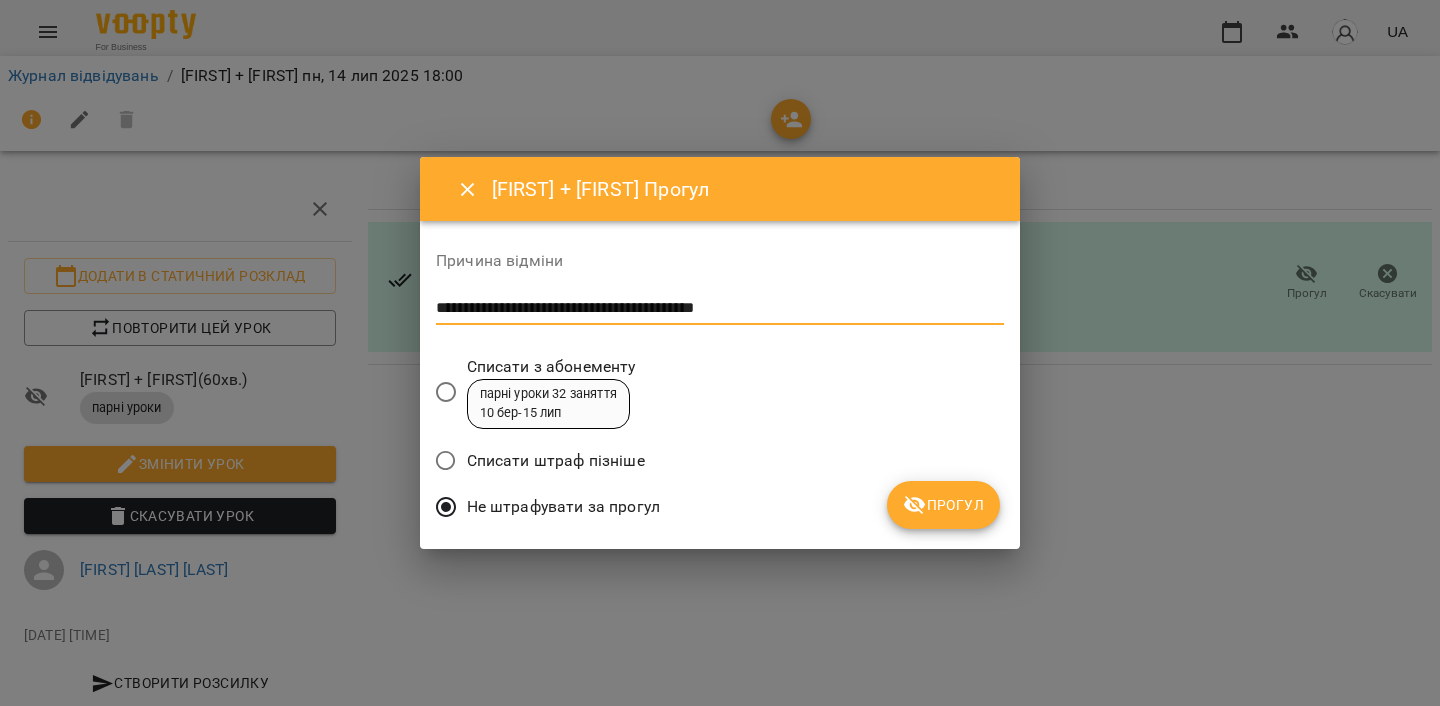 type on "**********" 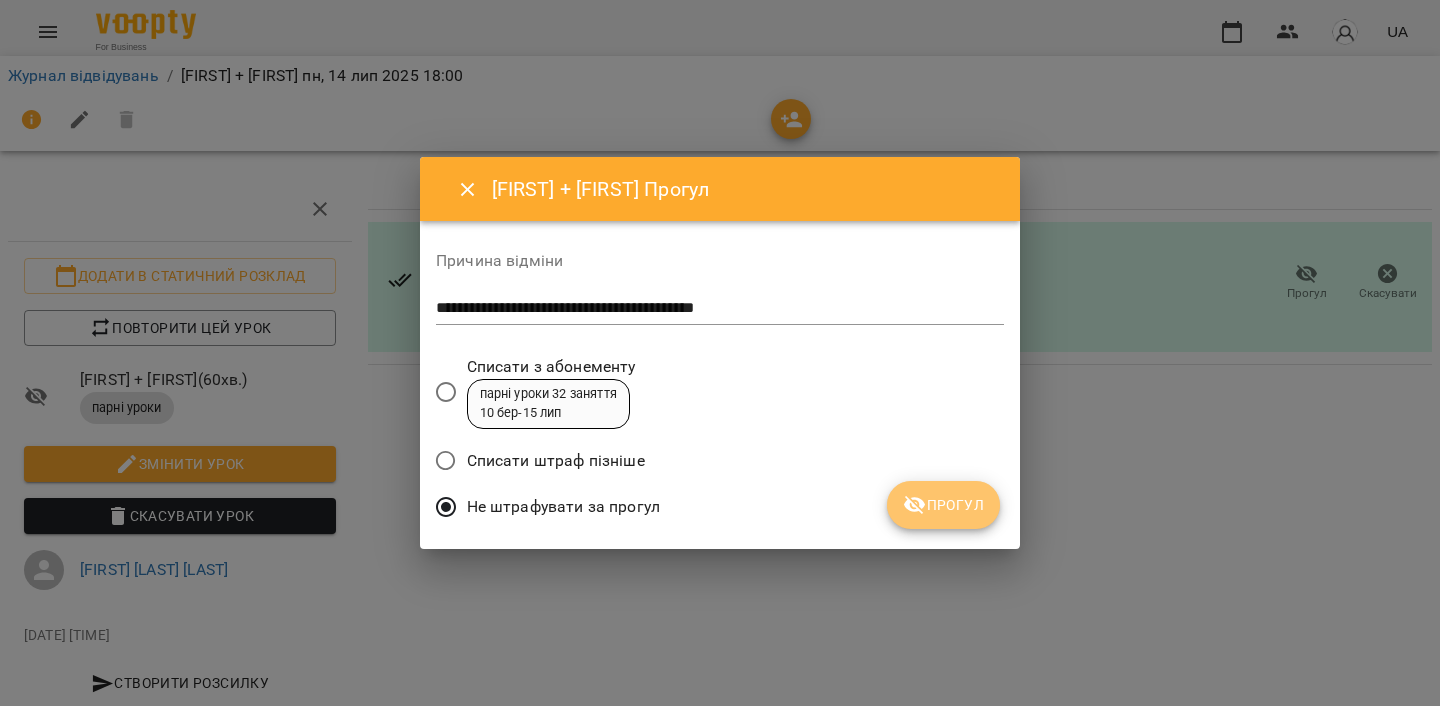 click on "Прогул" at bounding box center (943, 505) 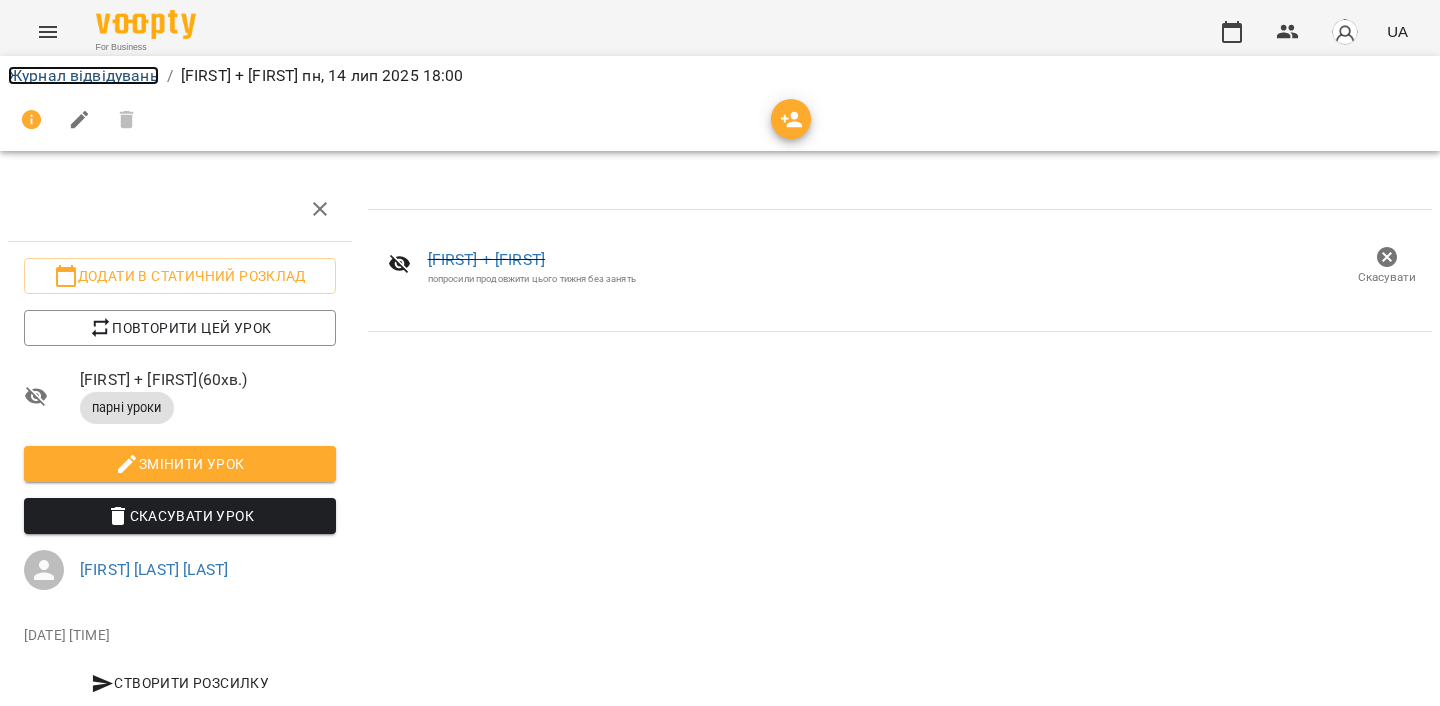 click on "Журнал відвідувань" at bounding box center (83, 75) 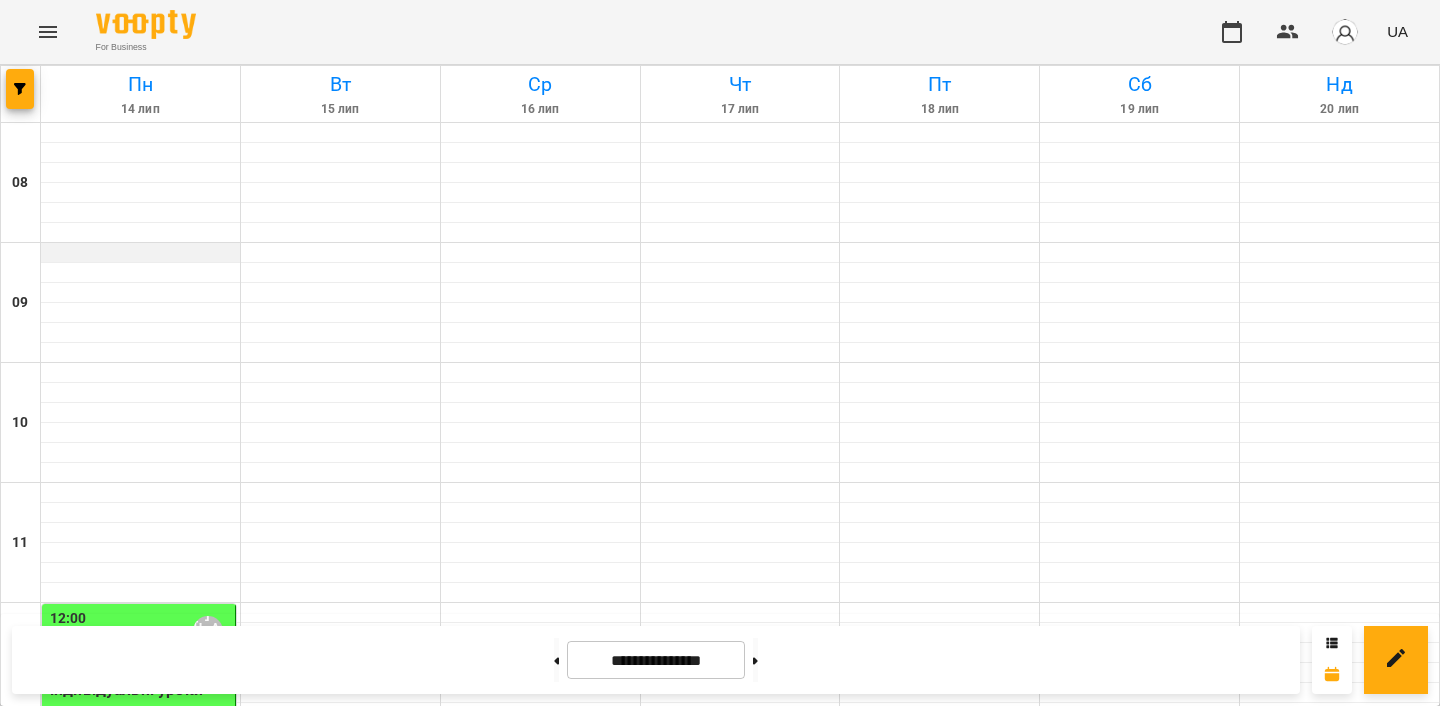 scroll, scrollTop: 1134, scrollLeft: 0, axis: vertical 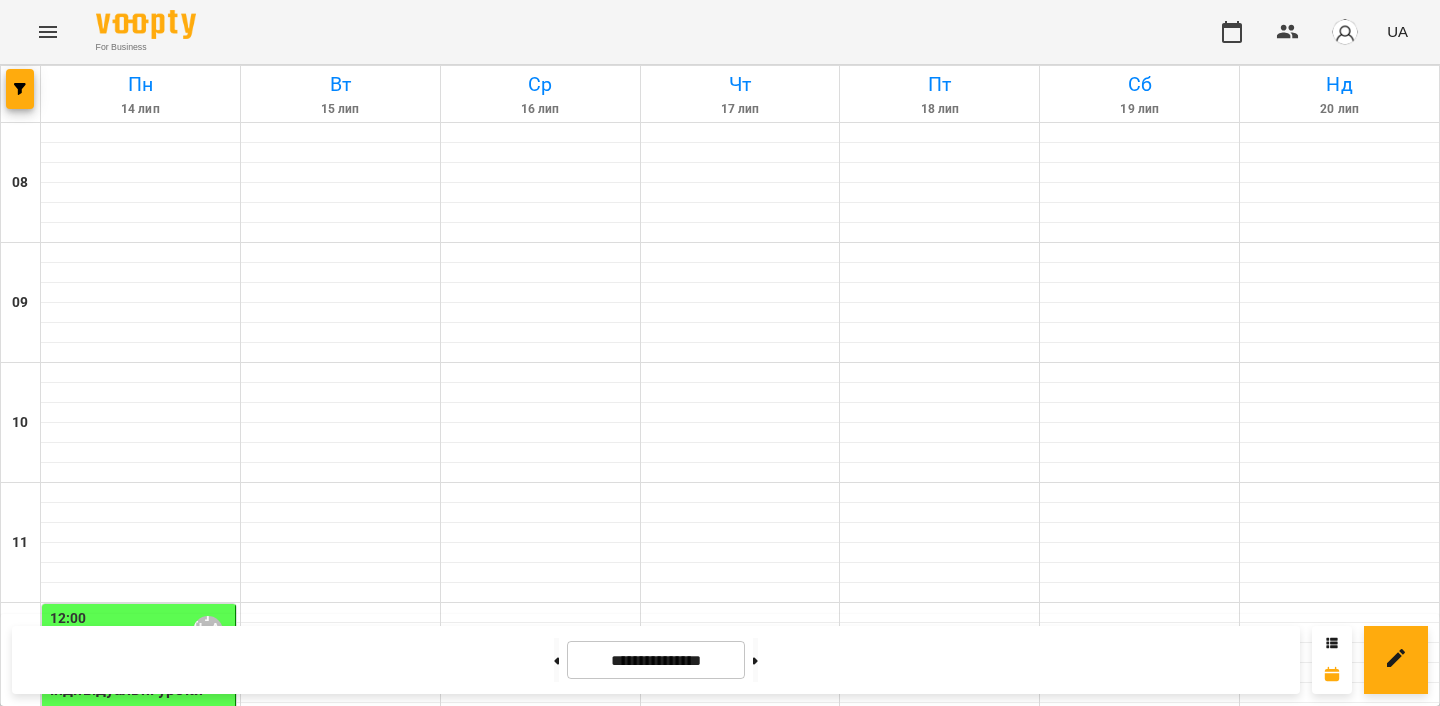 click at bounding box center (140, 1573) 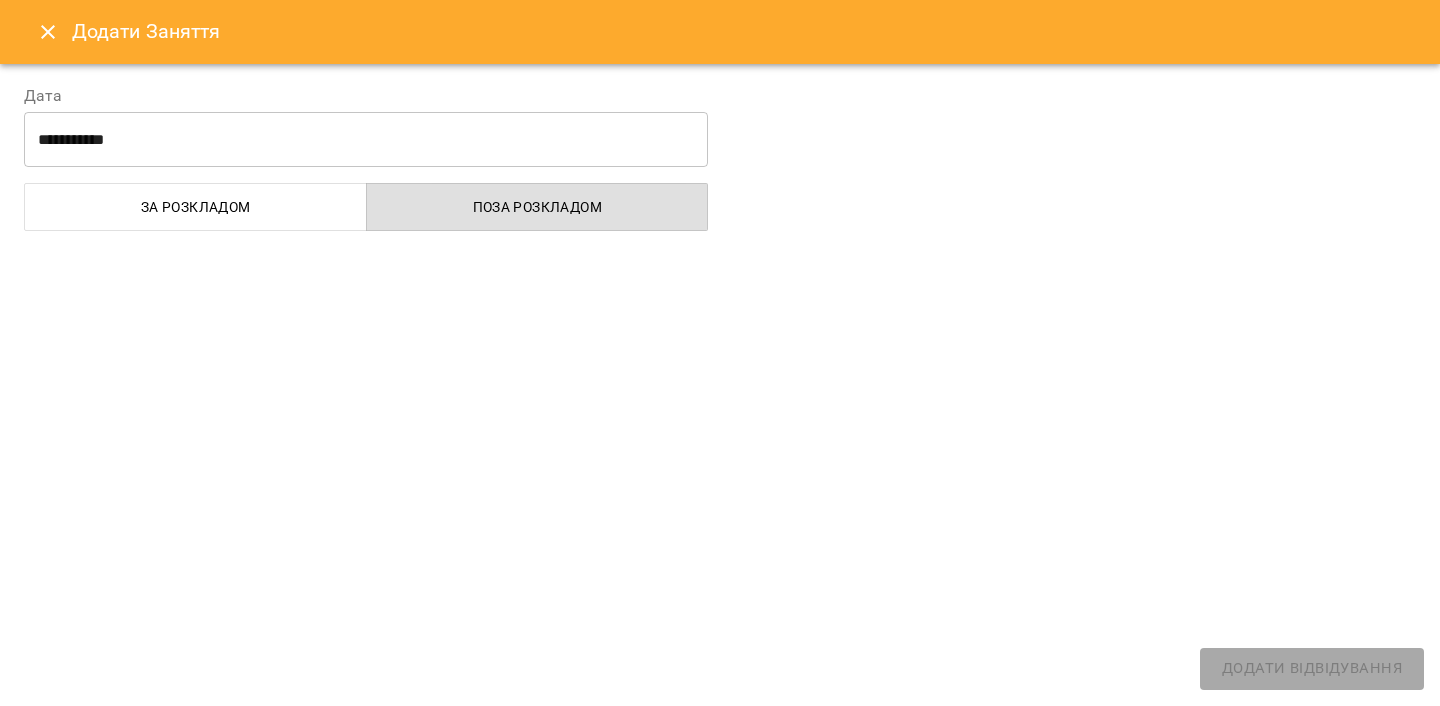 select on "**********" 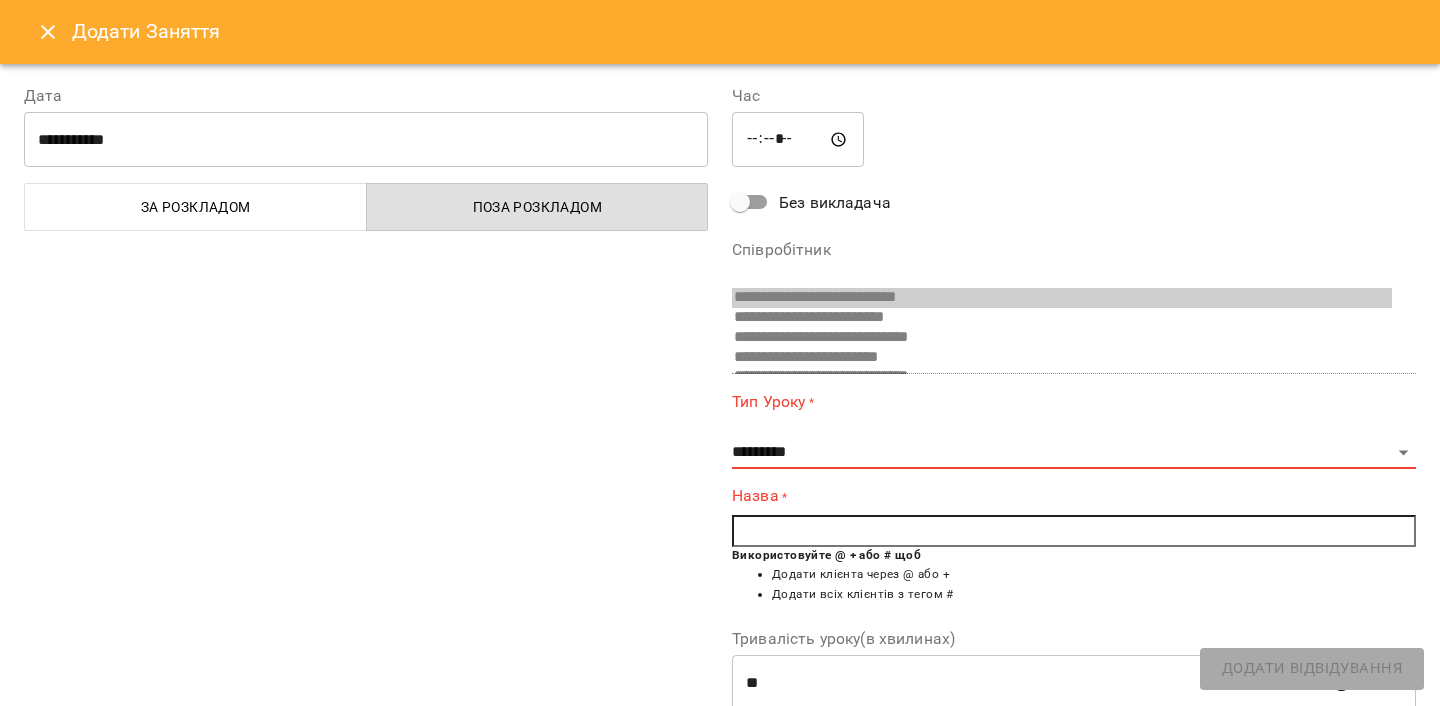 scroll, scrollTop: 489, scrollLeft: 0, axis: vertical 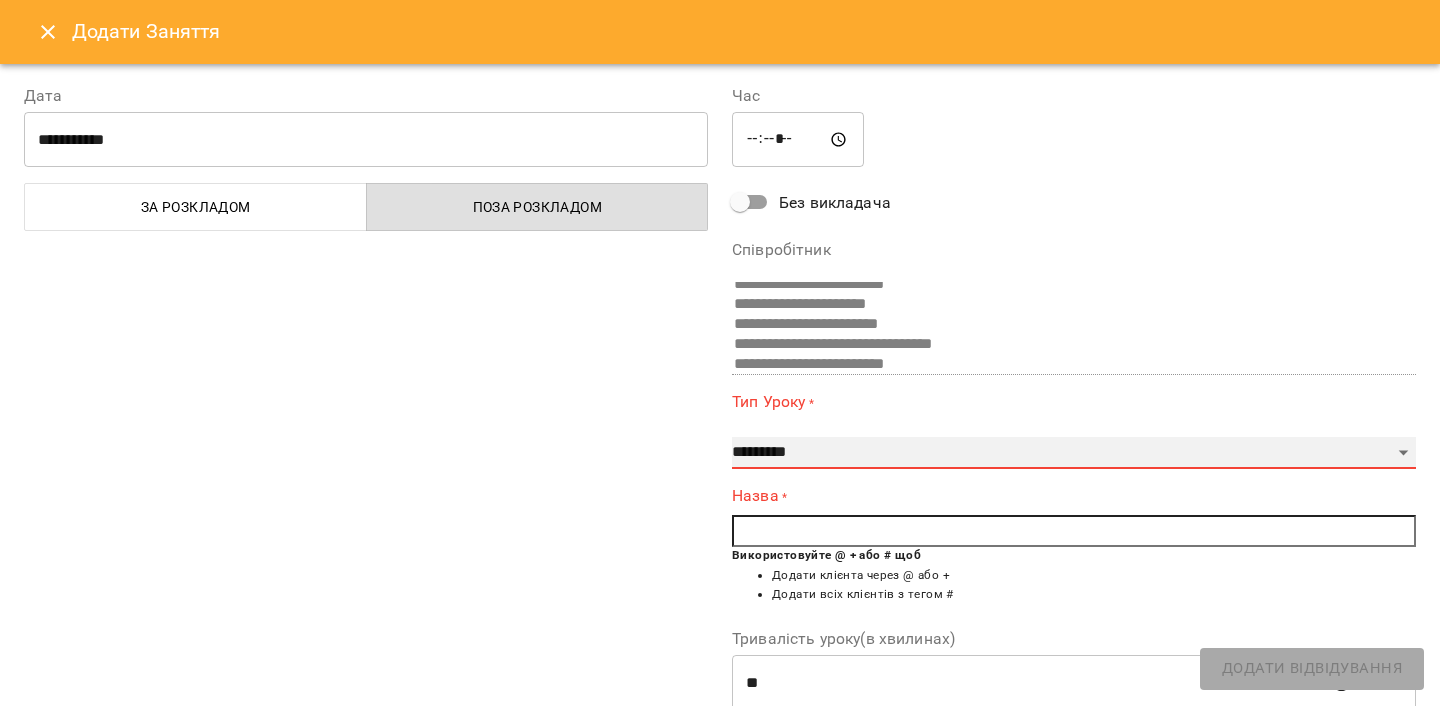 click on "**********" at bounding box center [1074, 453] 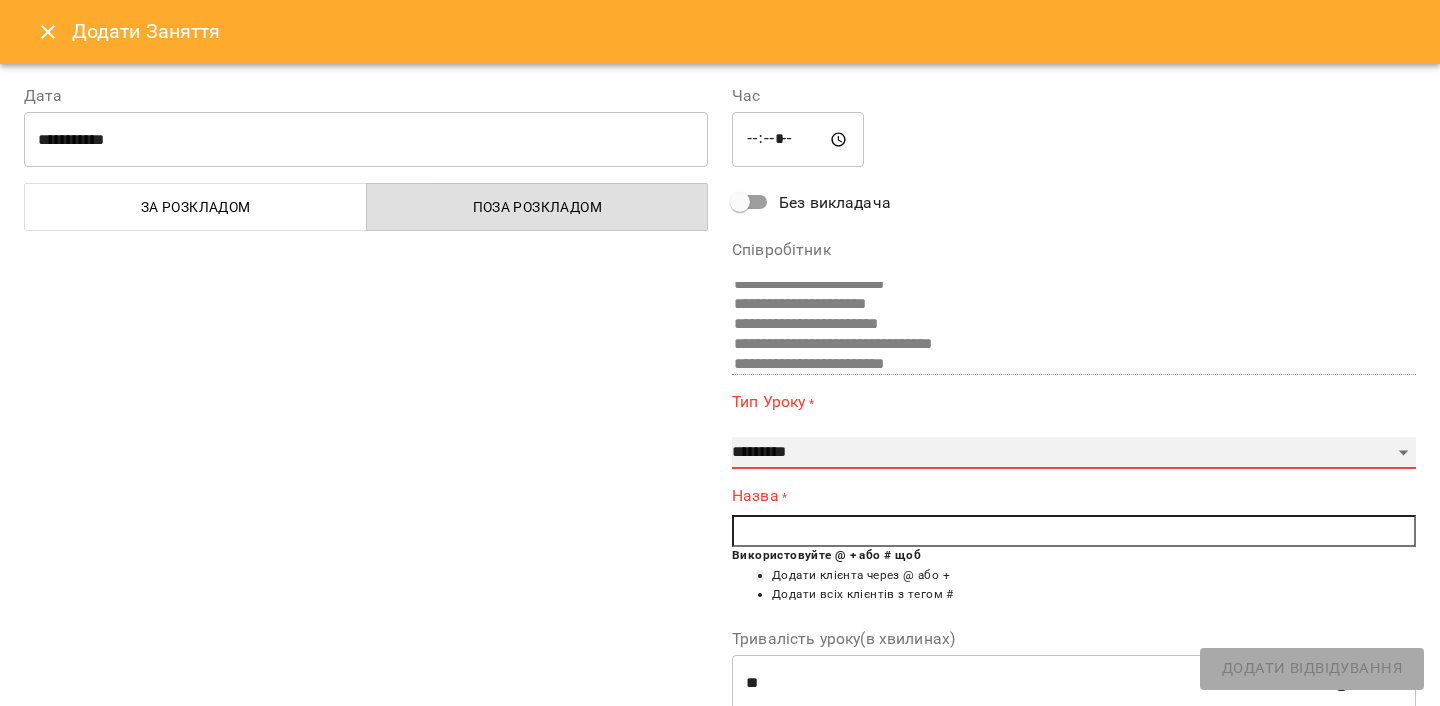 select on "**********" 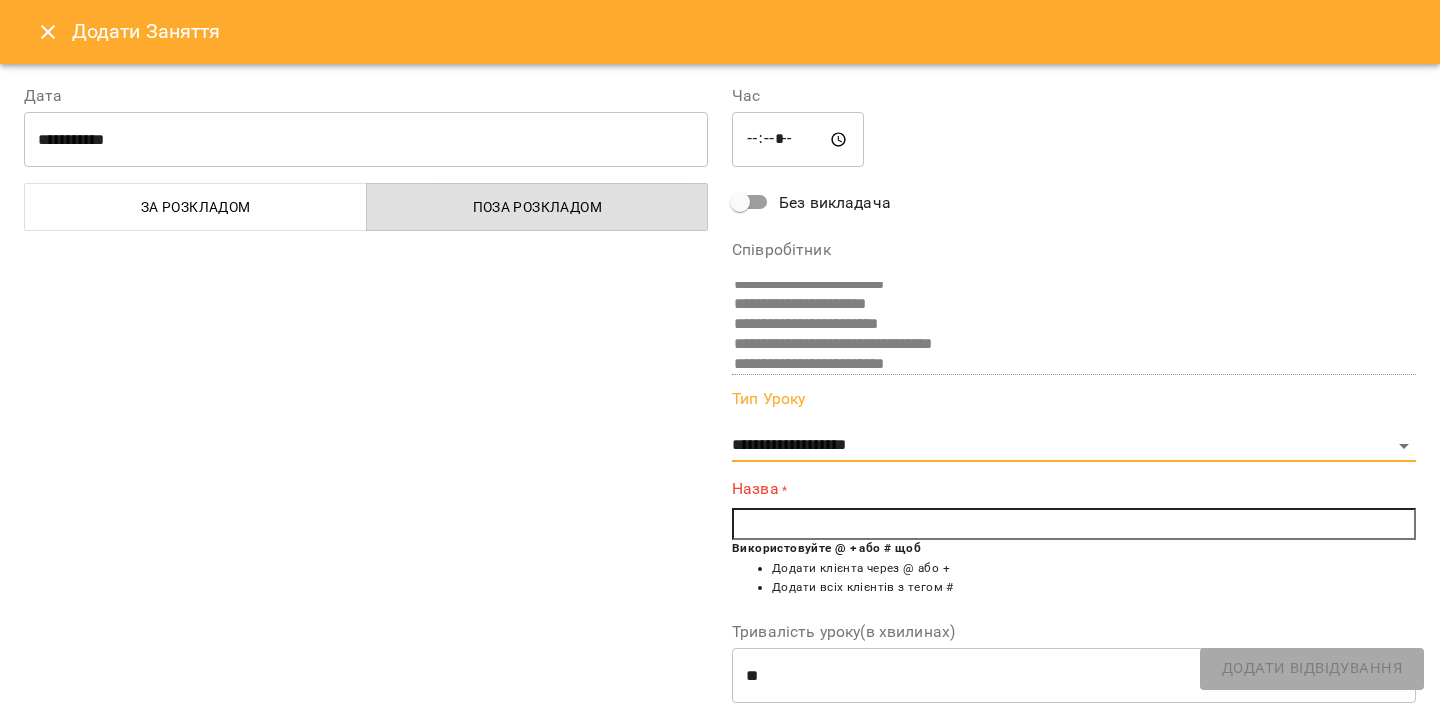 click at bounding box center (1074, 524) 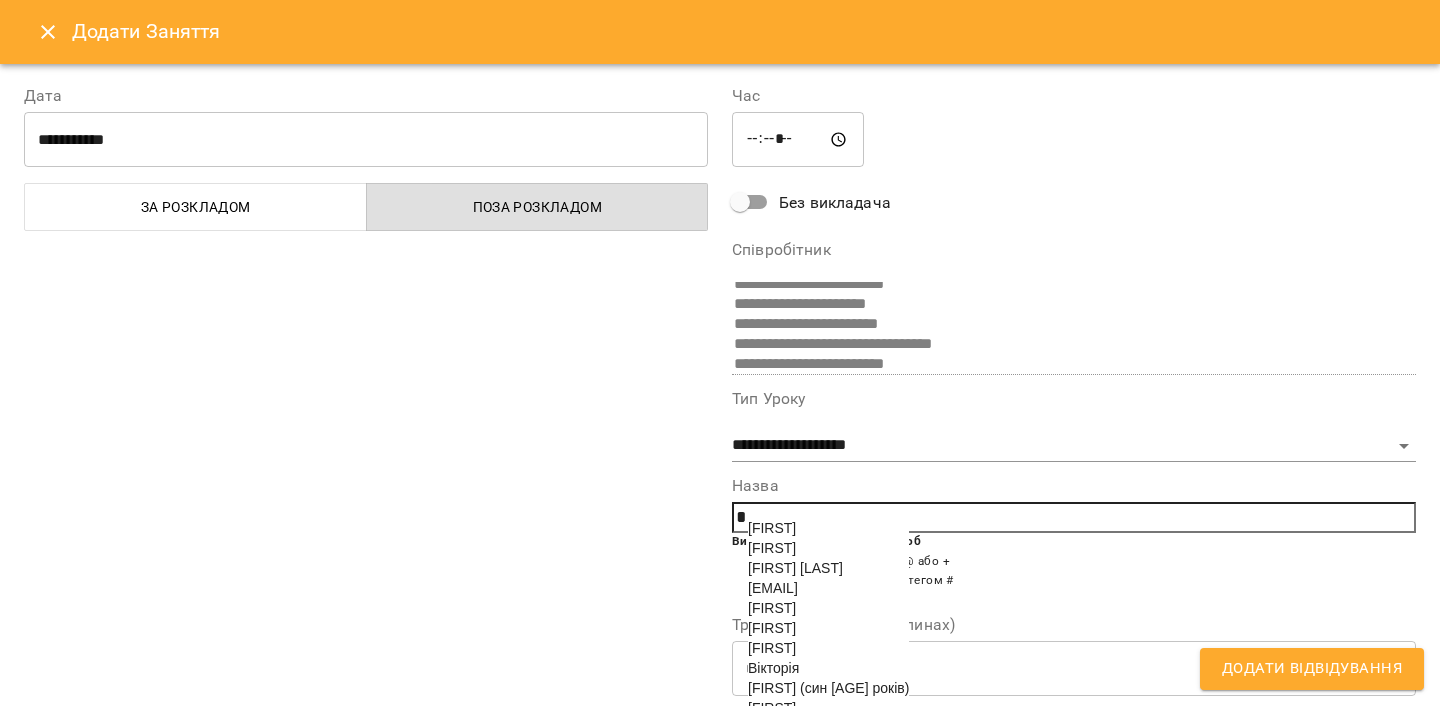 click on "[FIRST]" at bounding box center (772, 648) 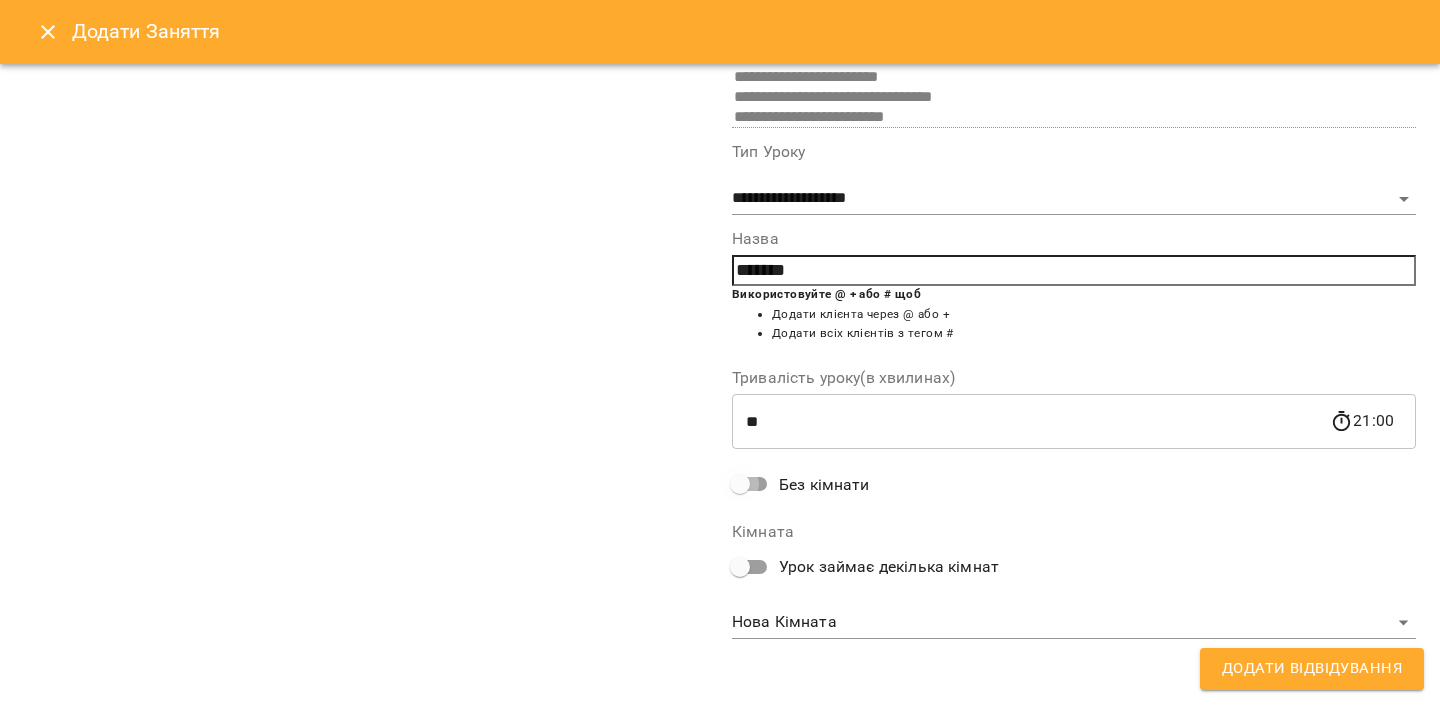scroll, scrollTop: 101, scrollLeft: 0, axis: vertical 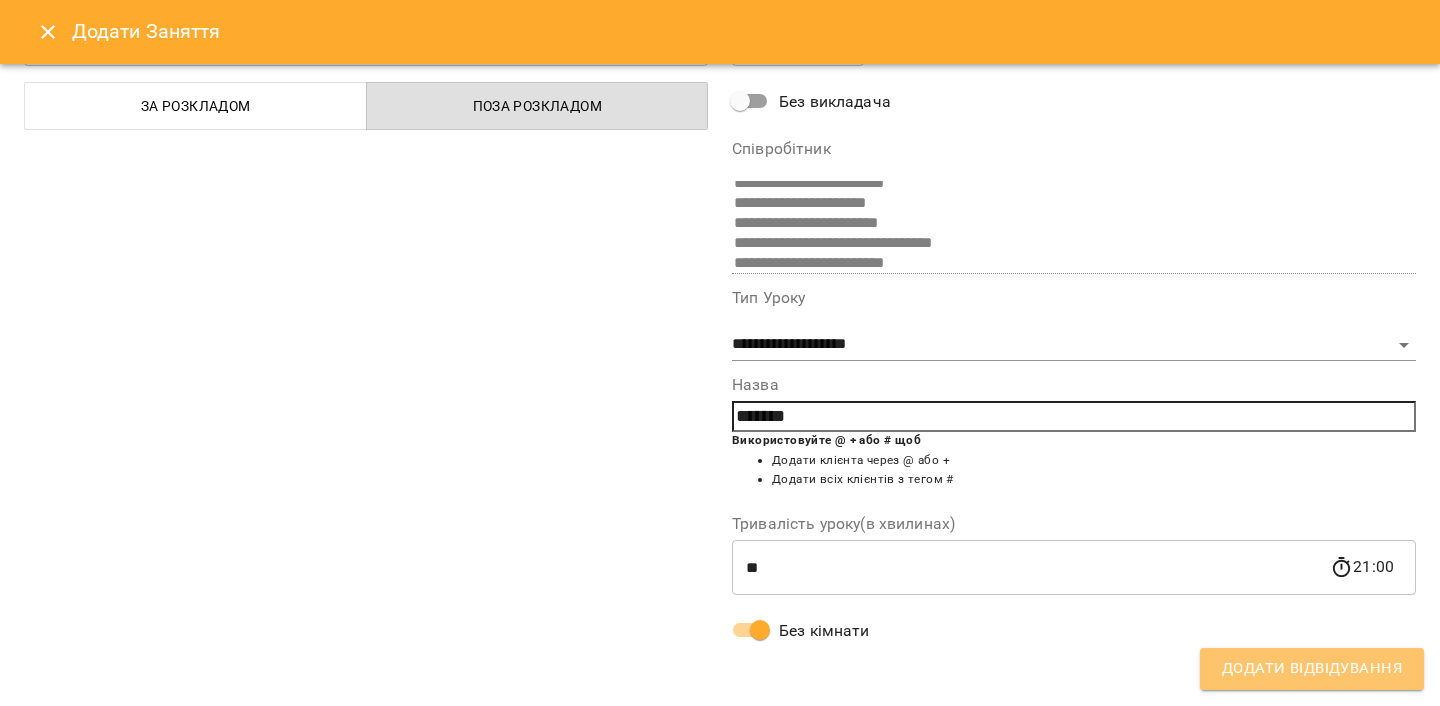 click on "Додати Відвідування" at bounding box center (1312, 669) 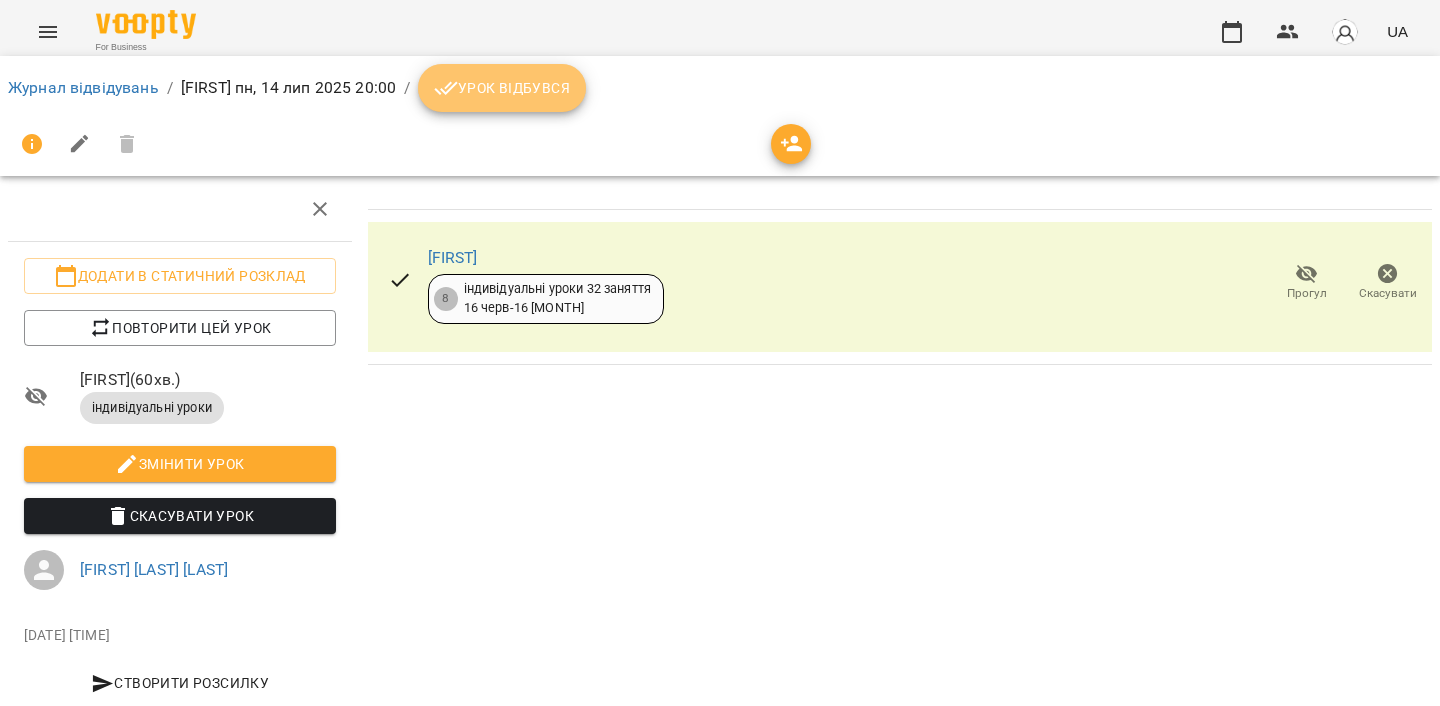 click on "Урок відбувся" at bounding box center (502, 88) 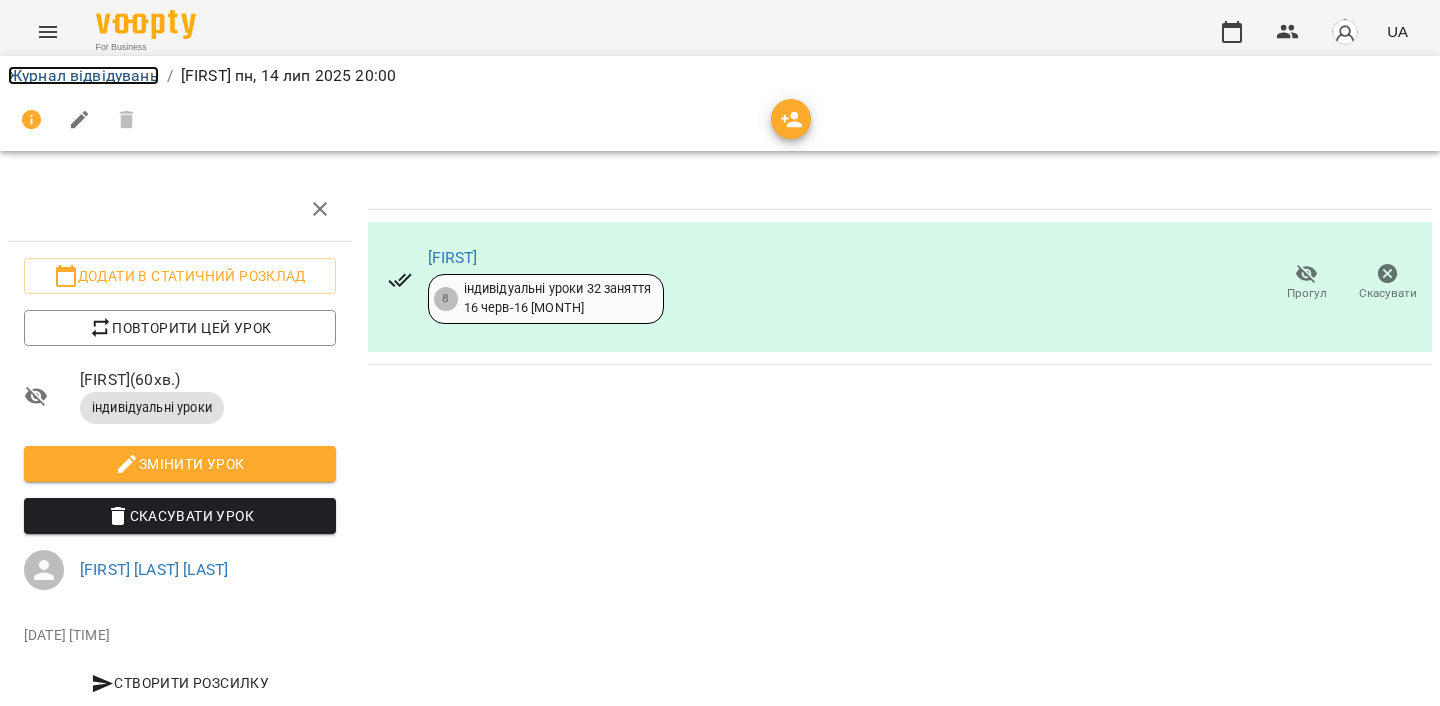 click on "Журнал відвідувань" at bounding box center (83, 75) 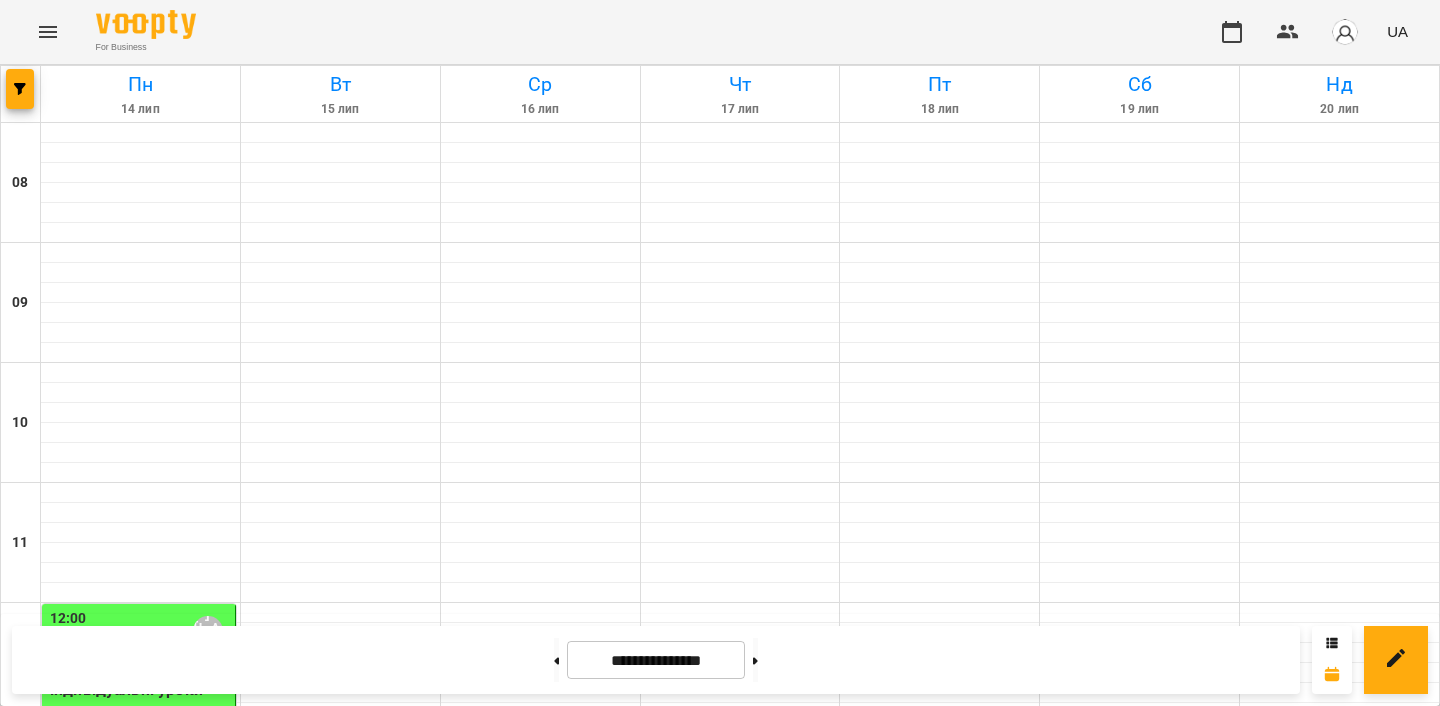 scroll, scrollTop: 19, scrollLeft: 0, axis: vertical 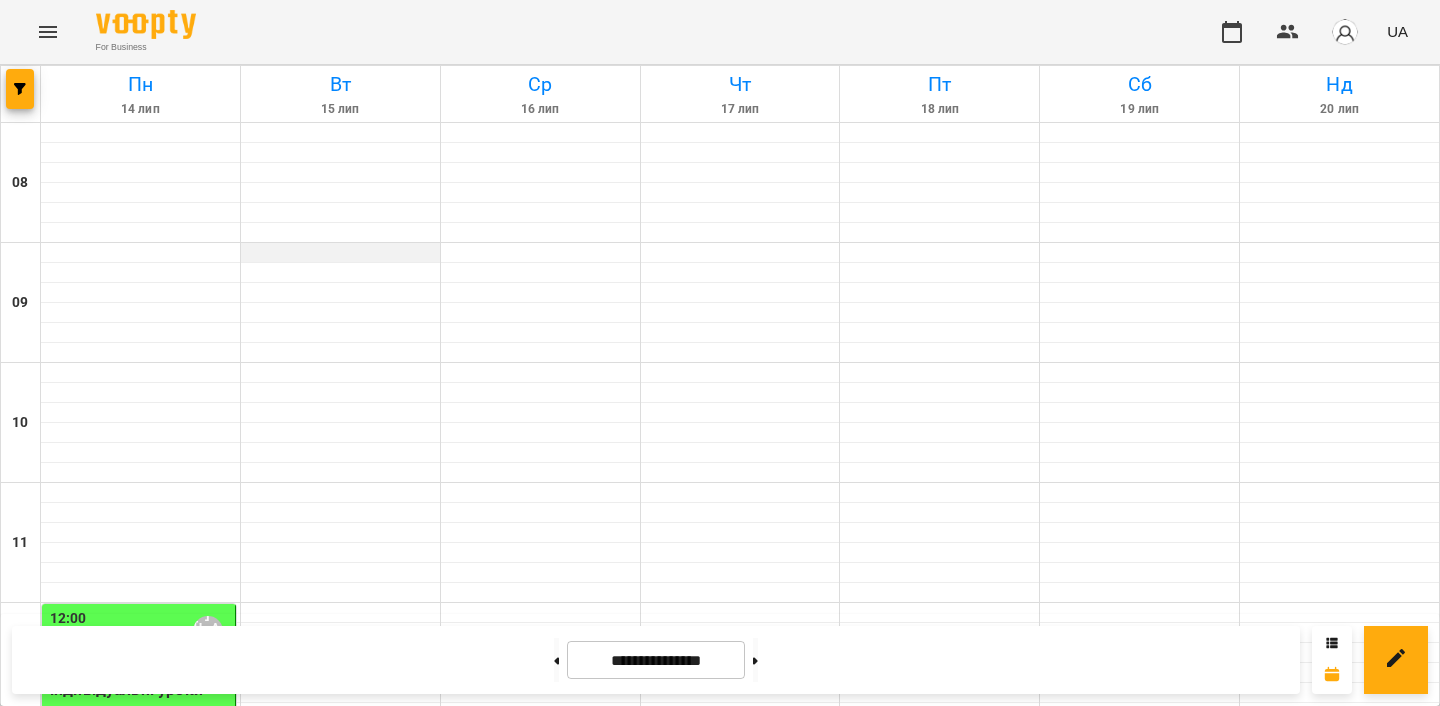 click at bounding box center (340, 253) 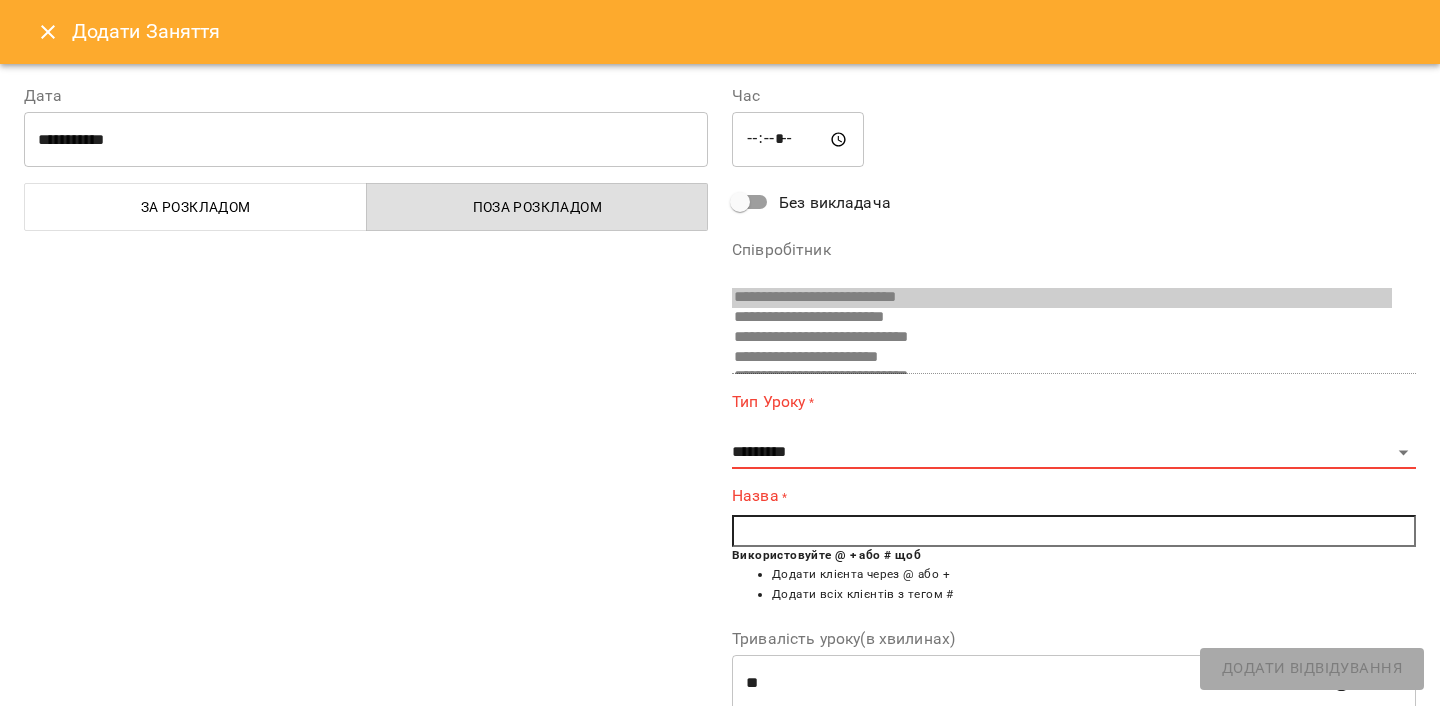scroll, scrollTop: 489, scrollLeft: 0, axis: vertical 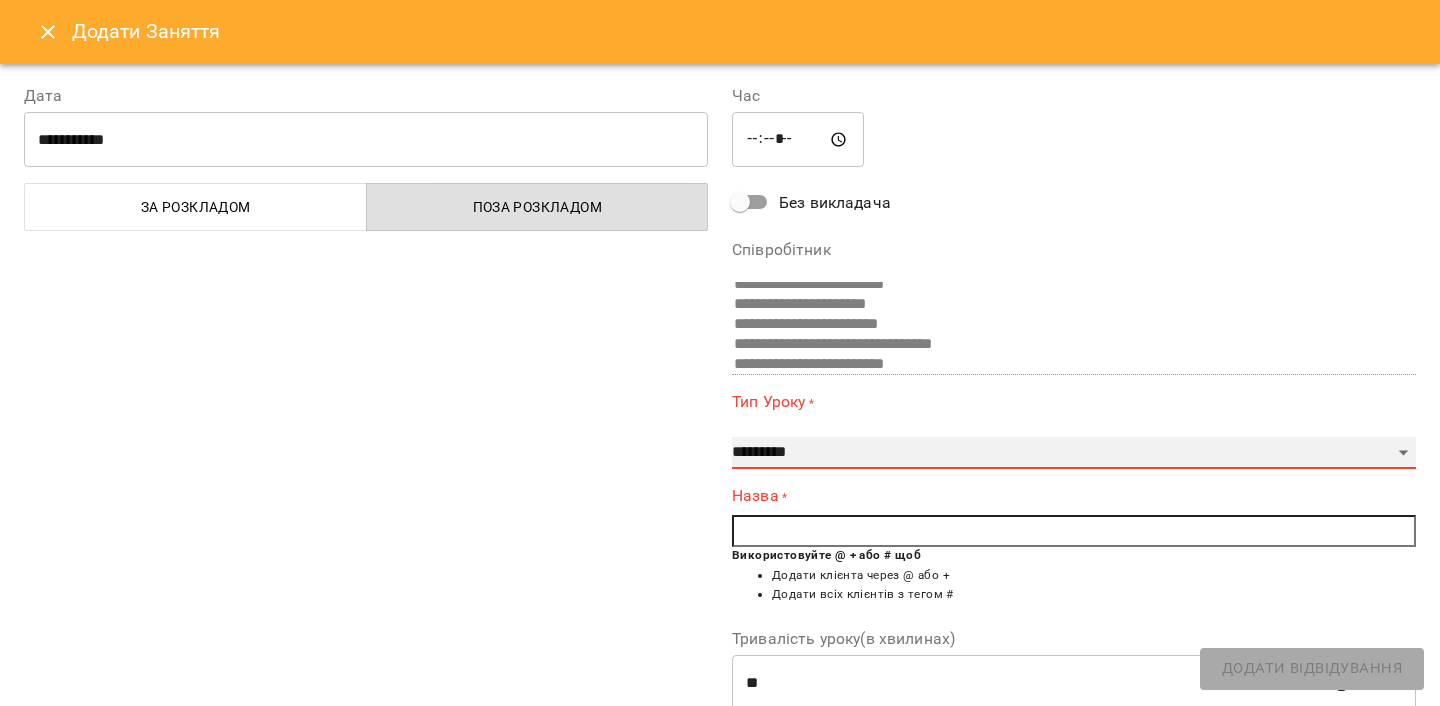 click on "**********" at bounding box center (1074, 453) 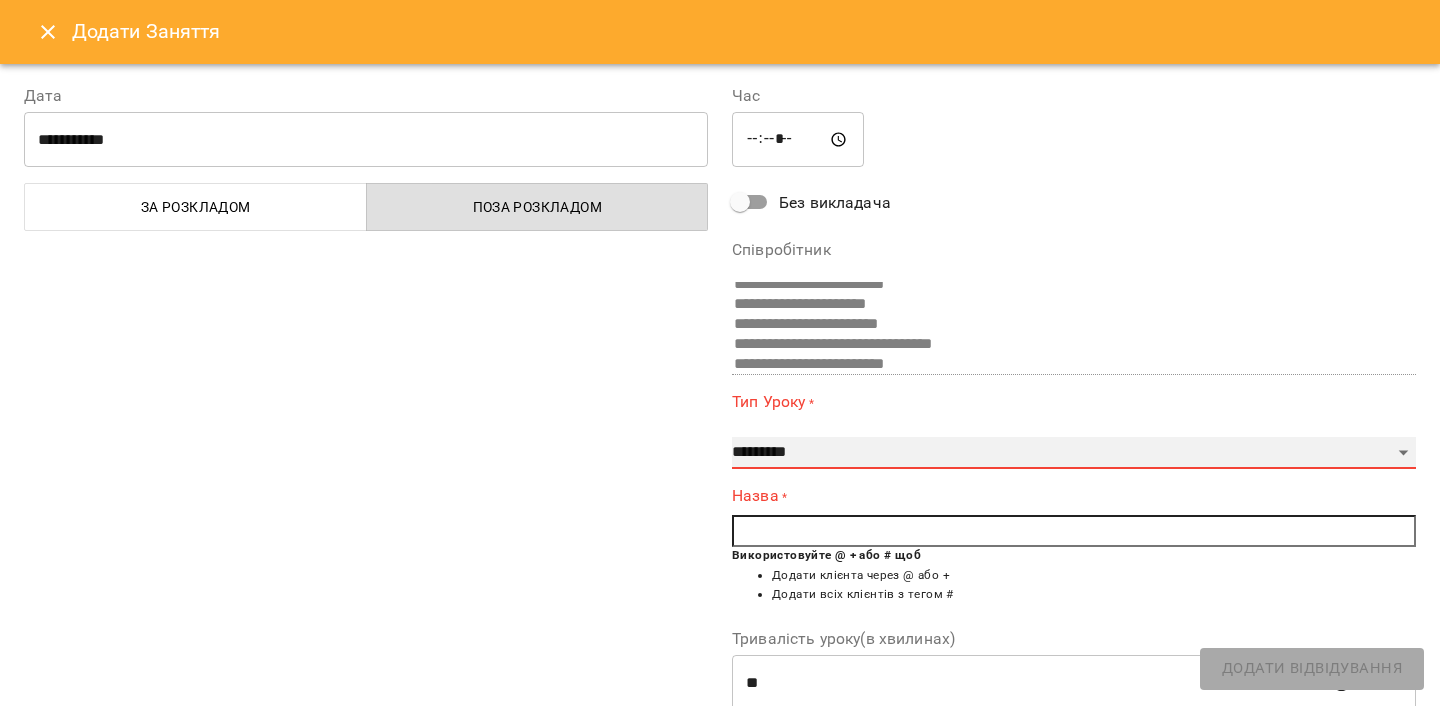 select on "**********" 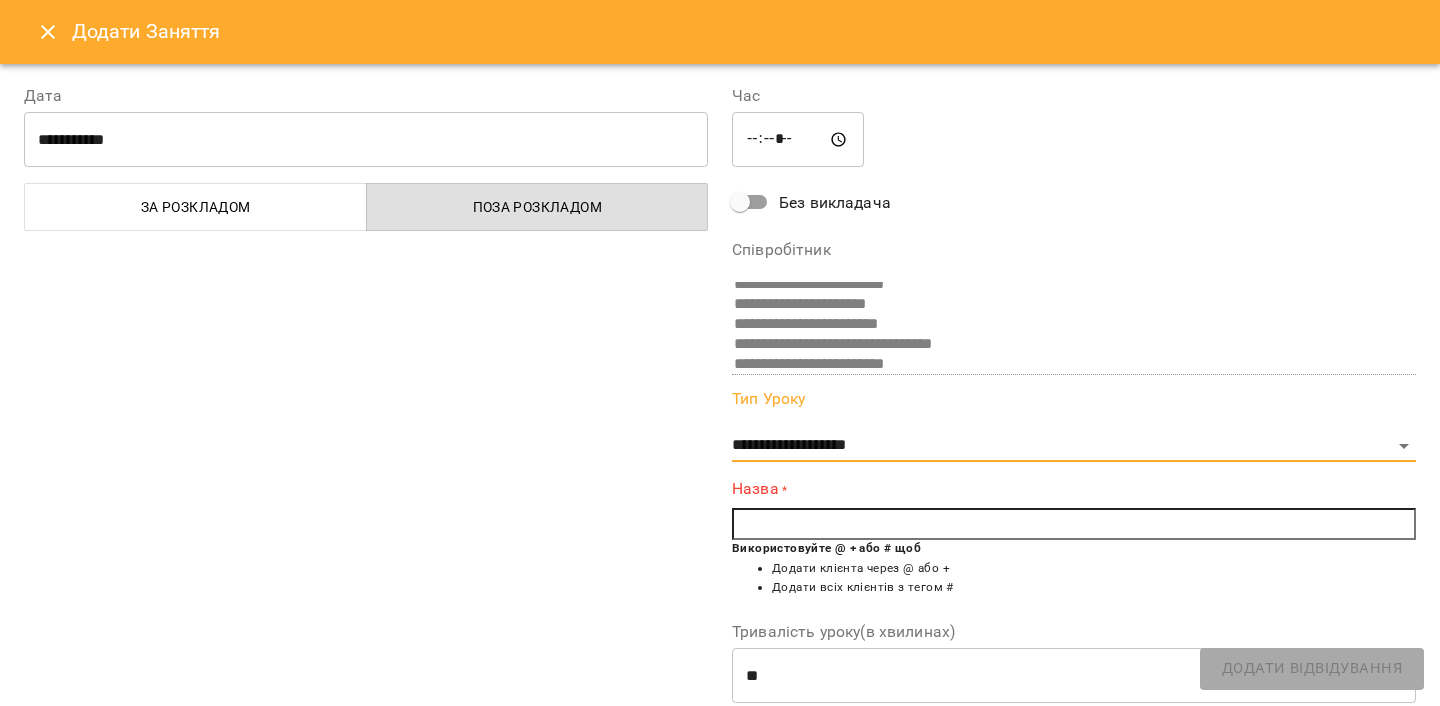 click at bounding box center (1074, 524) 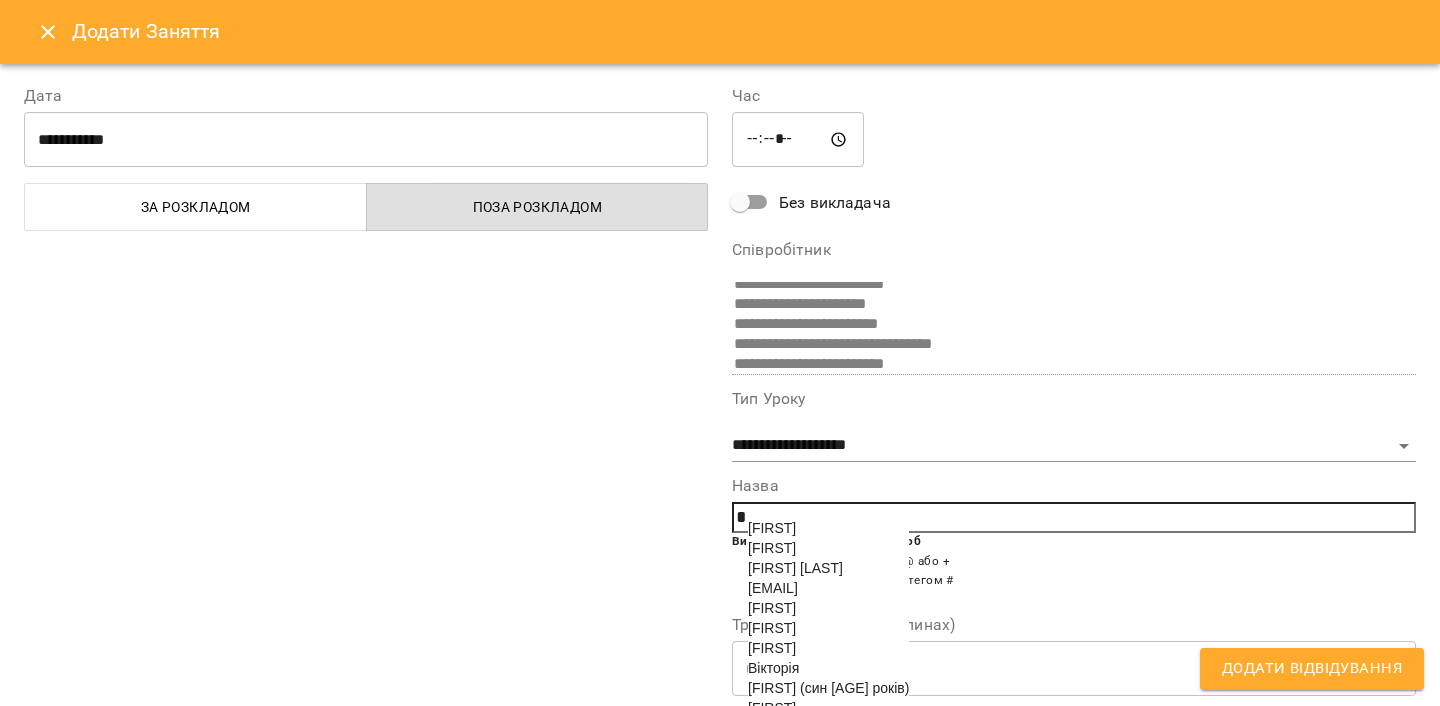 click on "[FIRST]" at bounding box center (828, 628) 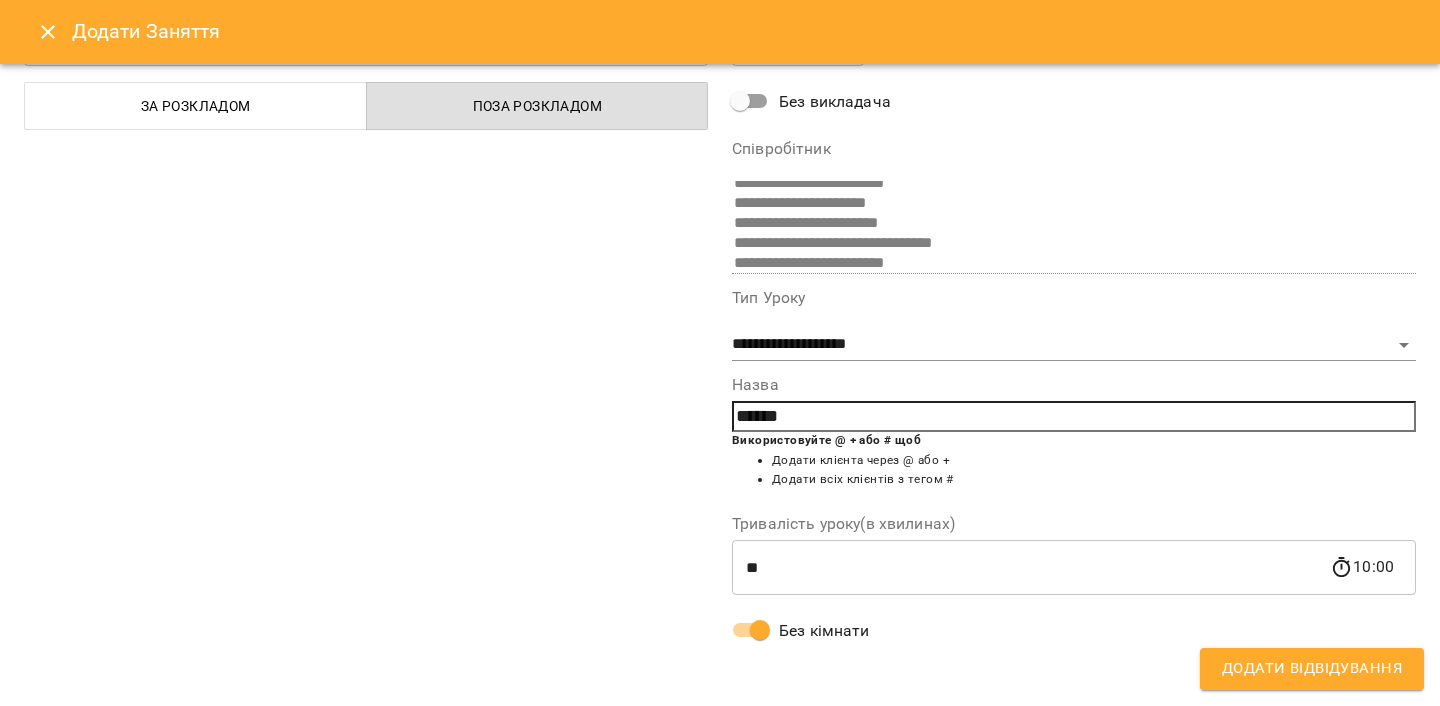 scroll, scrollTop: 101, scrollLeft: 0, axis: vertical 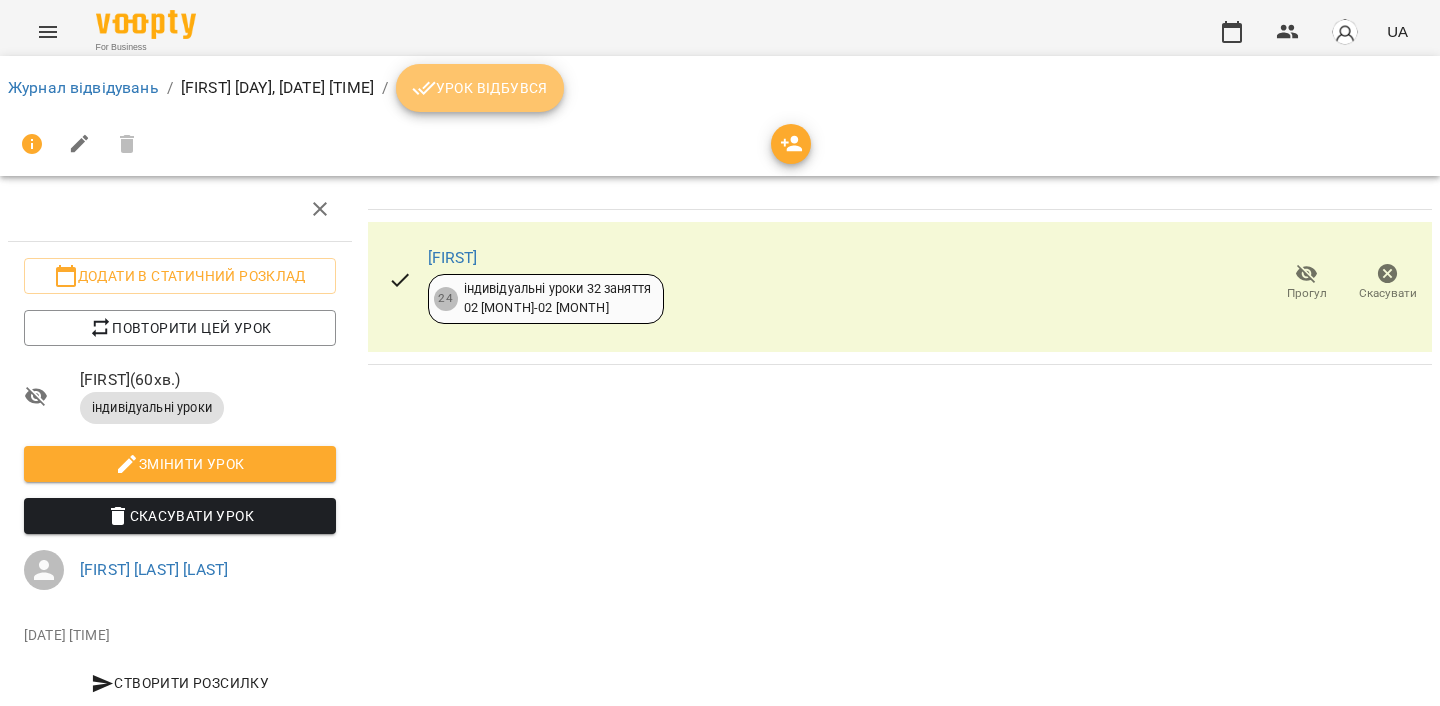 click on "Урок відбувся" at bounding box center (480, 88) 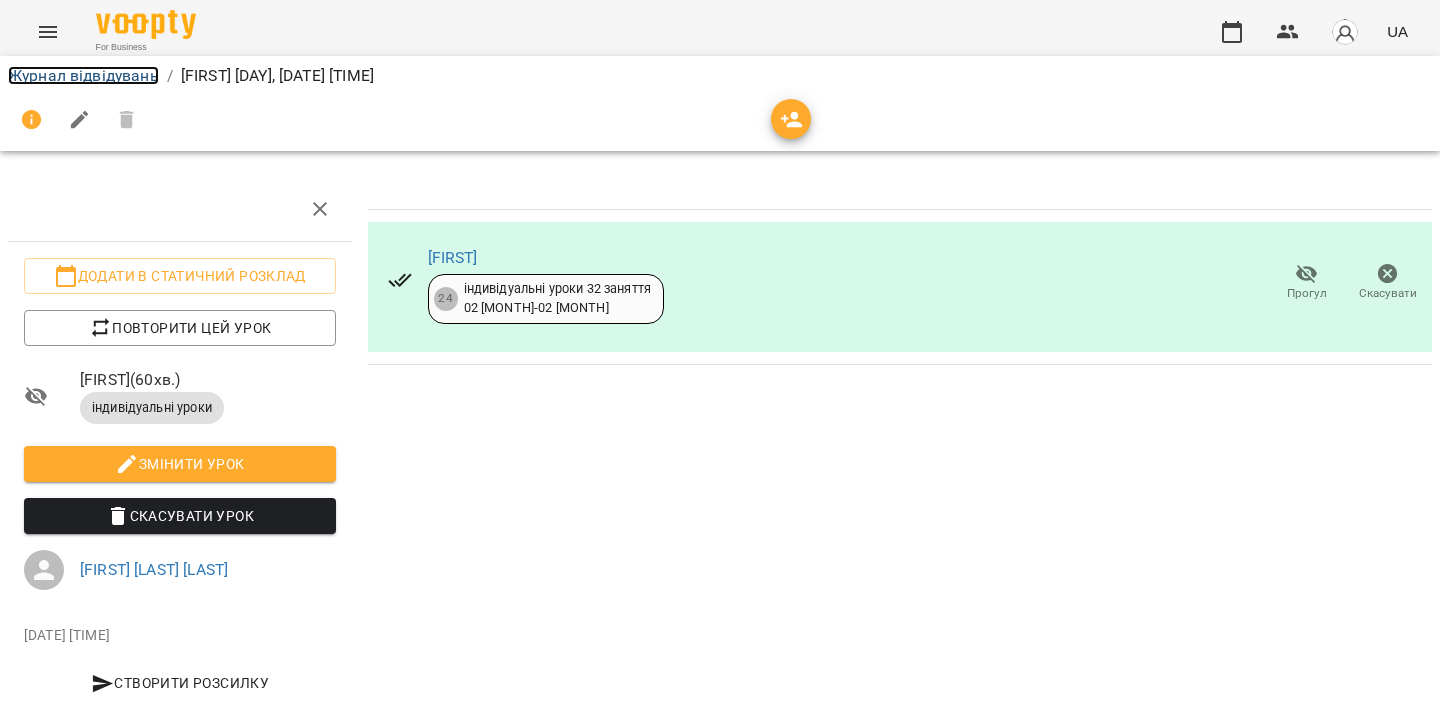click on "Журнал відвідувань" at bounding box center [83, 75] 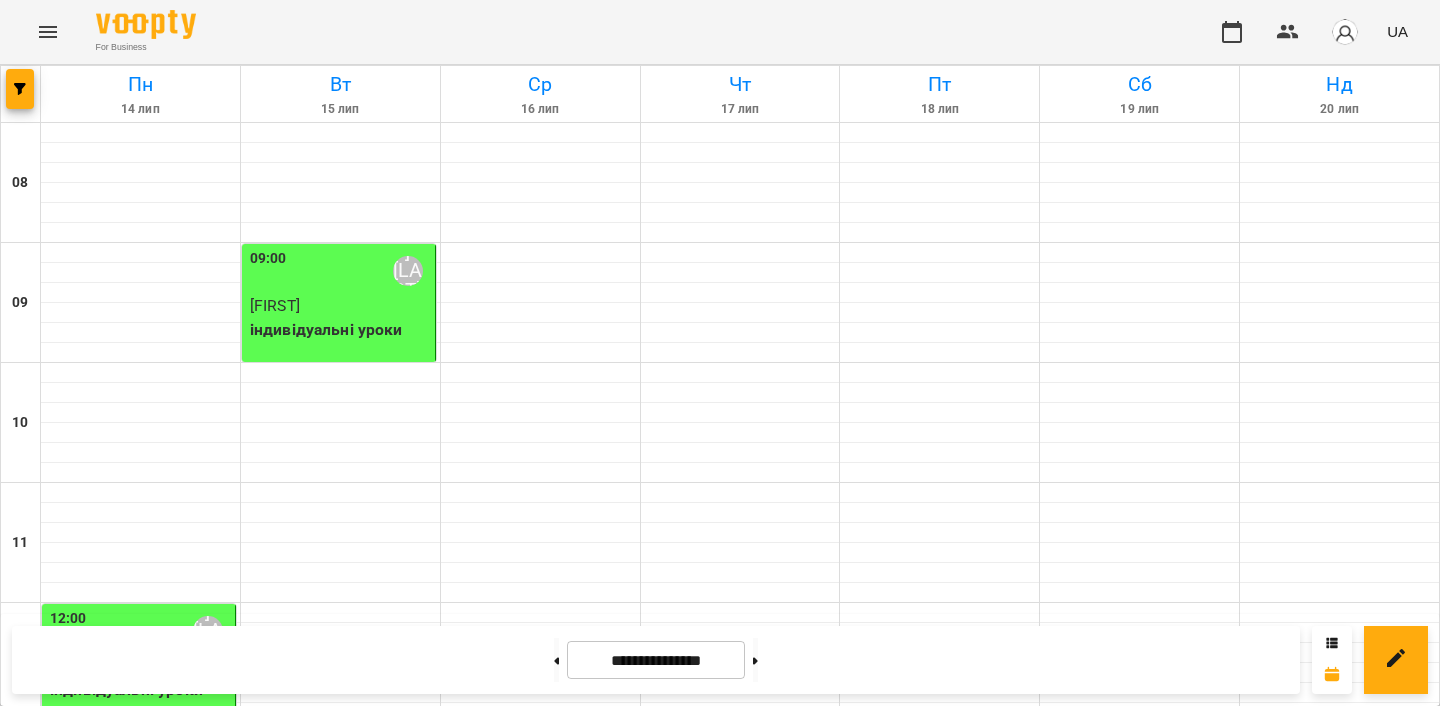 scroll, scrollTop: 779, scrollLeft: 0, axis: vertical 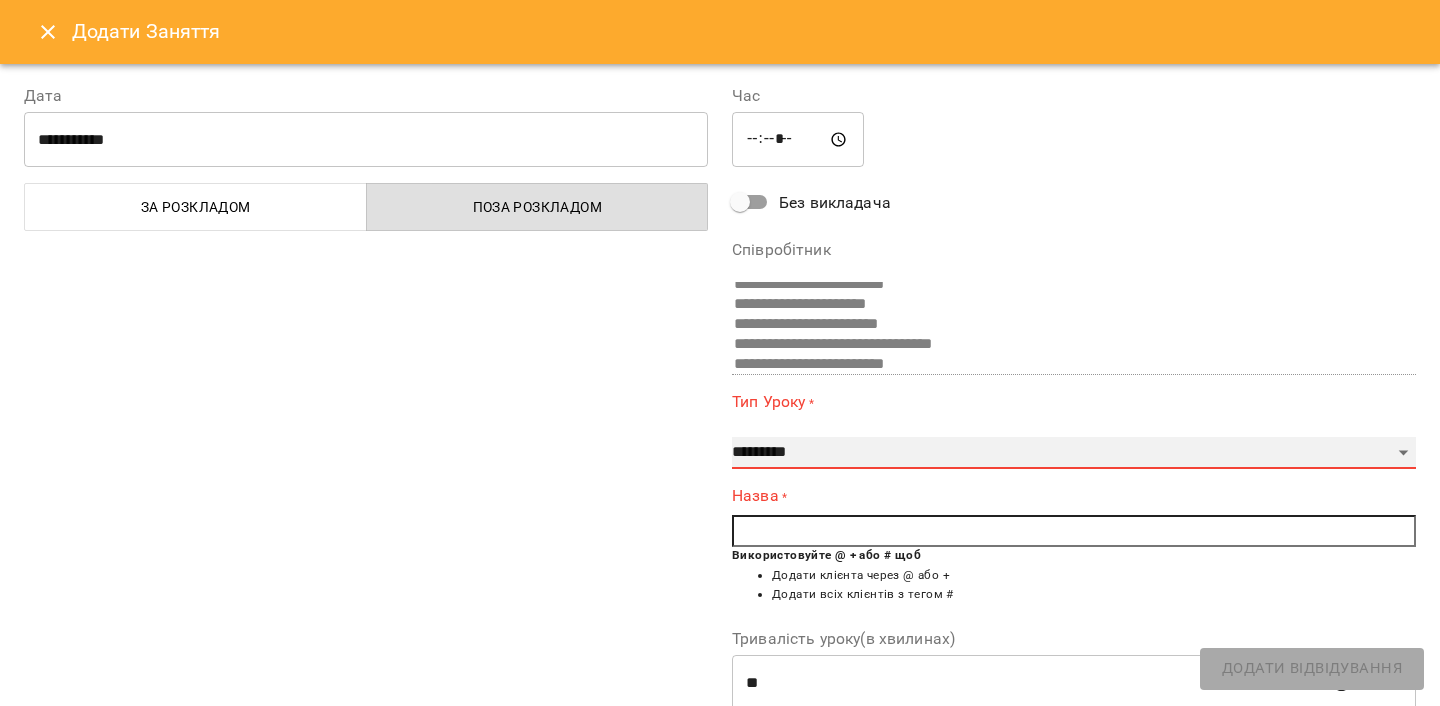 click on "**********" at bounding box center (1074, 453) 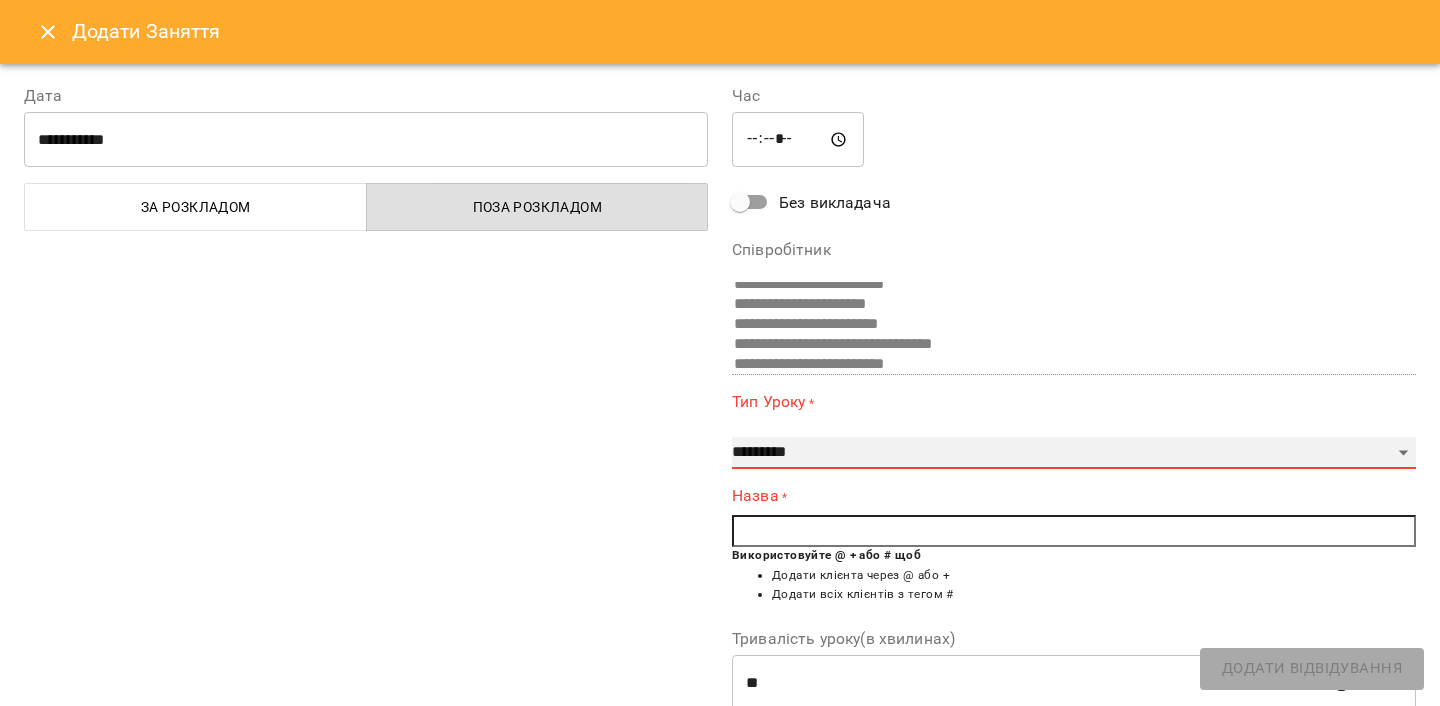 select on "**********" 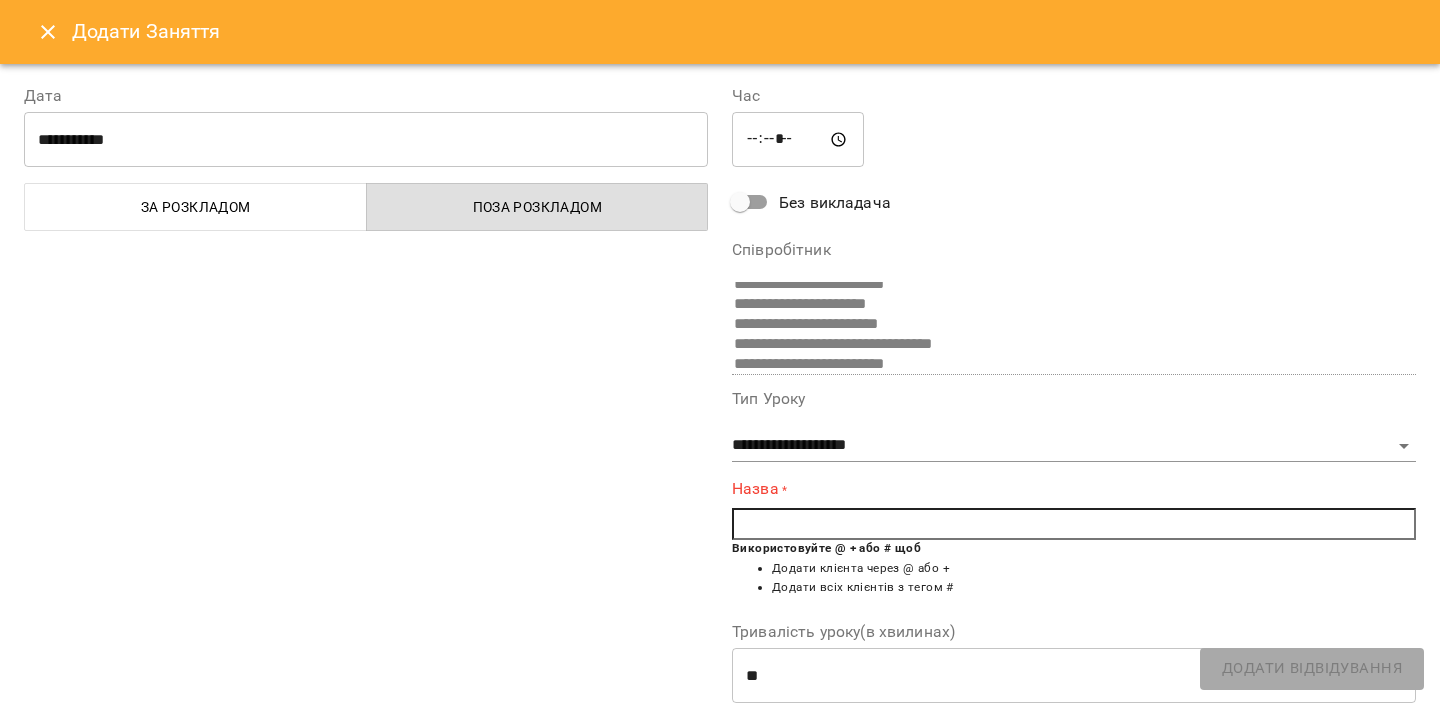 click at bounding box center [1074, 524] 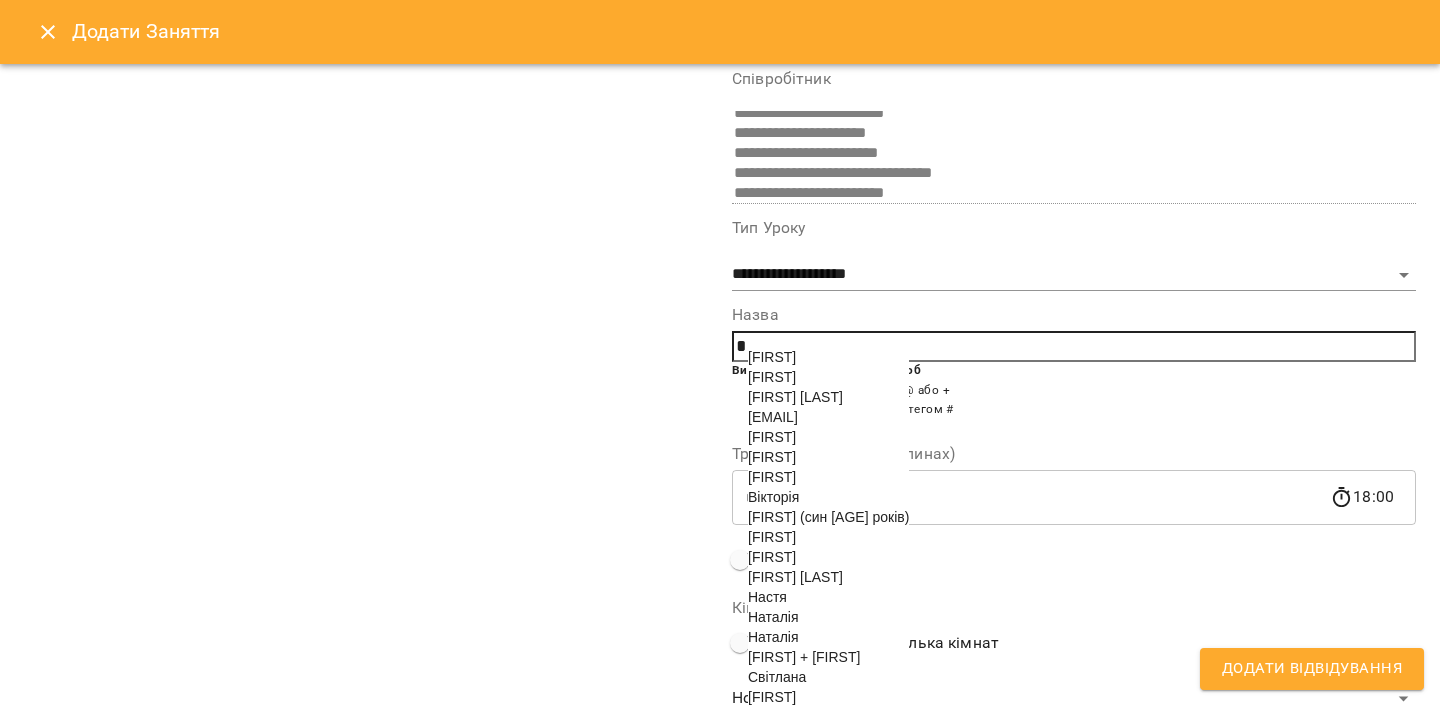 scroll, scrollTop: 185, scrollLeft: 0, axis: vertical 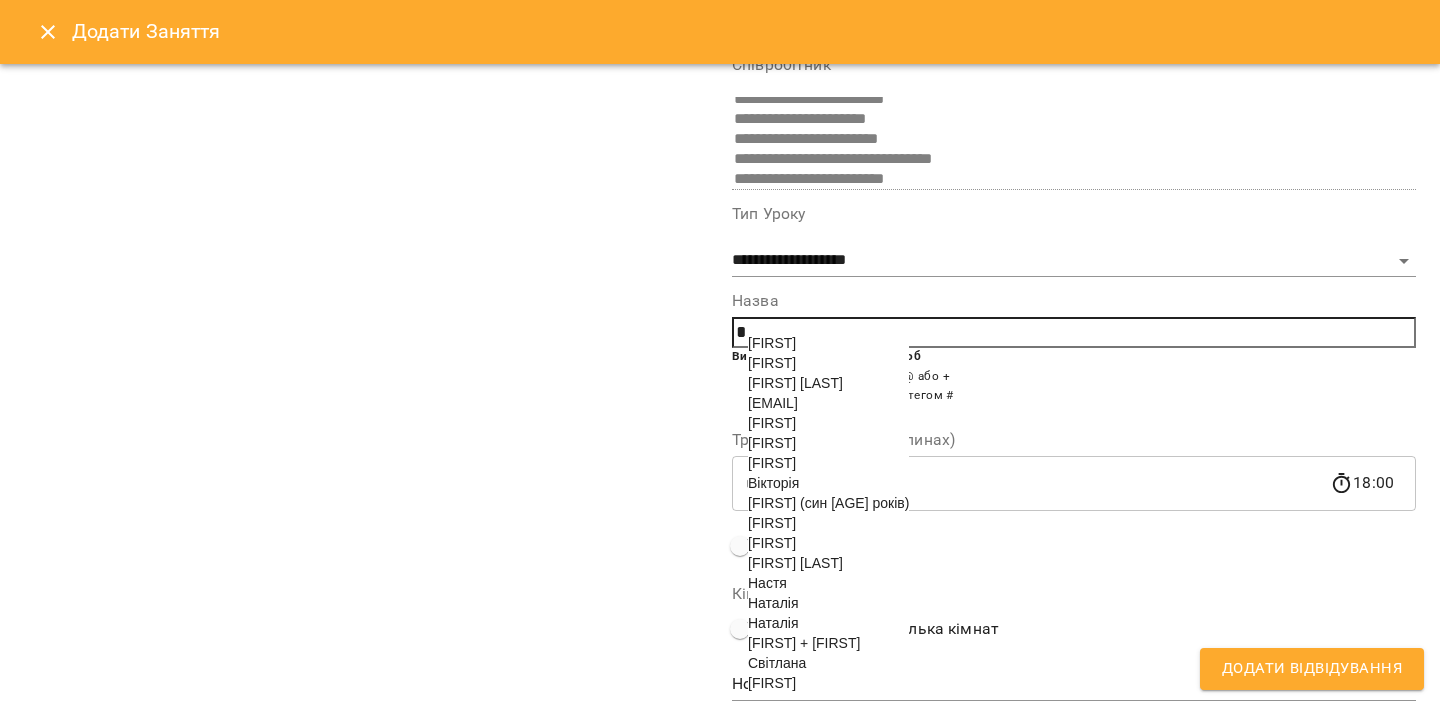 click on "[FIRST]" at bounding box center [772, 543] 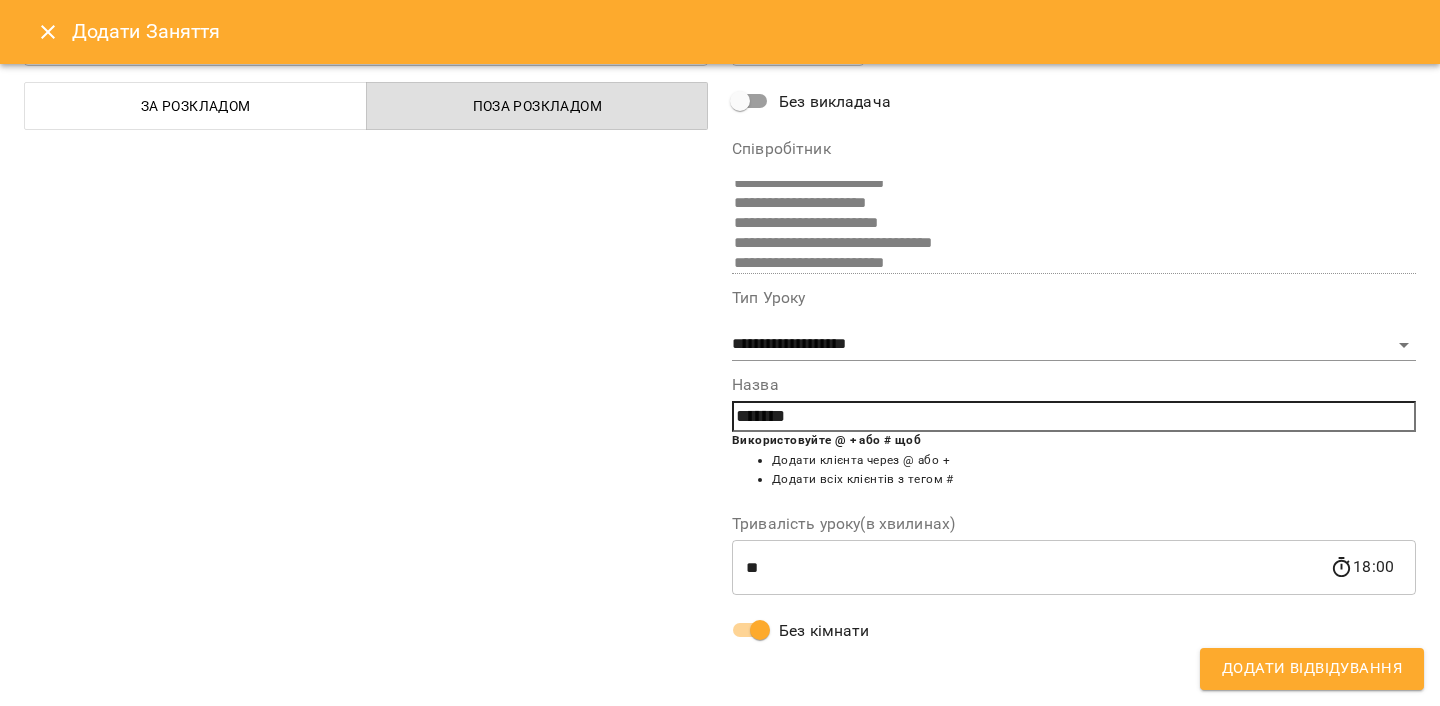 scroll, scrollTop: 101, scrollLeft: 0, axis: vertical 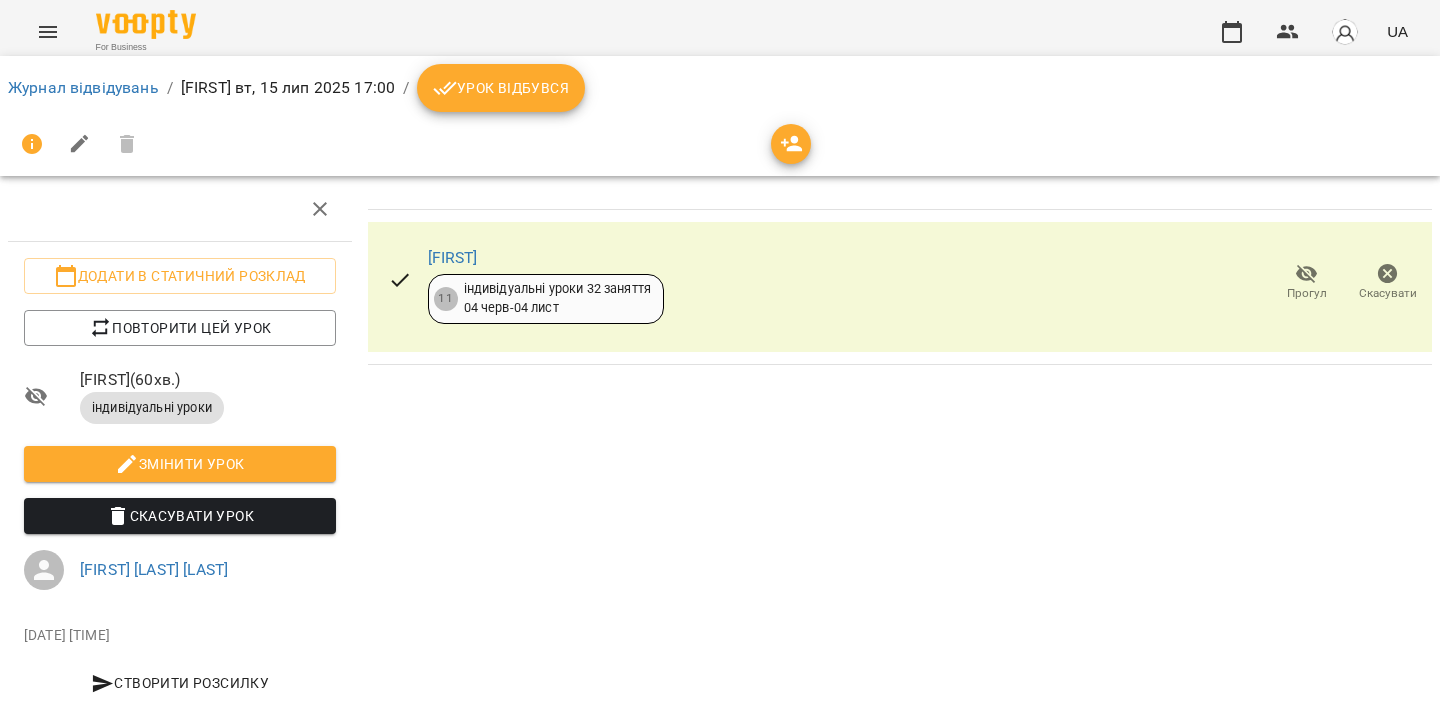 click on "Урок відбувся" at bounding box center [501, 88] 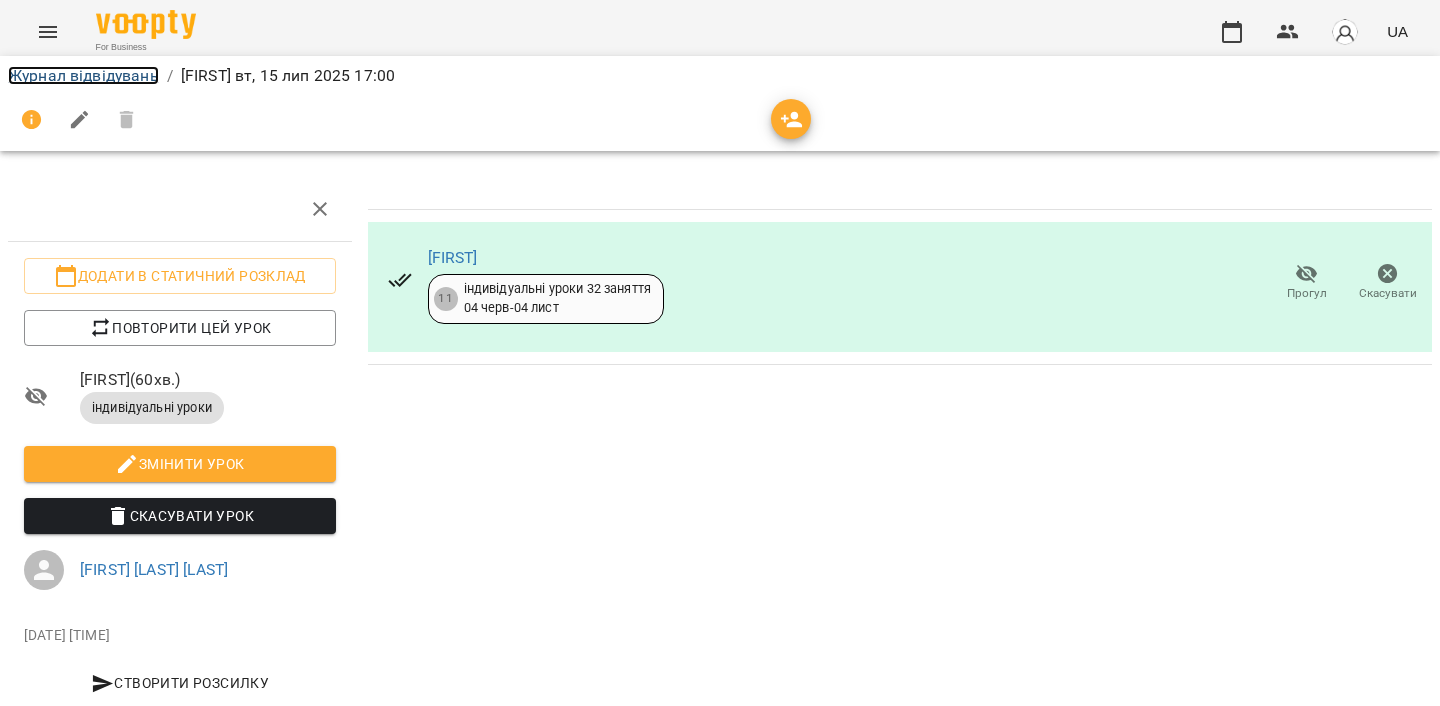 click on "Журнал відвідувань" at bounding box center (83, 75) 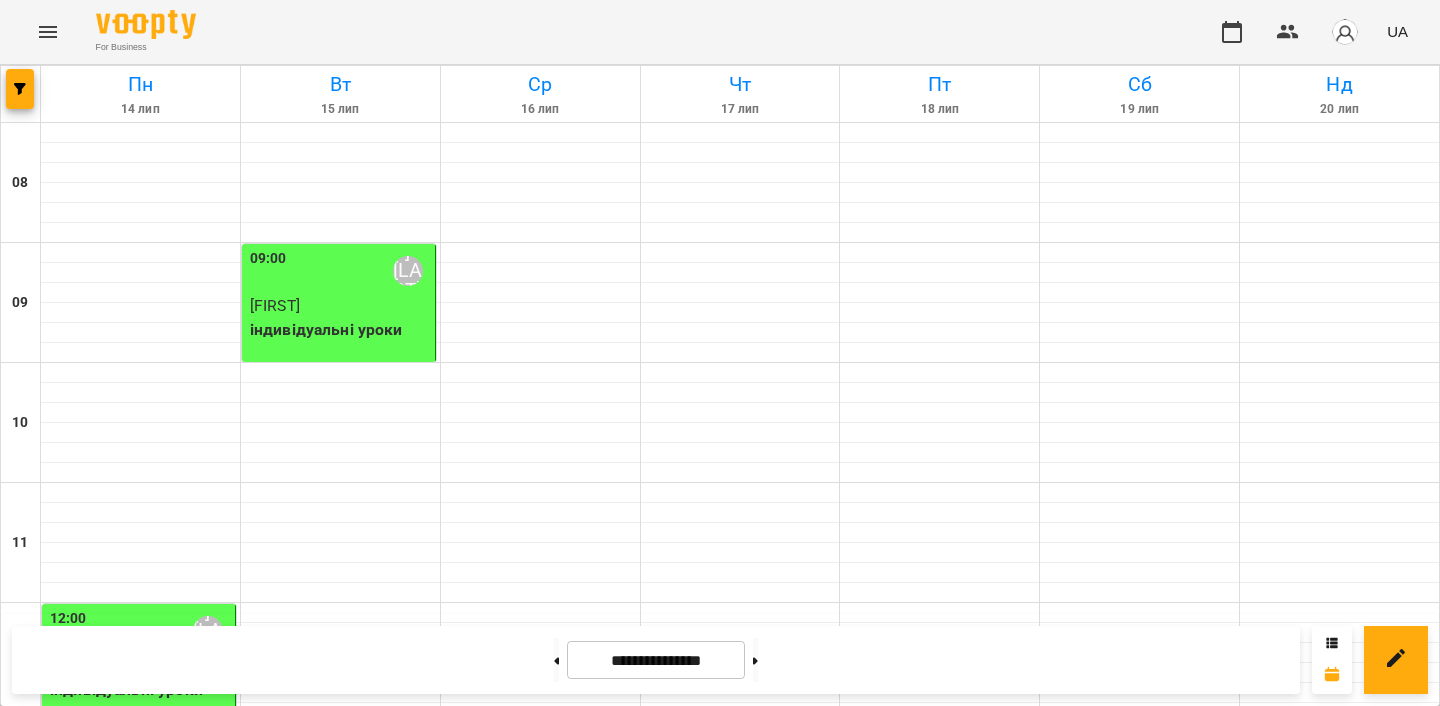 scroll, scrollTop: 1307, scrollLeft: 0, axis: vertical 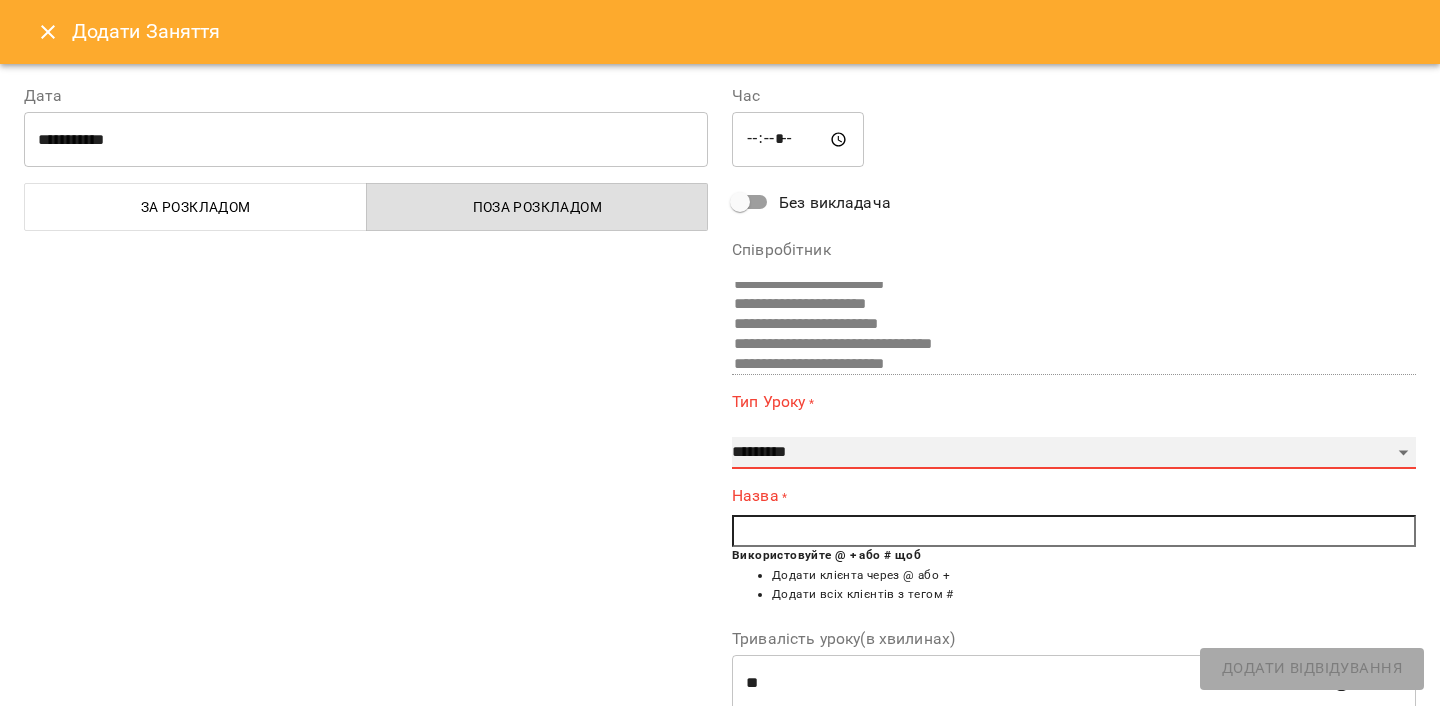 click on "**********" at bounding box center [1074, 453] 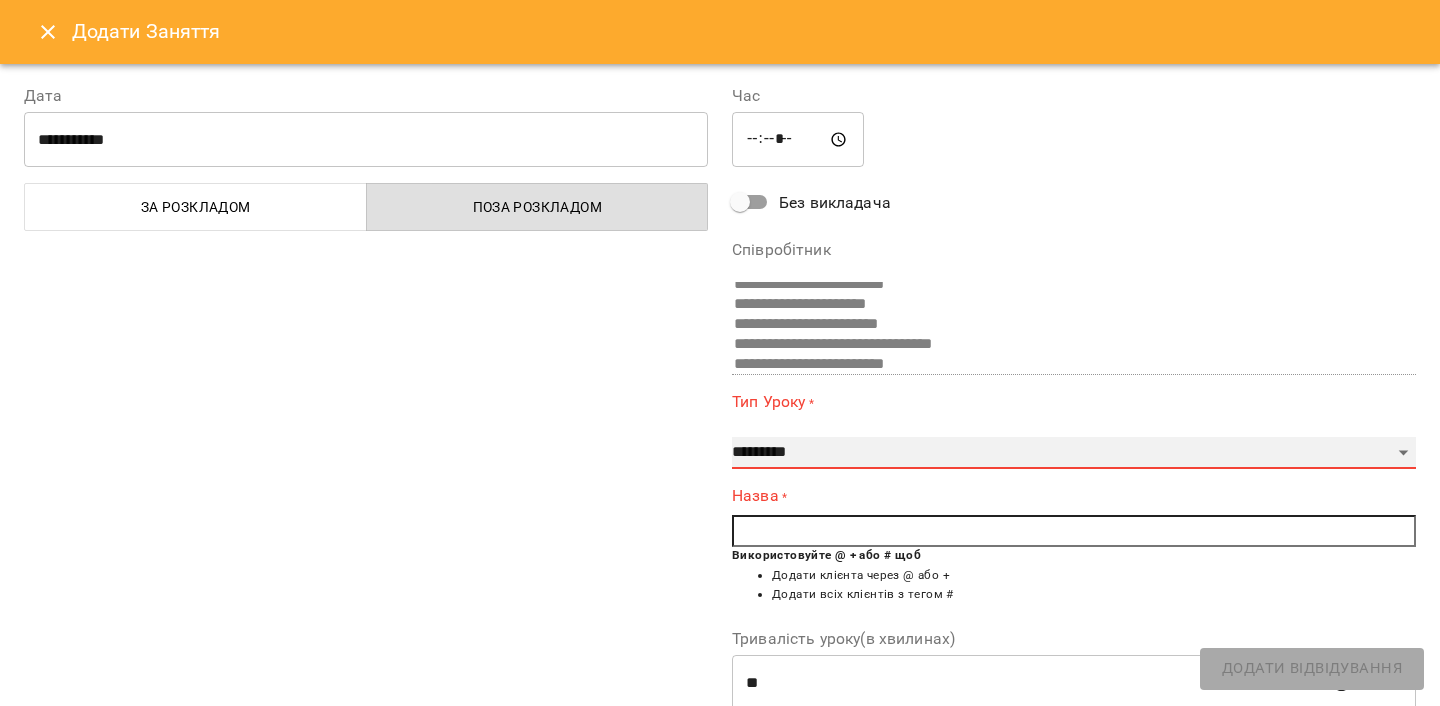 select on "**********" 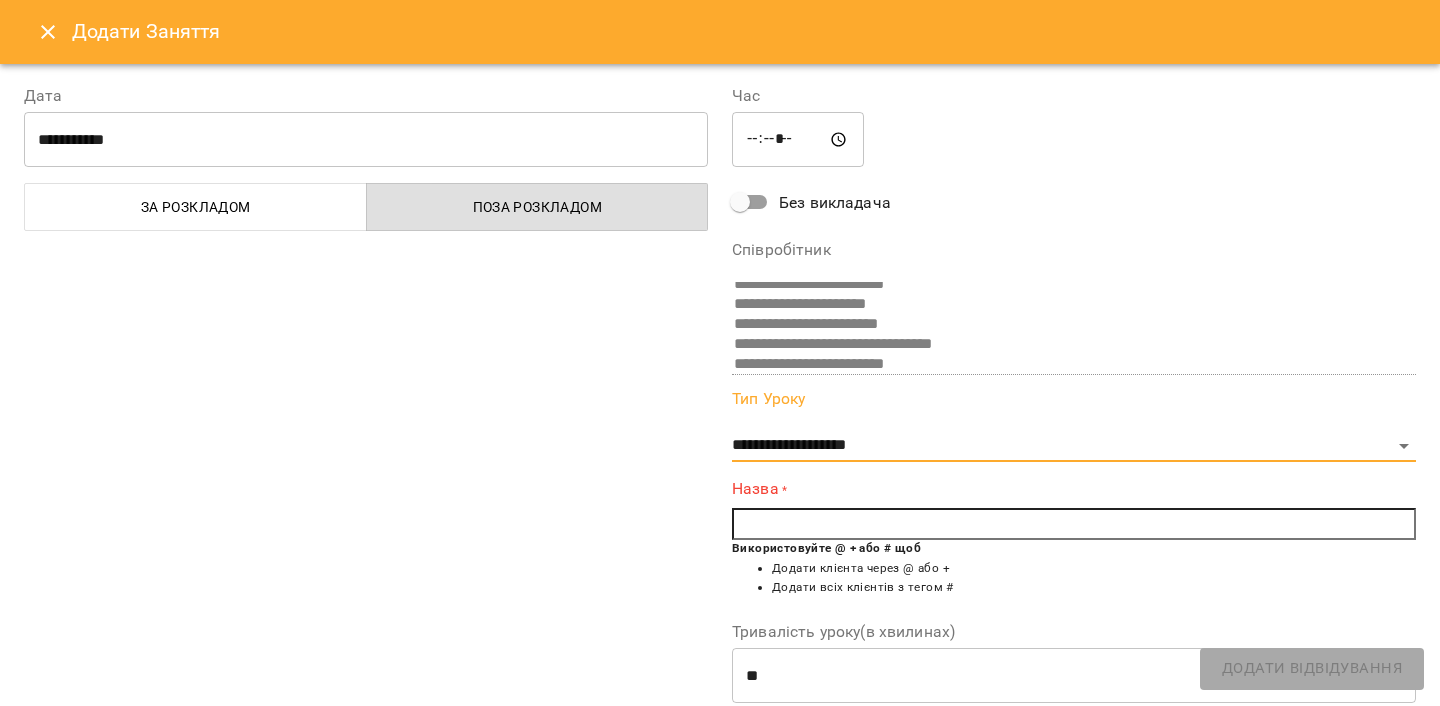 click at bounding box center (1074, 524) 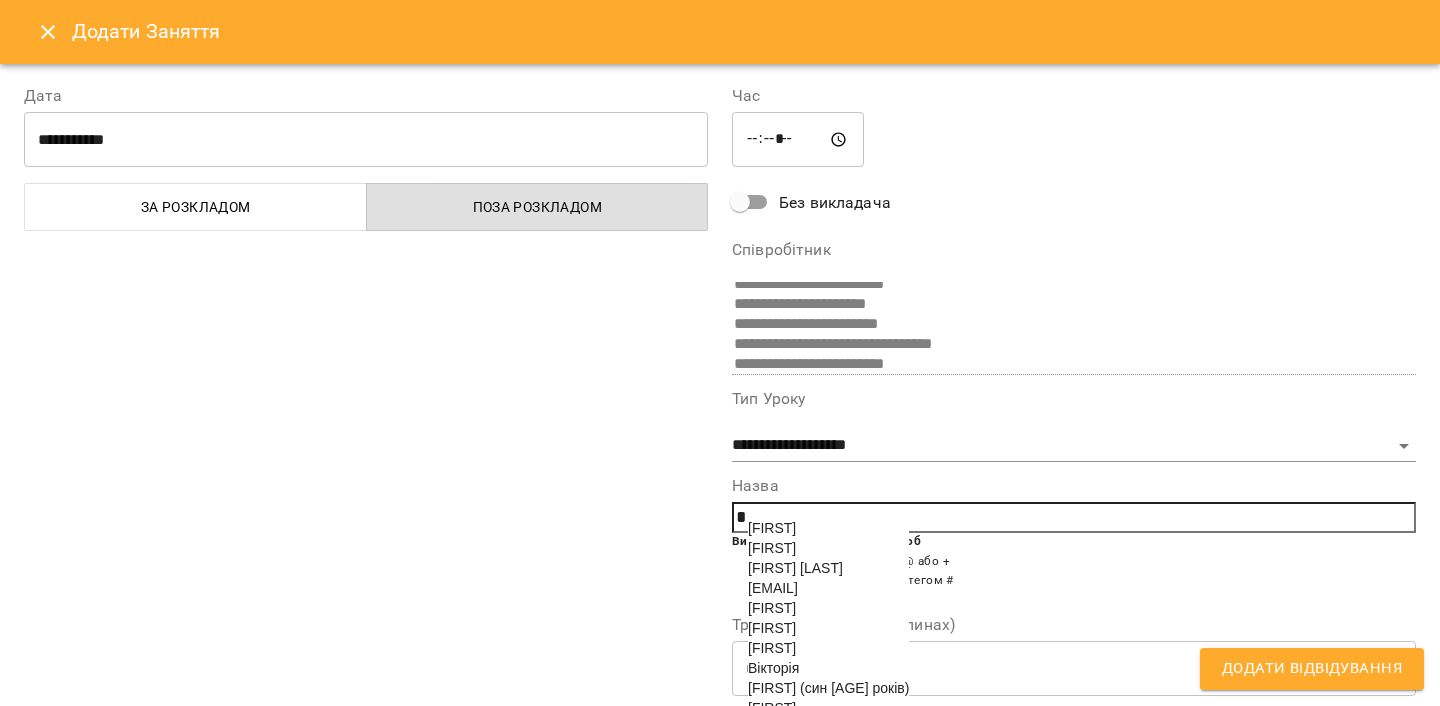 click on "[EMAIL]" at bounding box center [773, 588] 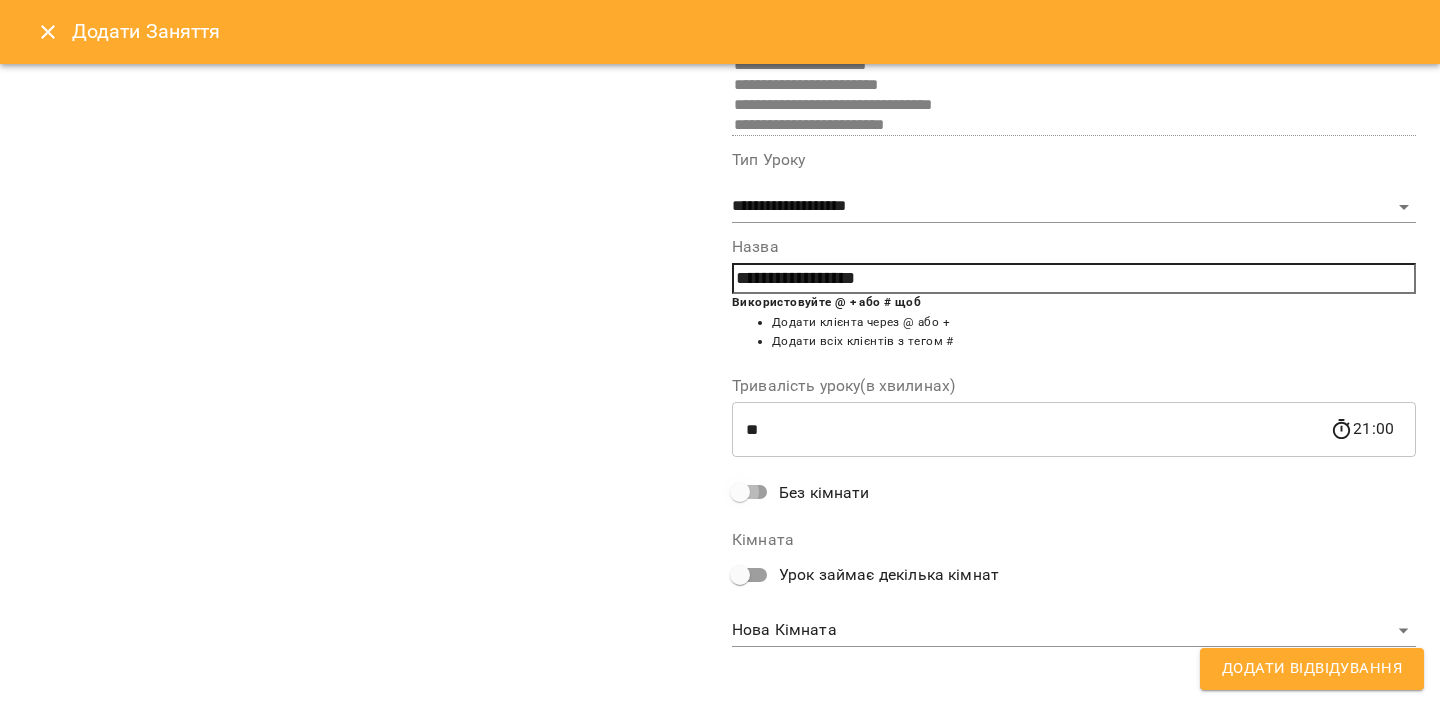 scroll, scrollTop: 101, scrollLeft: 0, axis: vertical 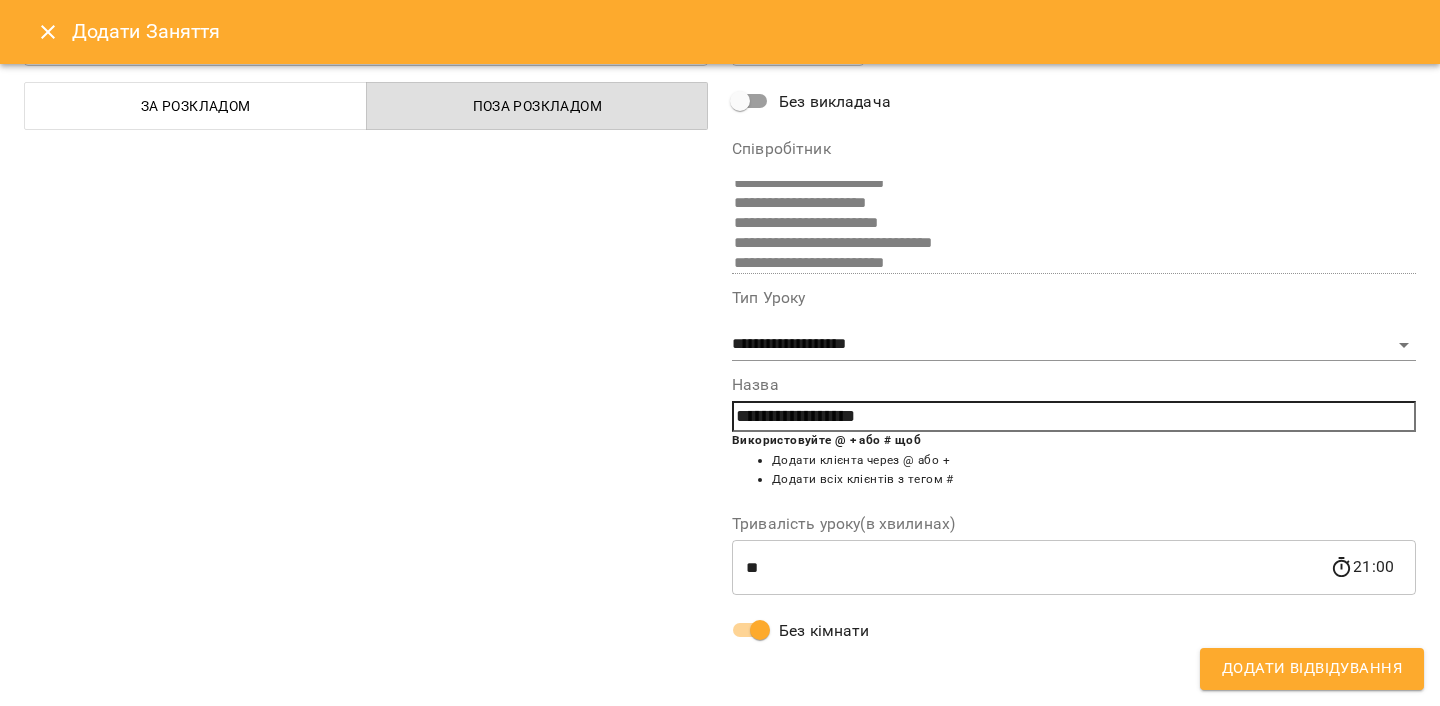 click on "Додати Відвідування" at bounding box center [1312, 669] 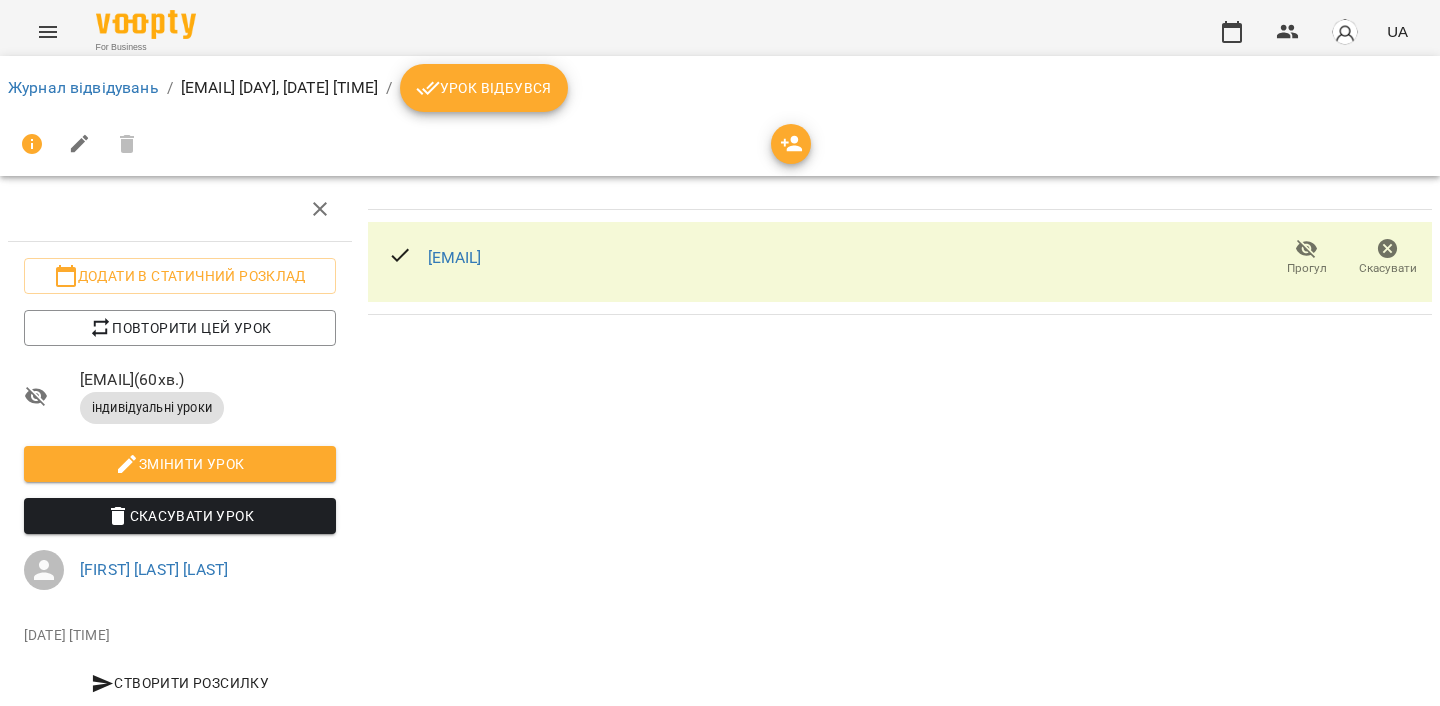 click on "Урок відбувся" at bounding box center (484, 88) 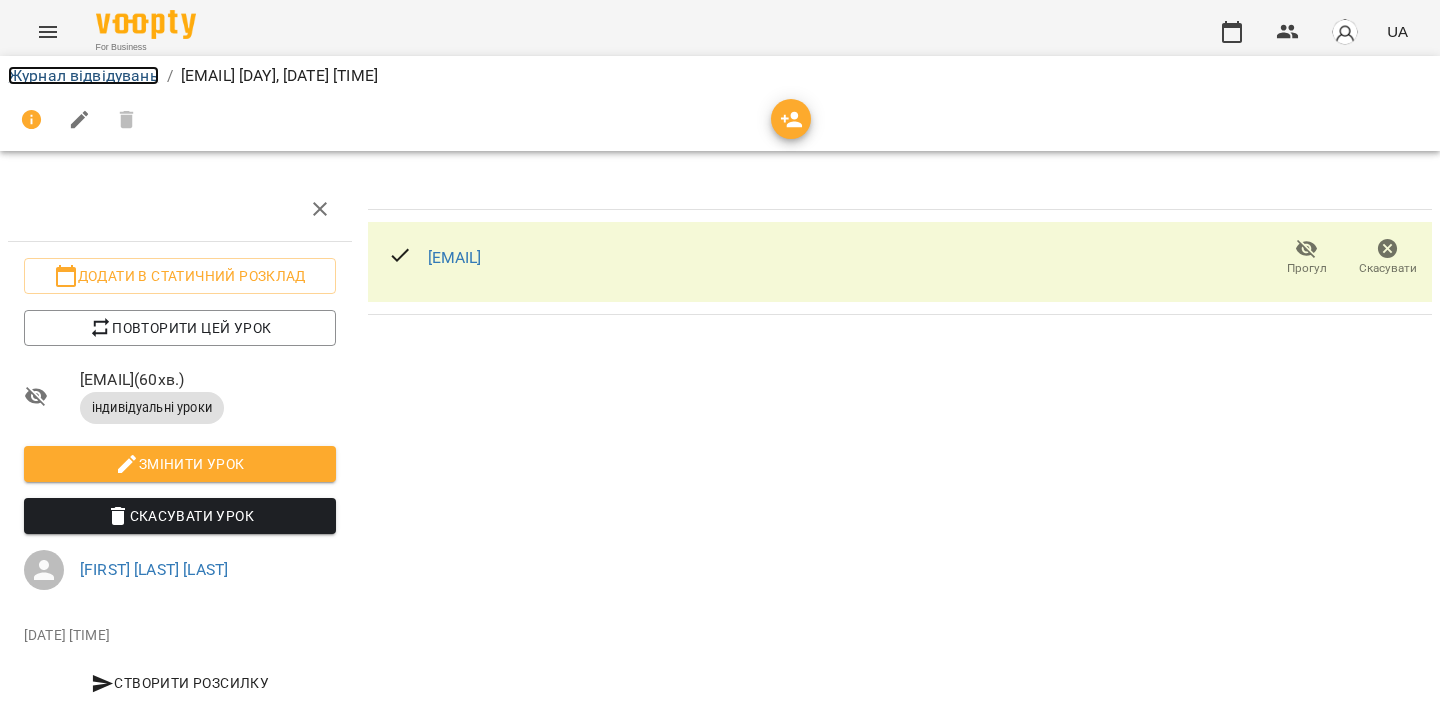 click on "Журнал відвідувань" at bounding box center (83, 75) 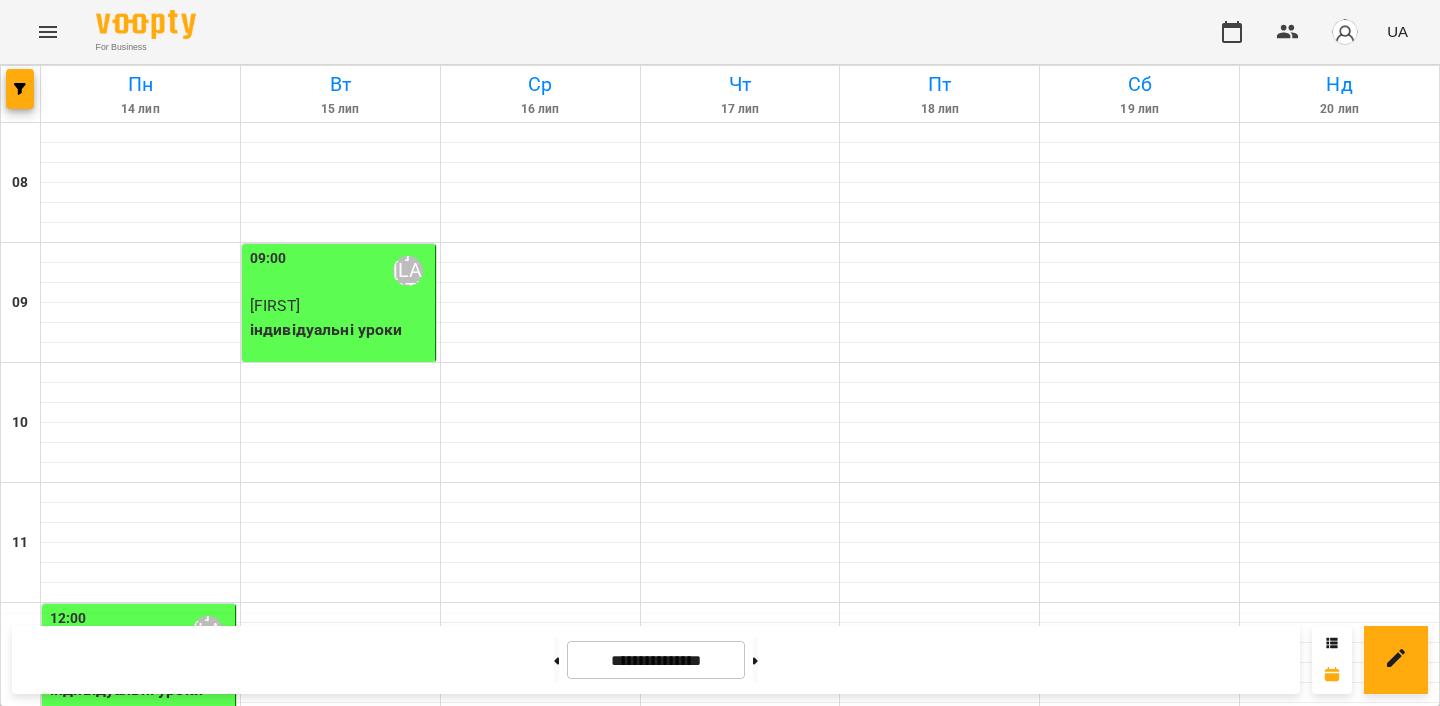 scroll, scrollTop: 1305, scrollLeft: 0, axis: vertical 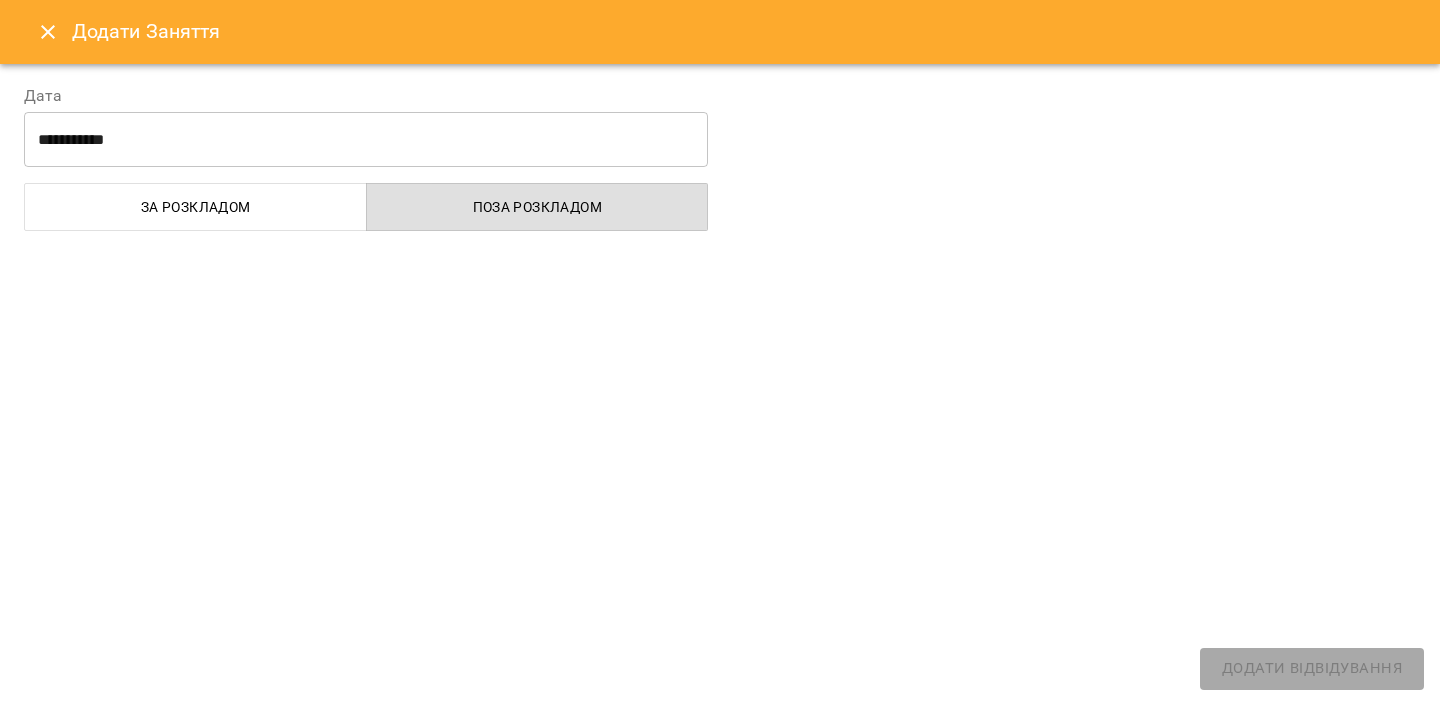select on "**********" 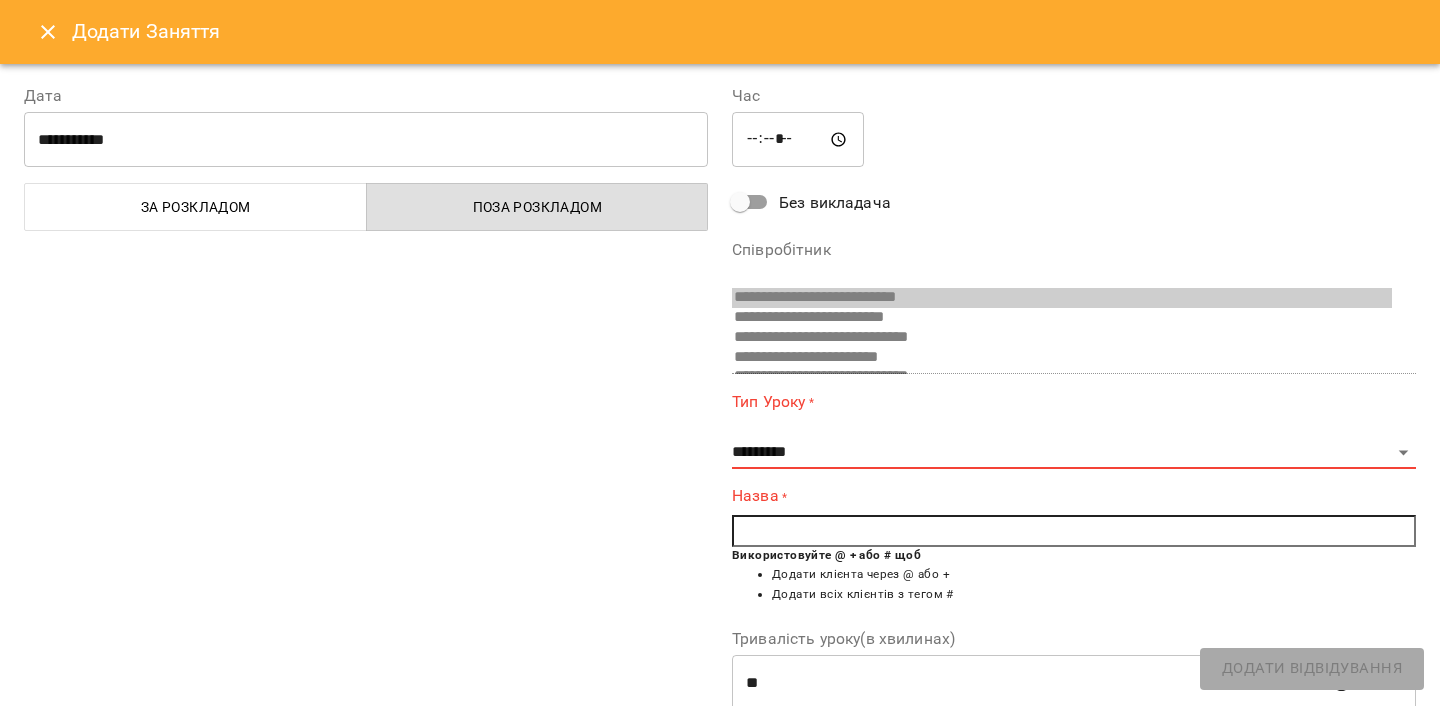 scroll, scrollTop: 489, scrollLeft: 0, axis: vertical 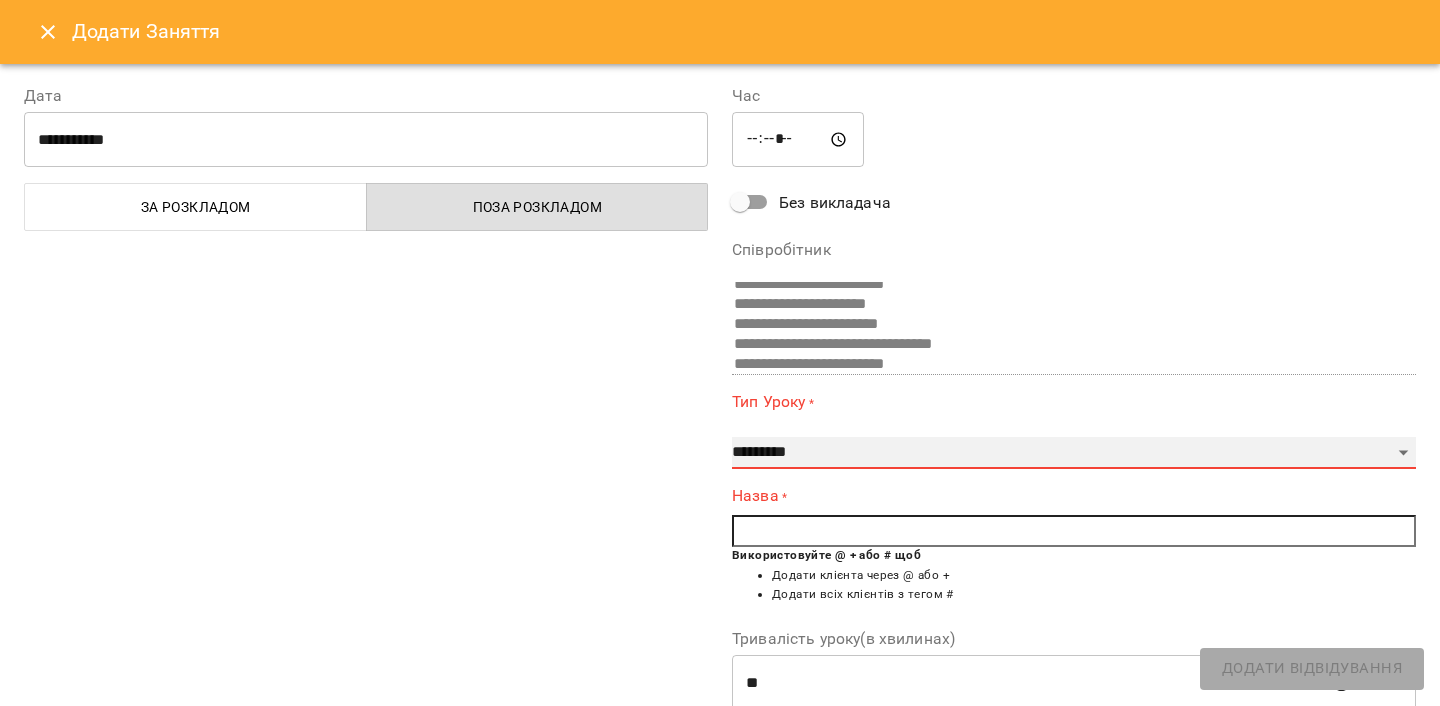 click on "**********" at bounding box center [1074, 453] 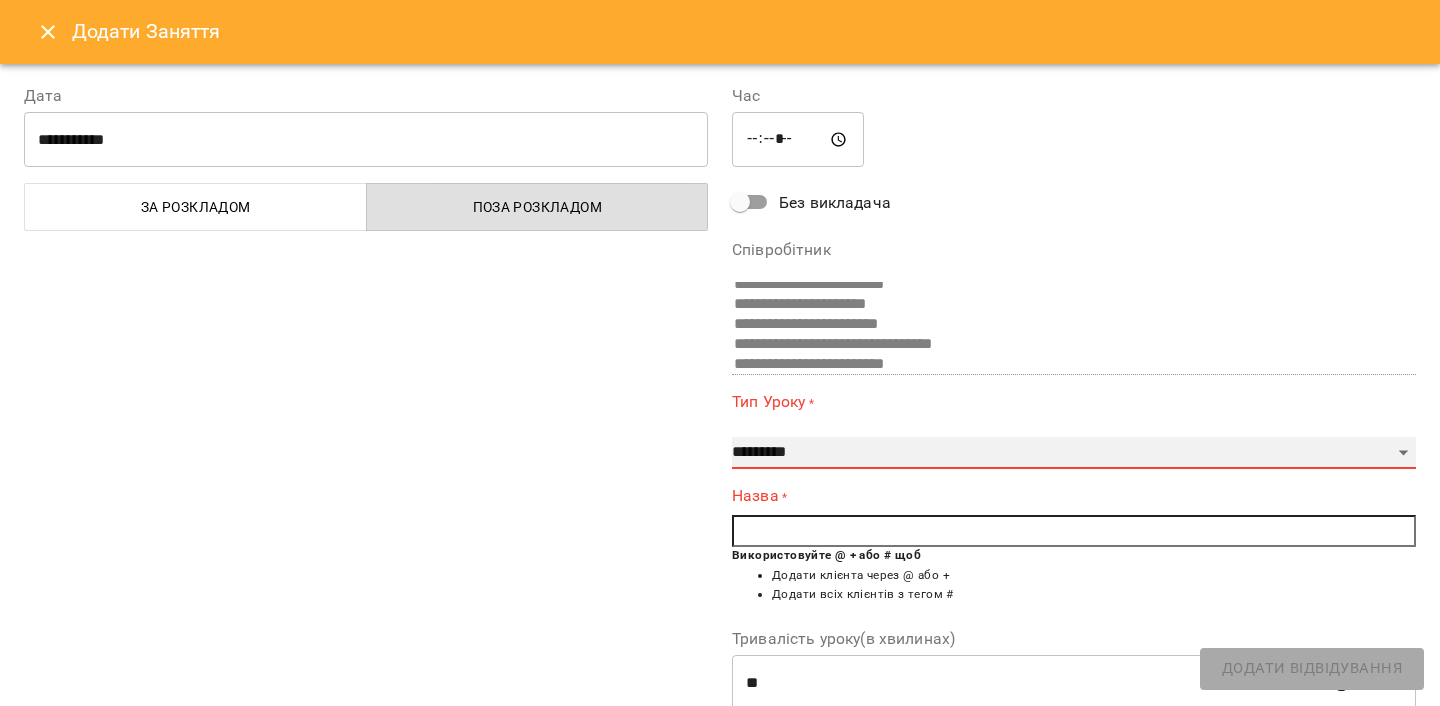 select on "**********" 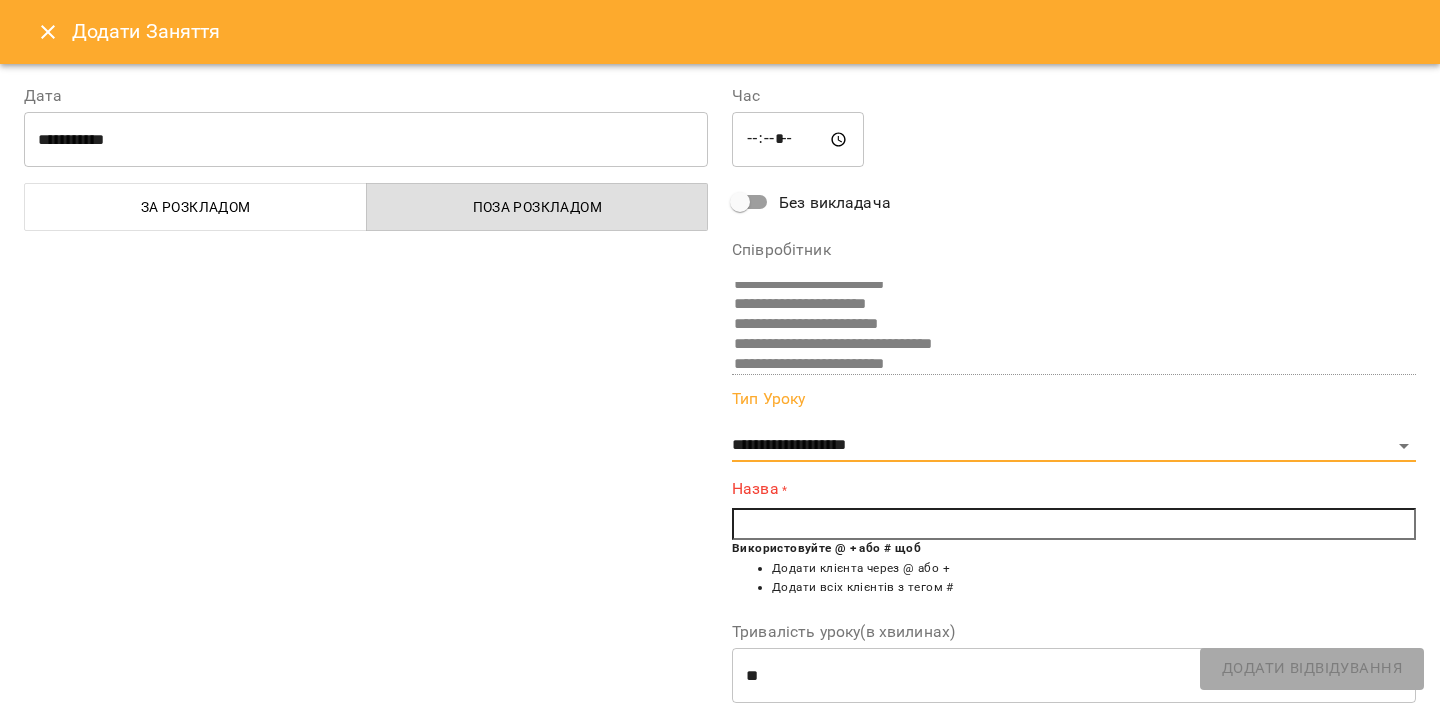 click at bounding box center (1074, 524) 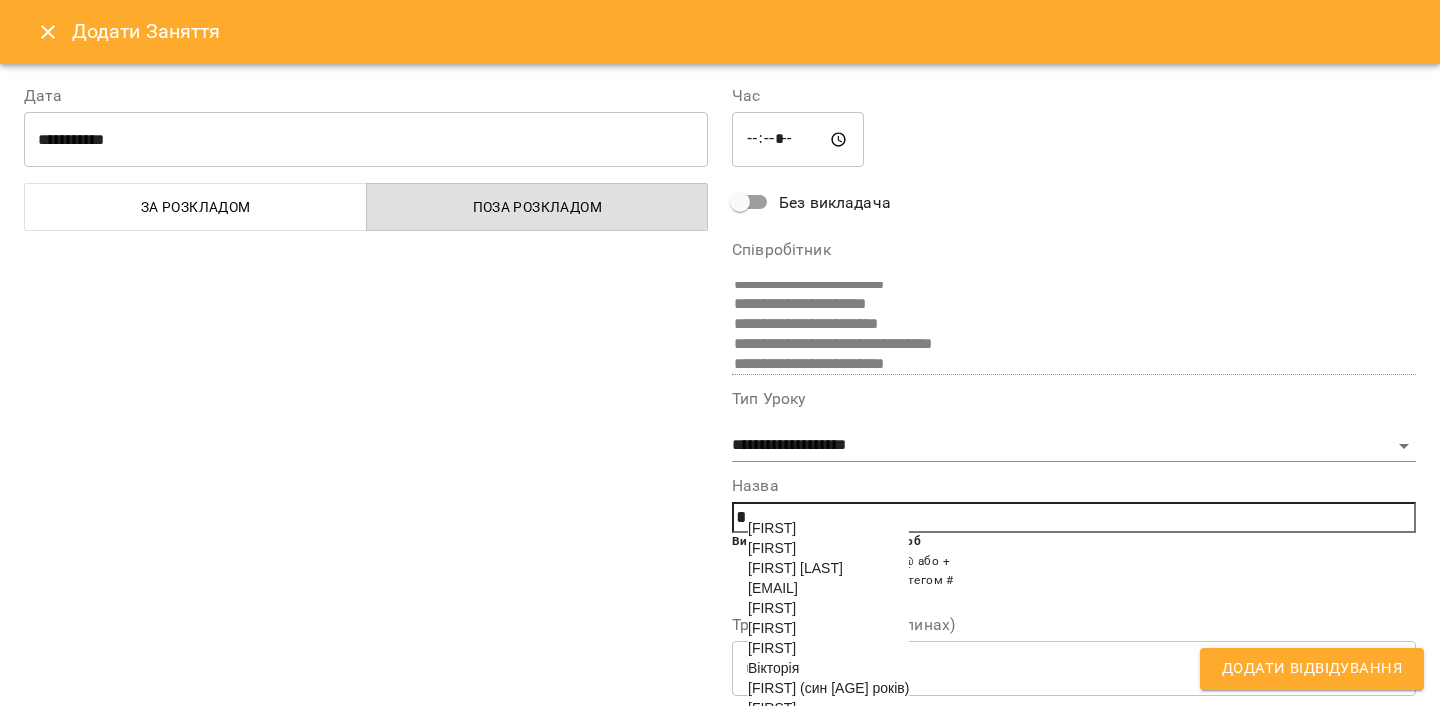click on "[EMAIL]" at bounding box center [773, 588] 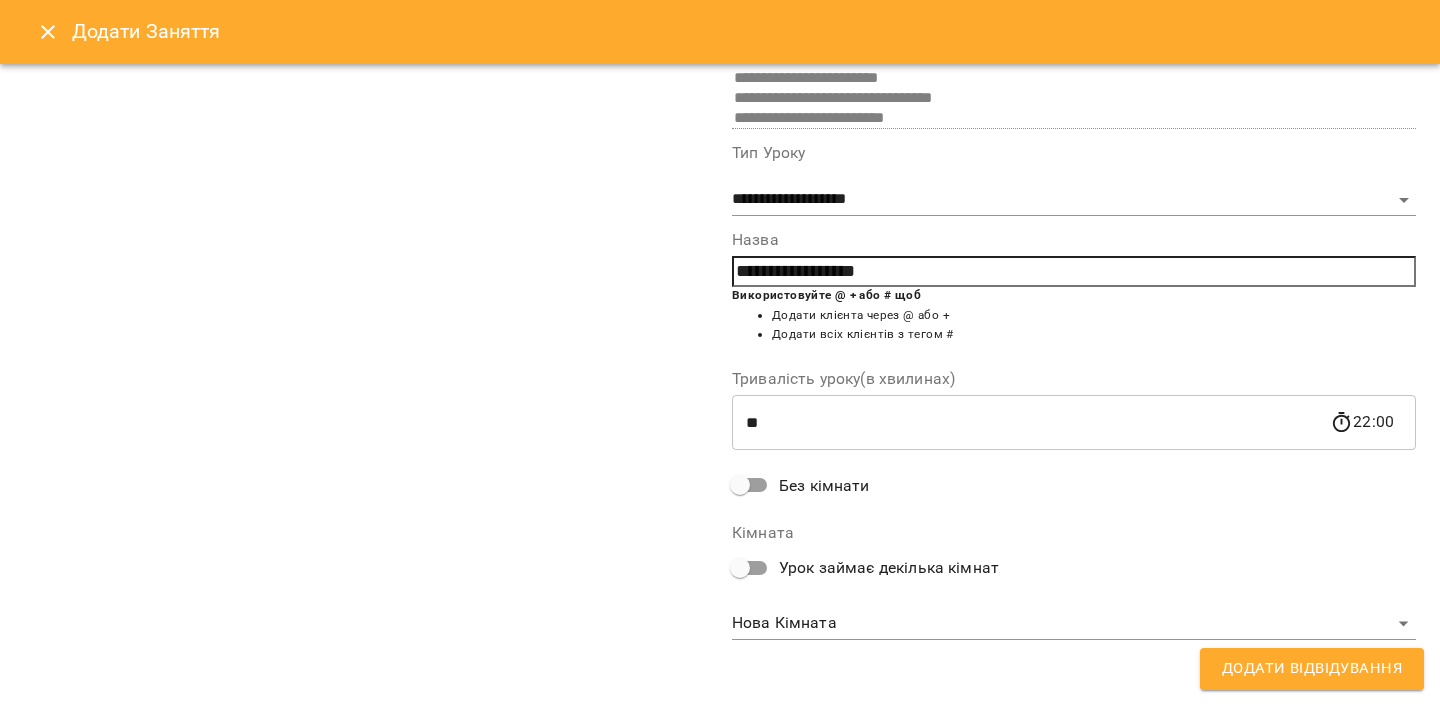 scroll, scrollTop: 101, scrollLeft: 0, axis: vertical 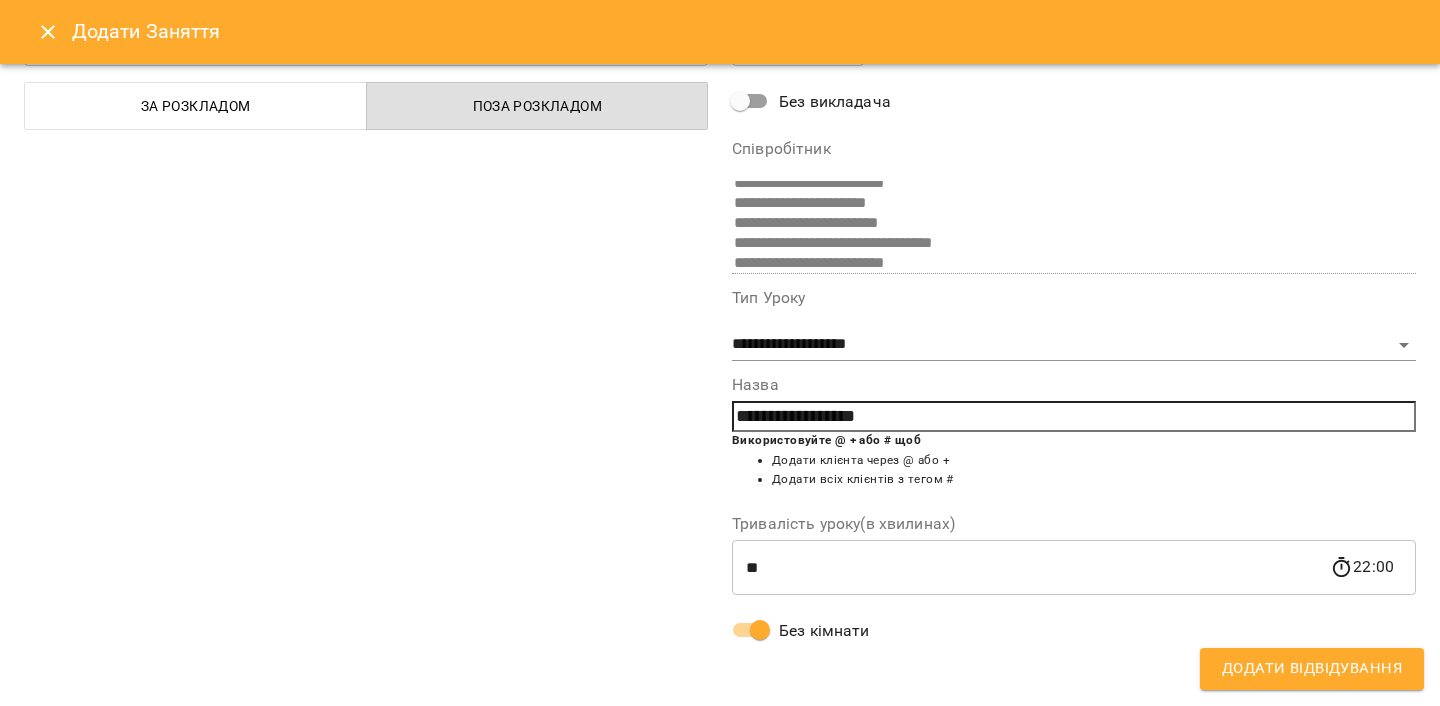 click on "Додати Відвідування" at bounding box center [1312, 669] 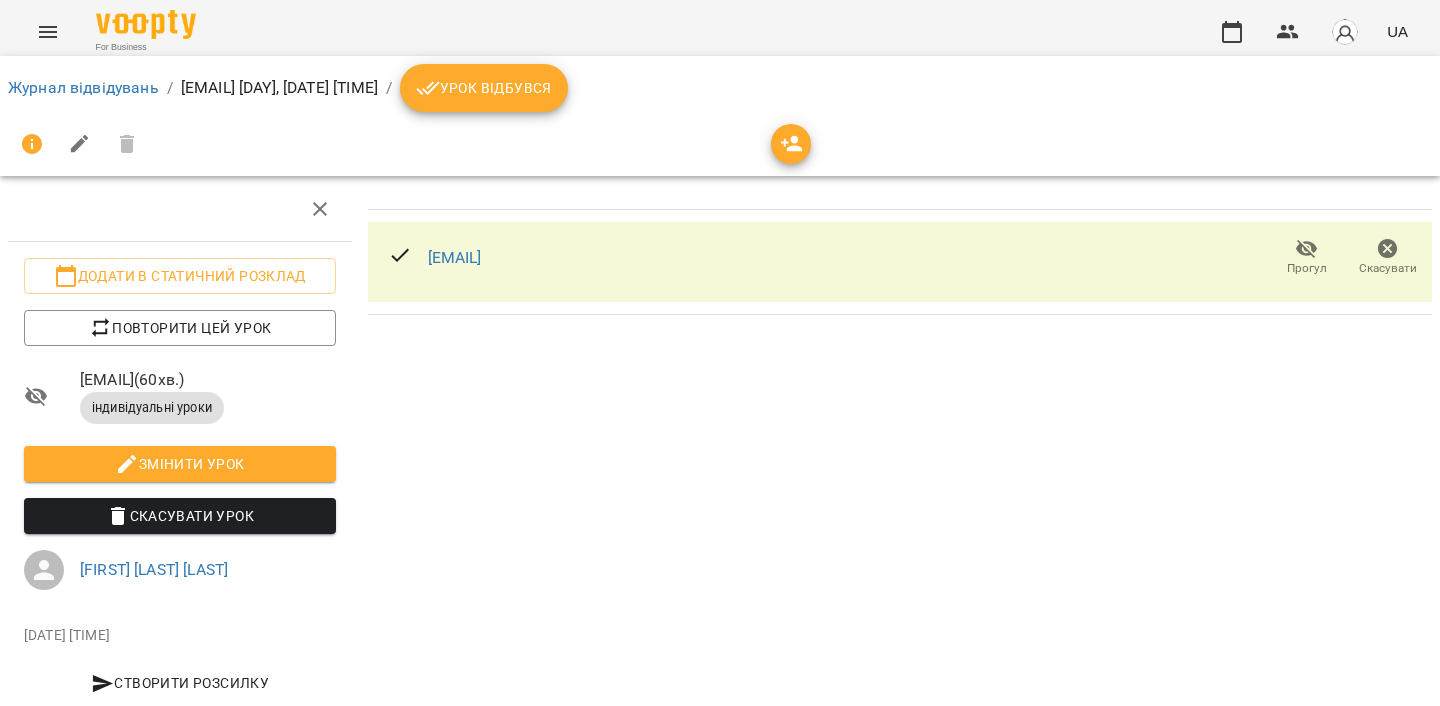 click on "Урок відбувся" at bounding box center (484, 88) 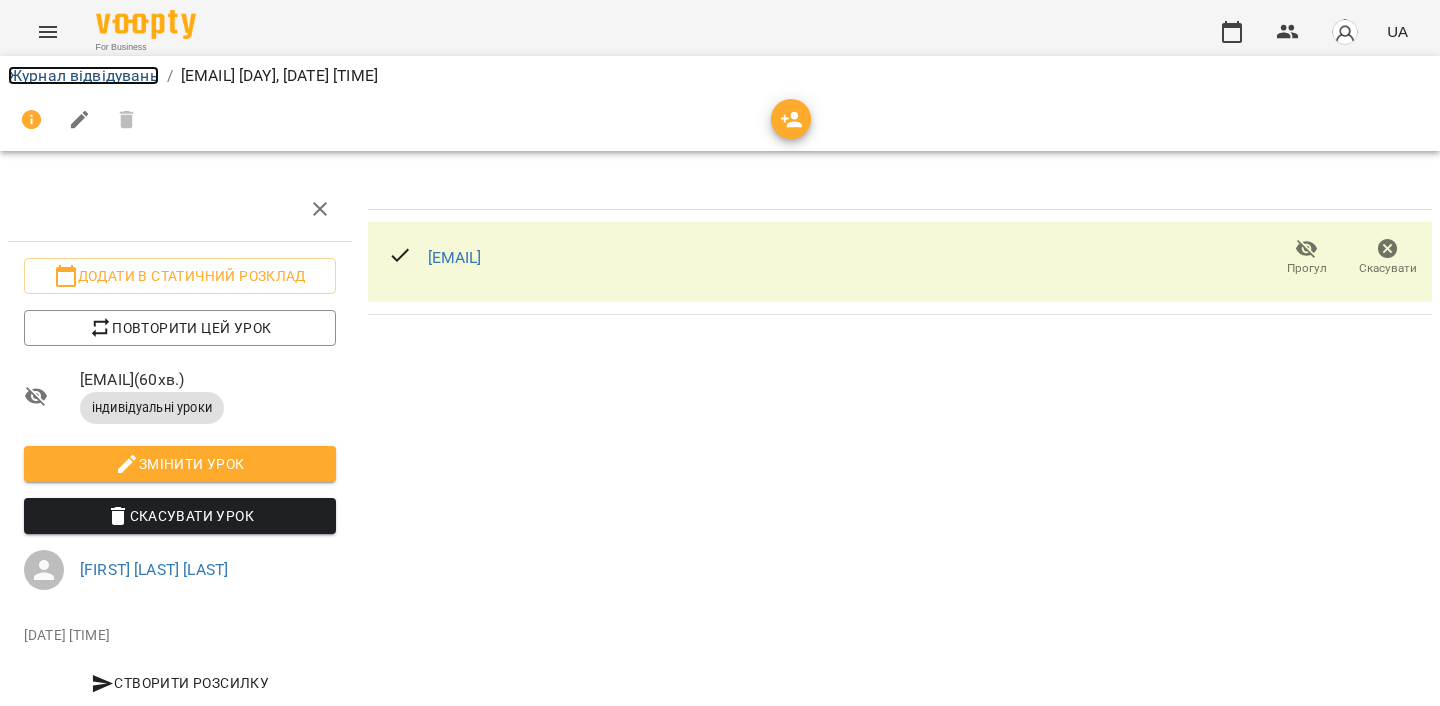 click on "Журнал відвідувань" at bounding box center [83, 75] 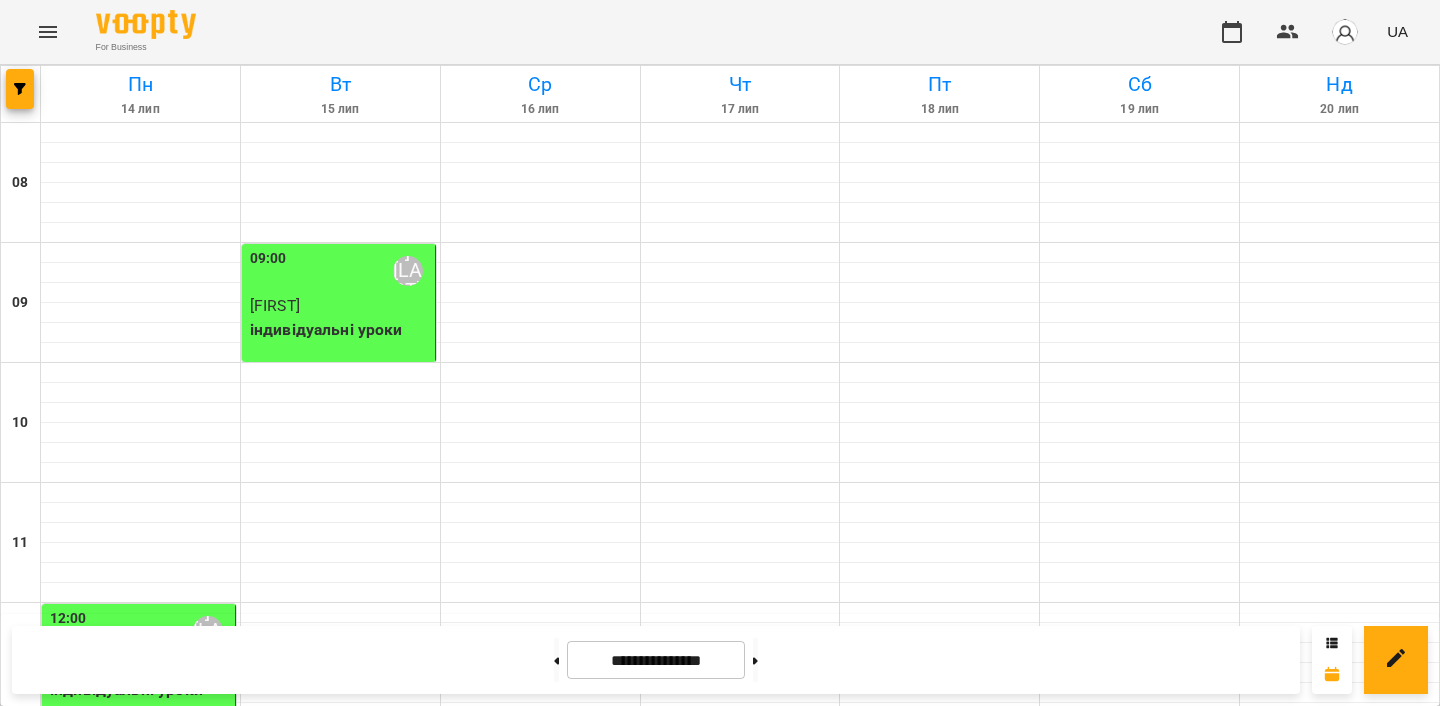 scroll, scrollTop: 176, scrollLeft: 0, axis: vertical 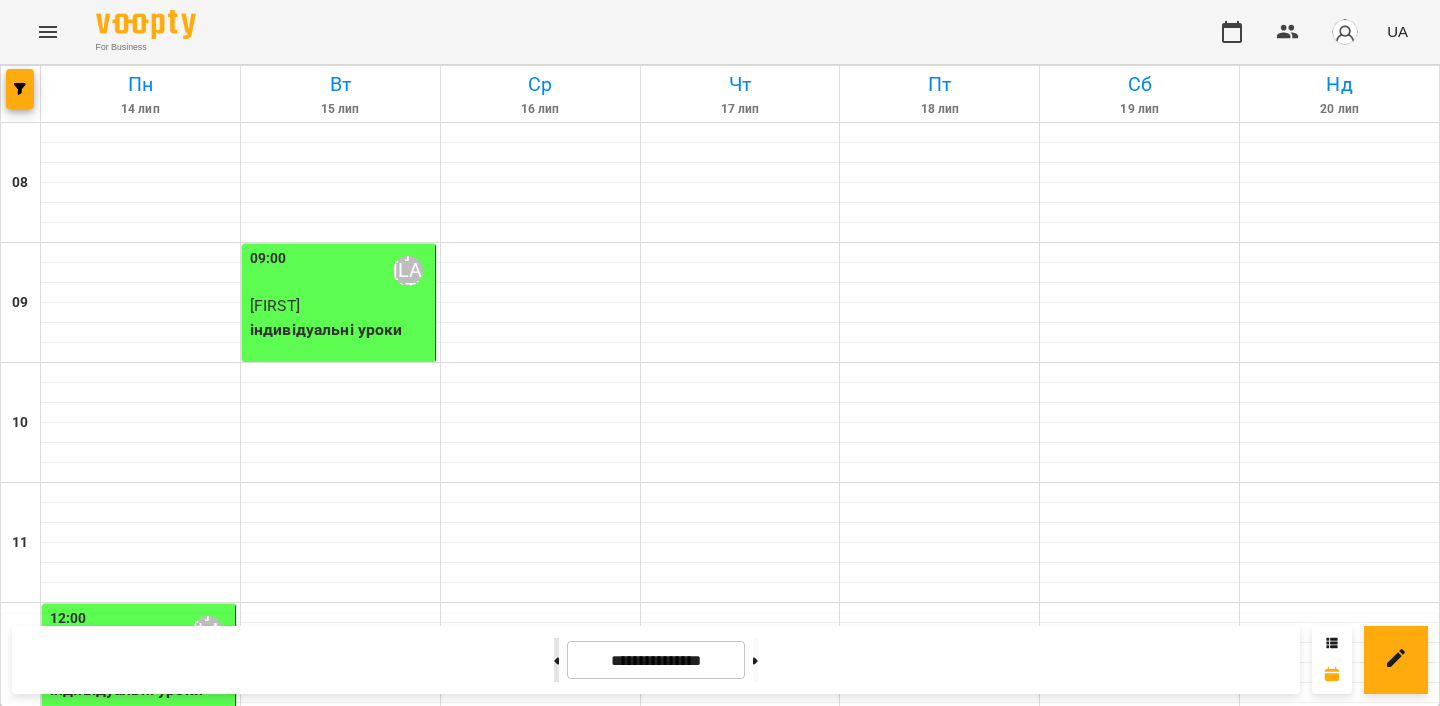 click at bounding box center [556, 660] 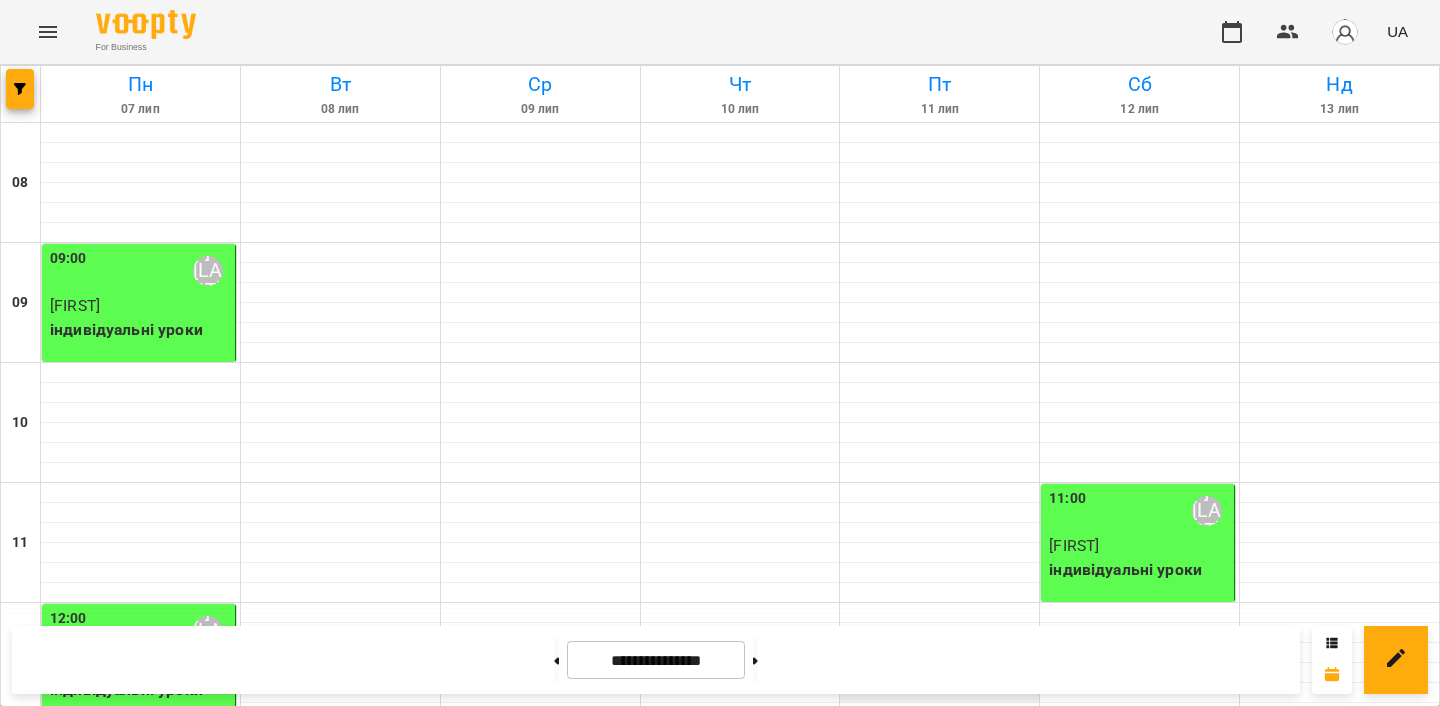 scroll, scrollTop: 201, scrollLeft: 0, axis: vertical 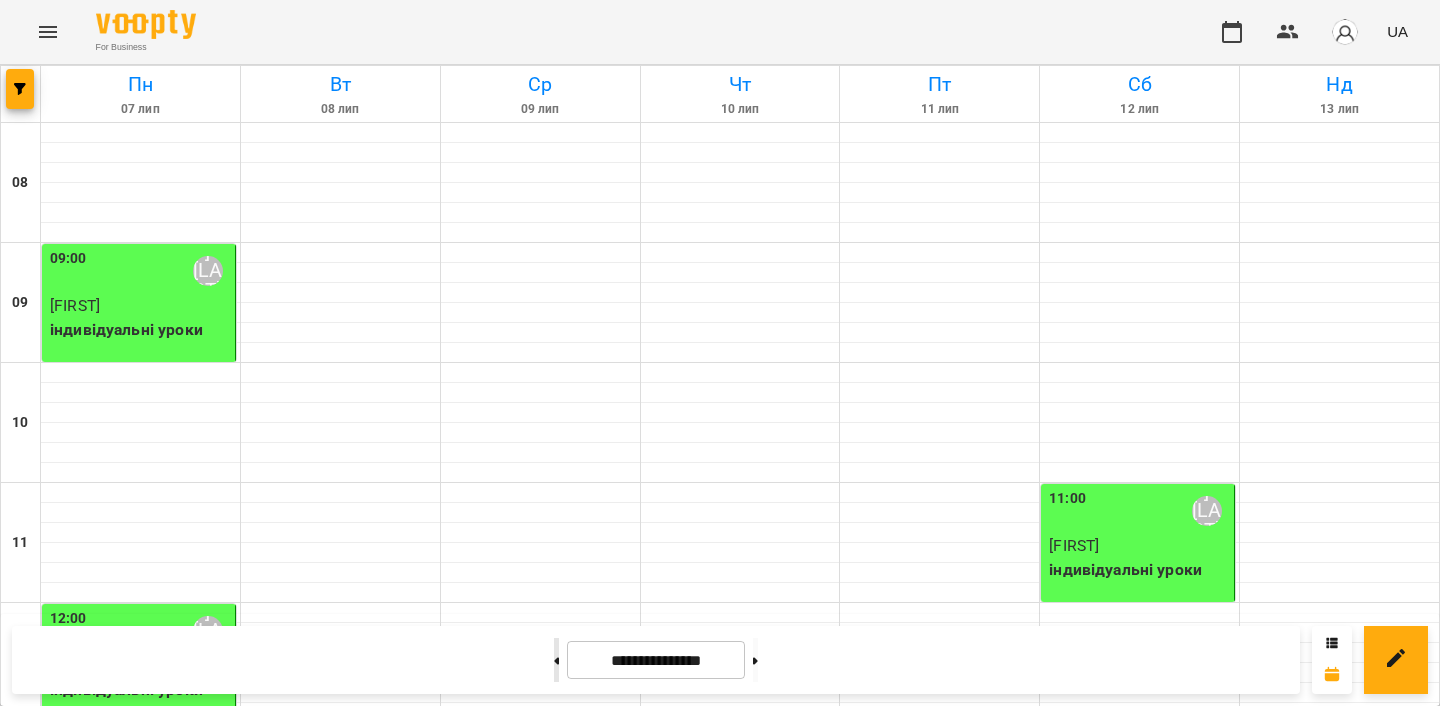 click at bounding box center [556, 660] 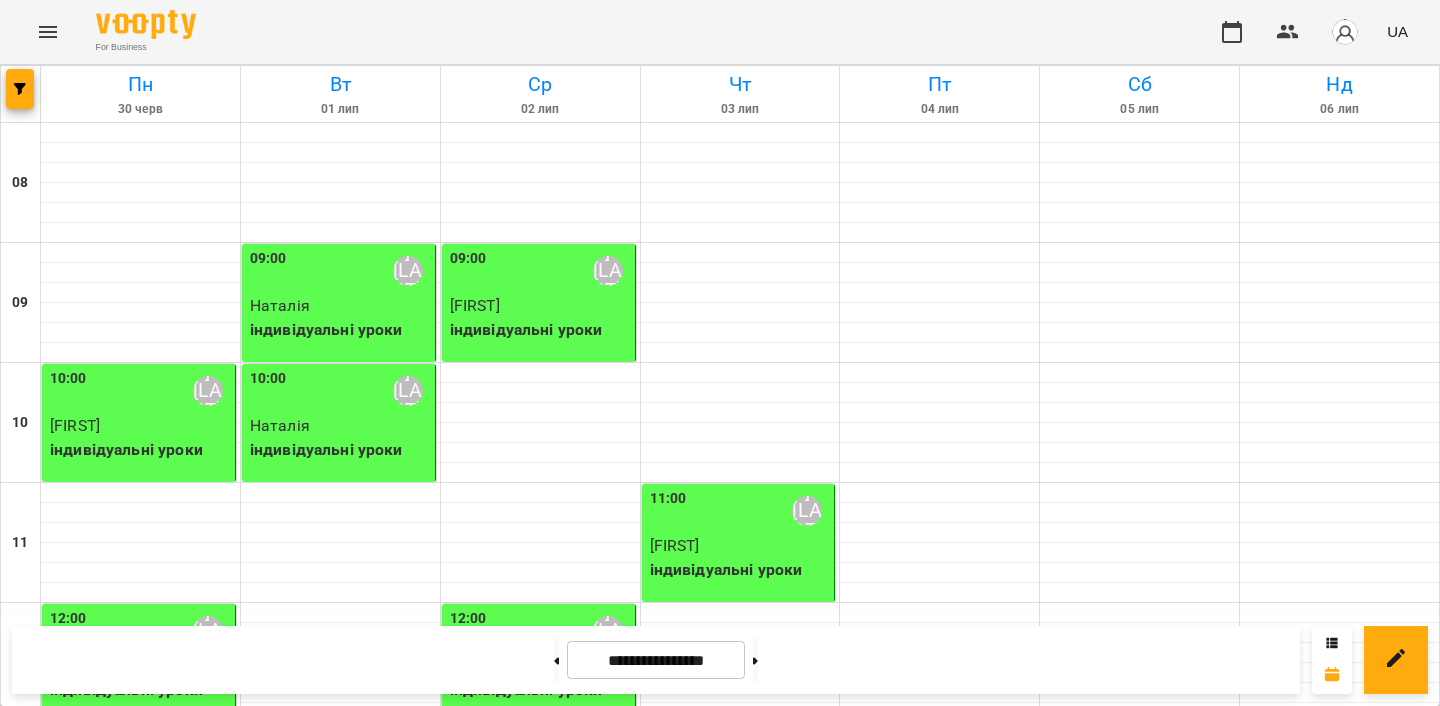 scroll, scrollTop: 53, scrollLeft: 0, axis: vertical 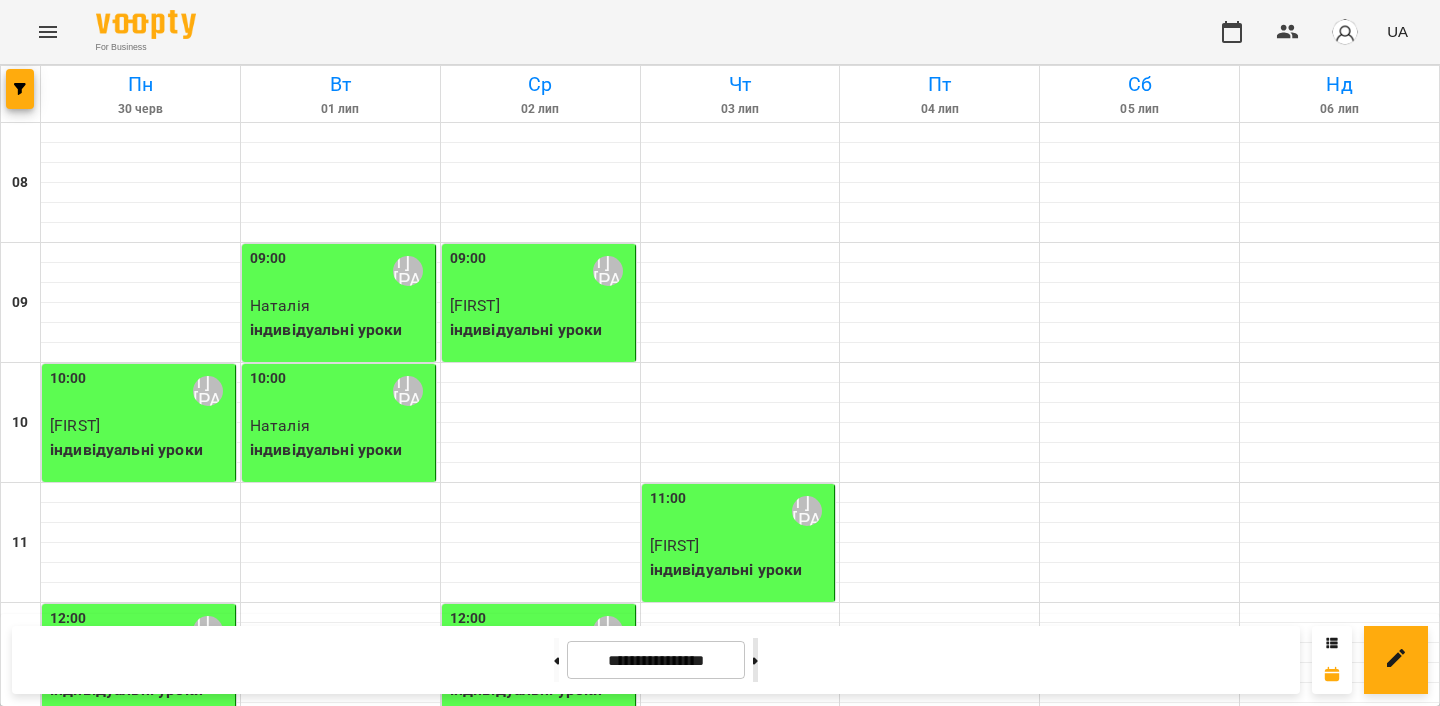 click at bounding box center [755, 660] 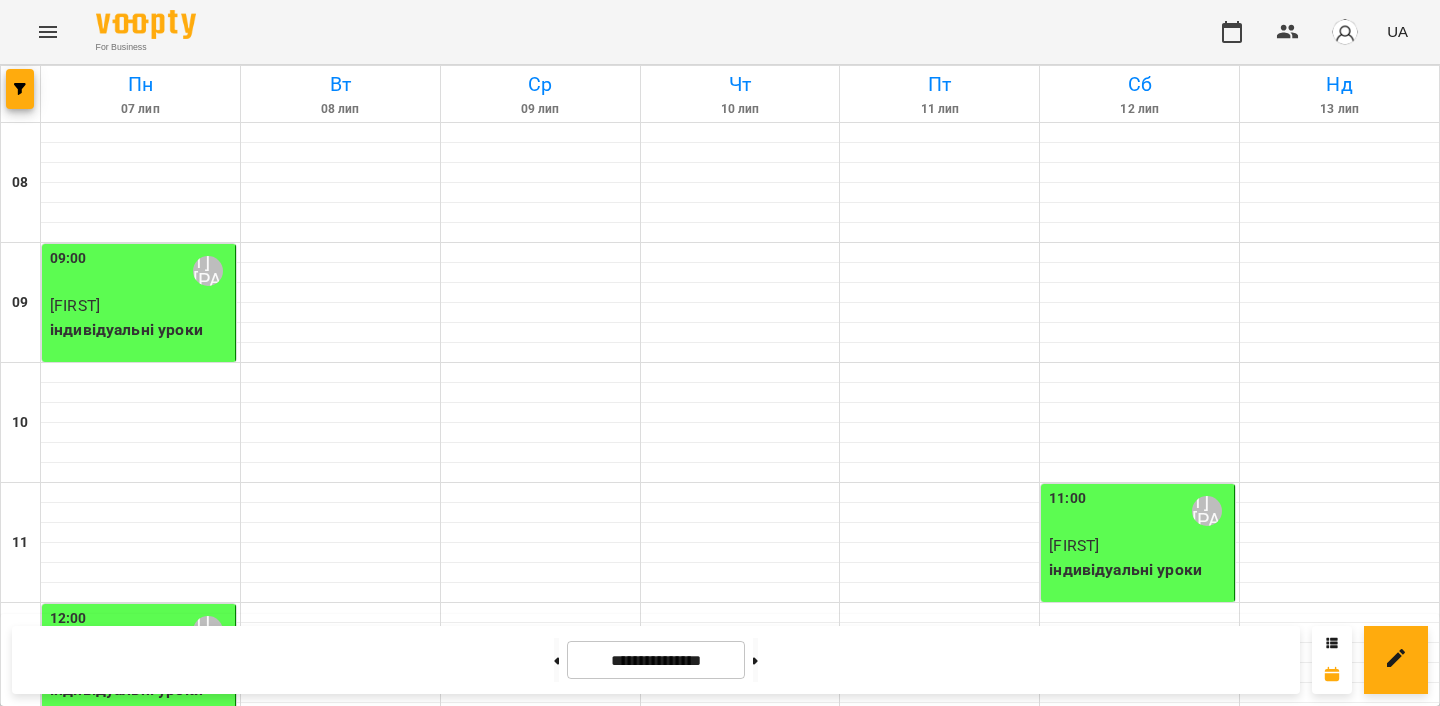 scroll, scrollTop: 484, scrollLeft: 0, axis: vertical 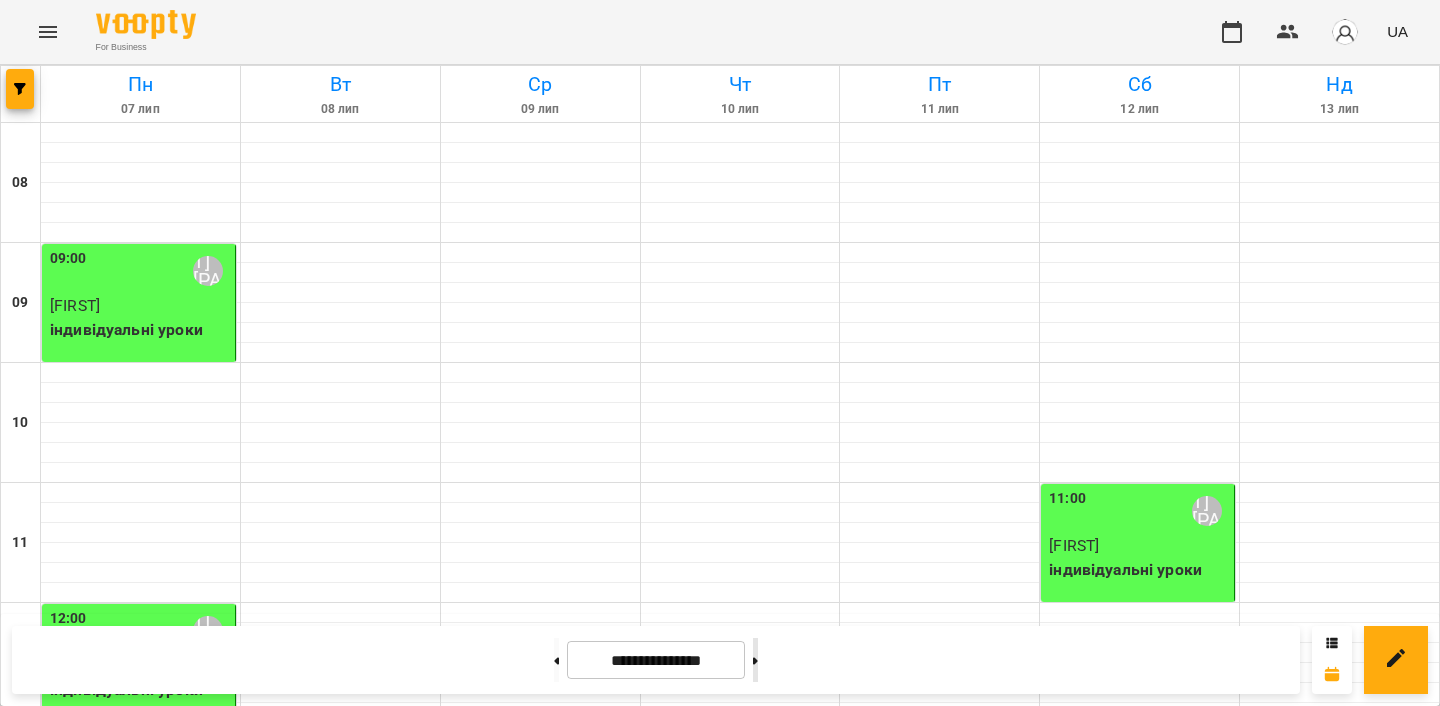 click 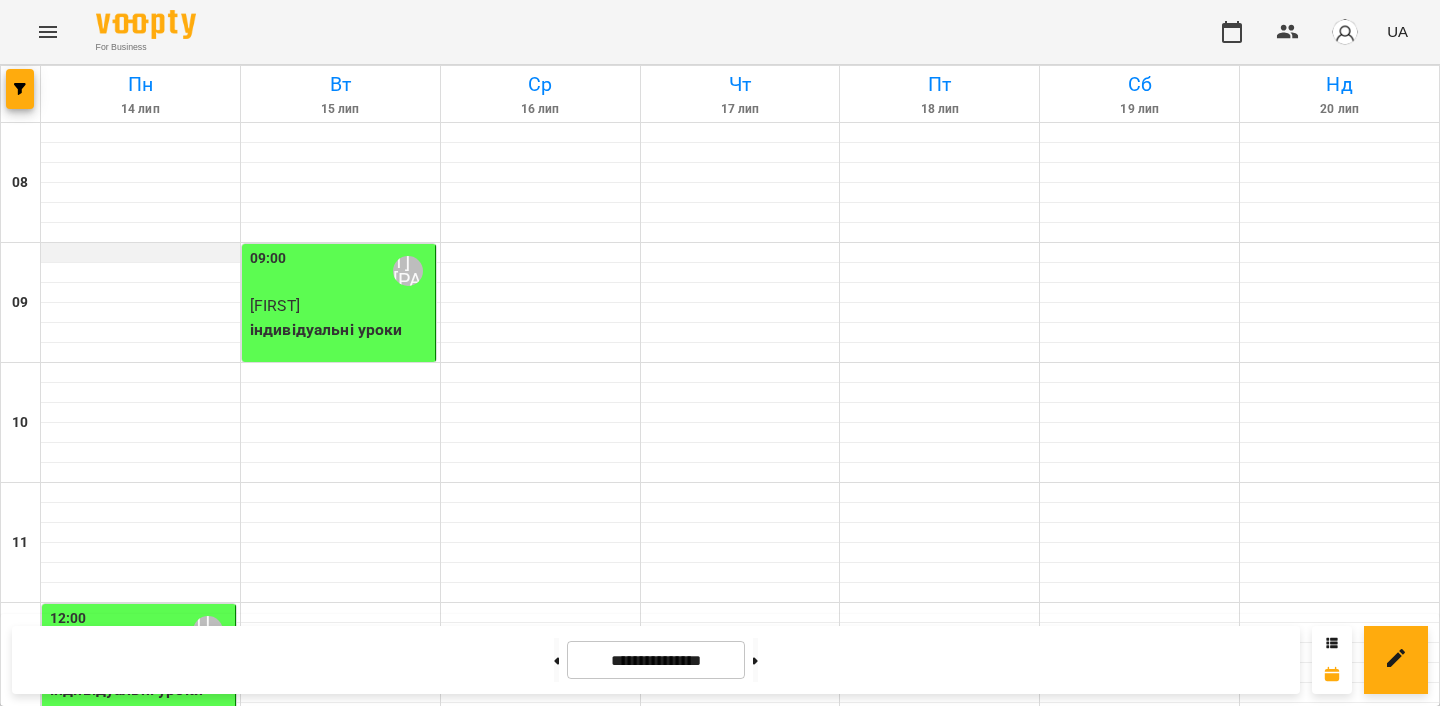 scroll, scrollTop: 0, scrollLeft: 0, axis: both 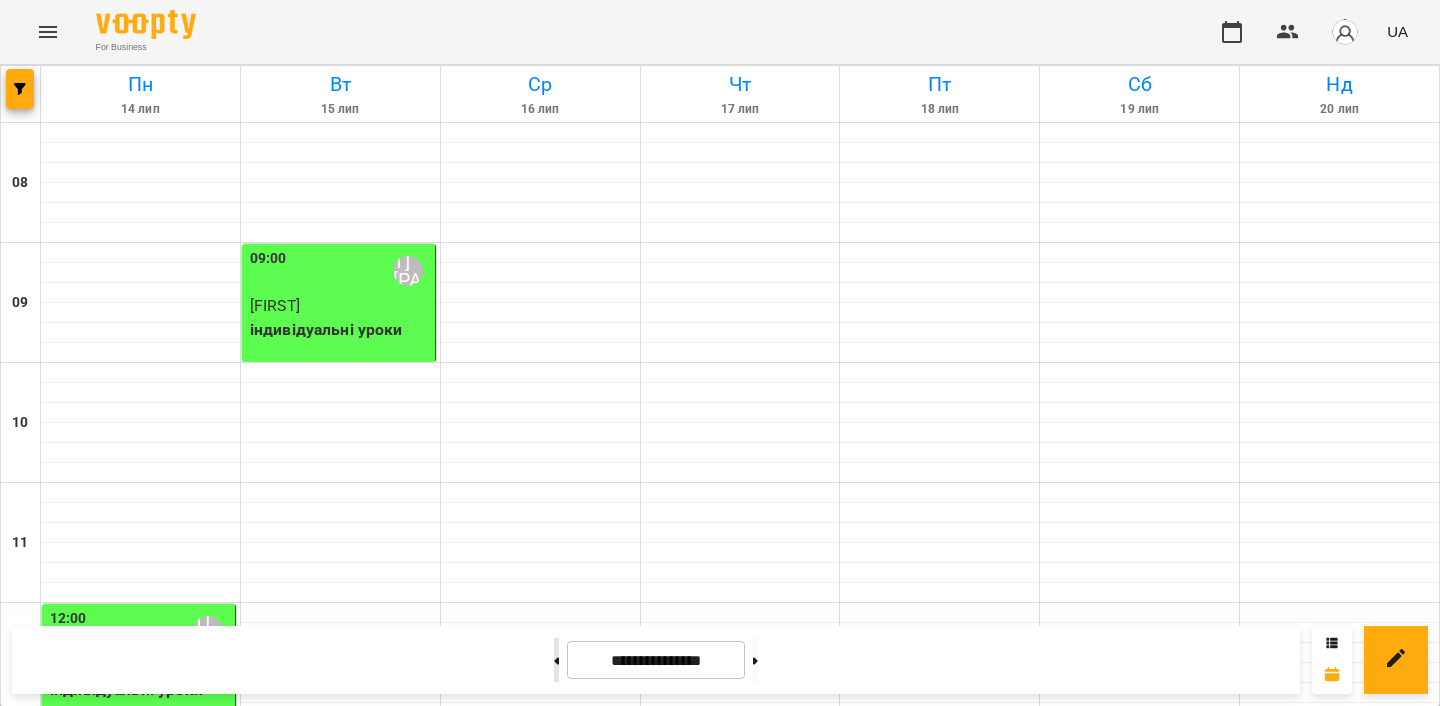click at bounding box center [556, 660] 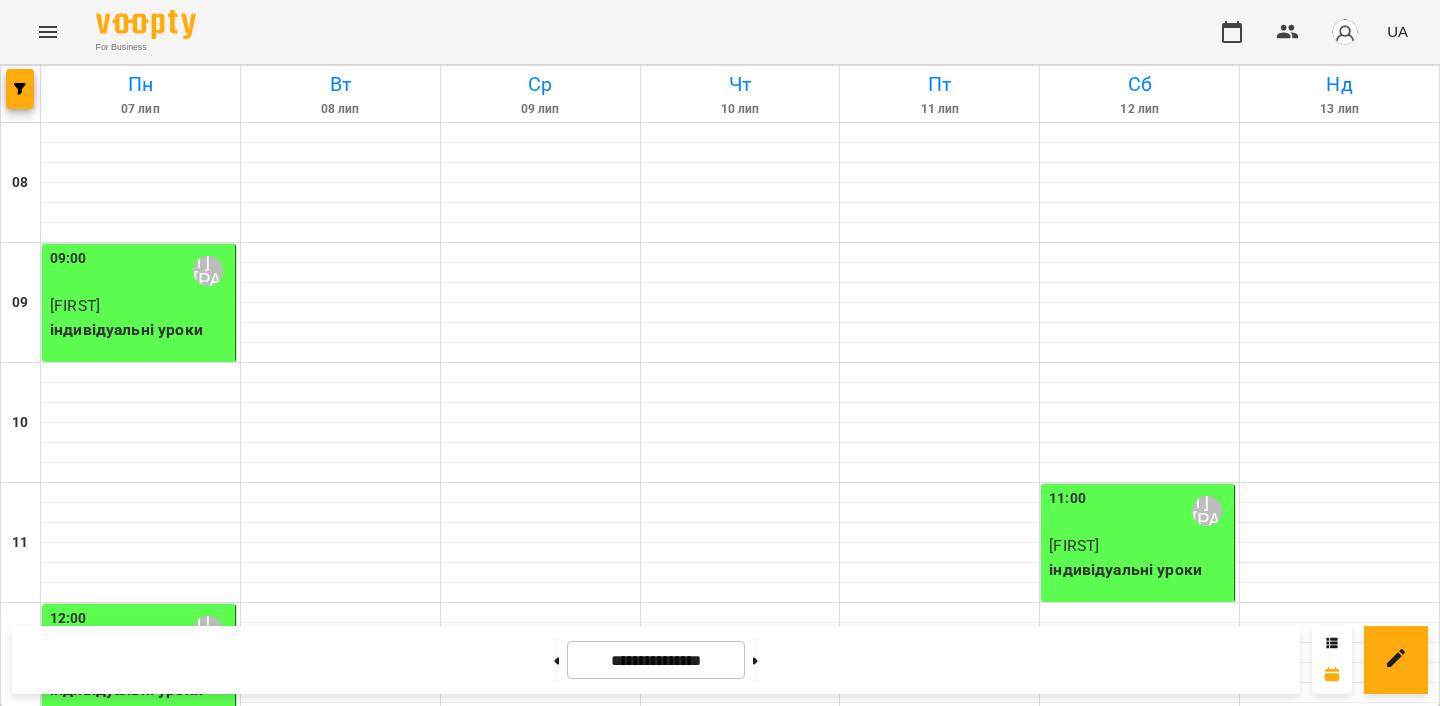 scroll, scrollTop: 1307, scrollLeft: 0, axis: vertical 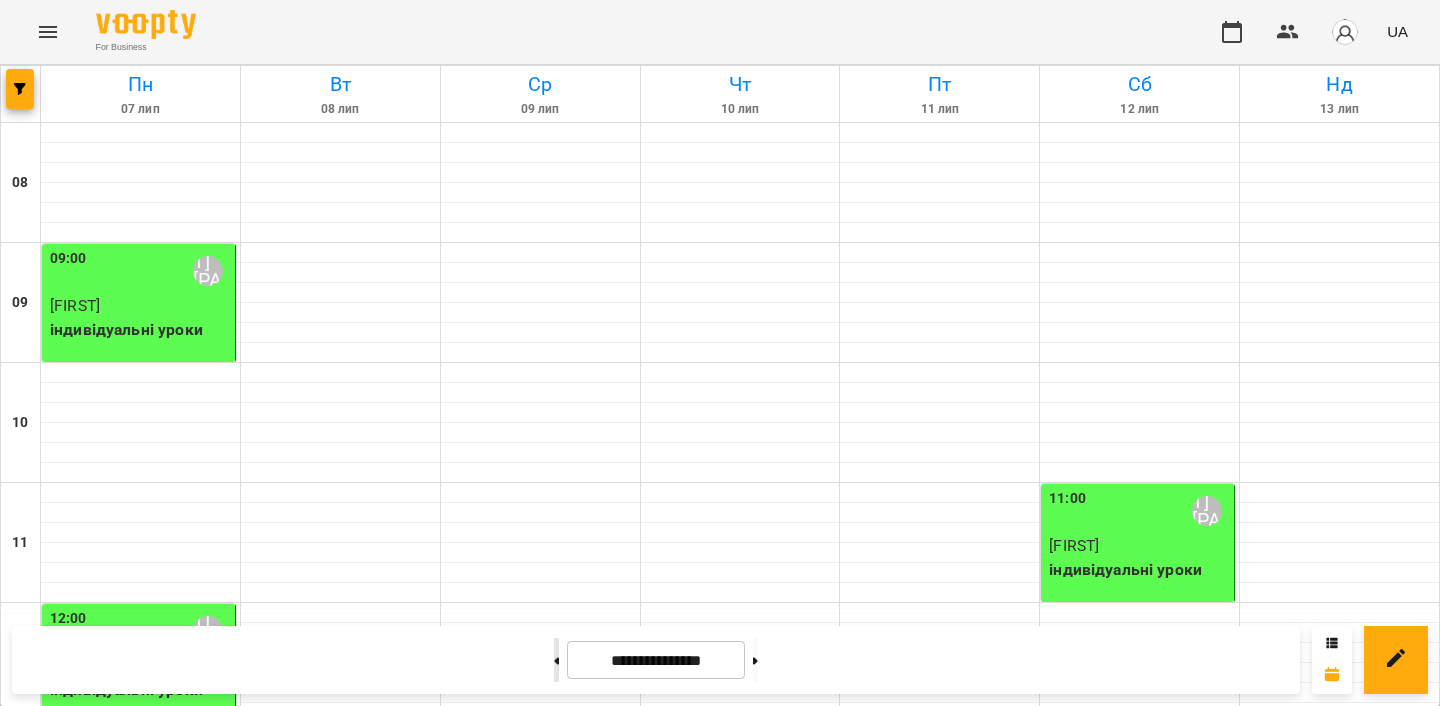 click at bounding box center [556, 660] 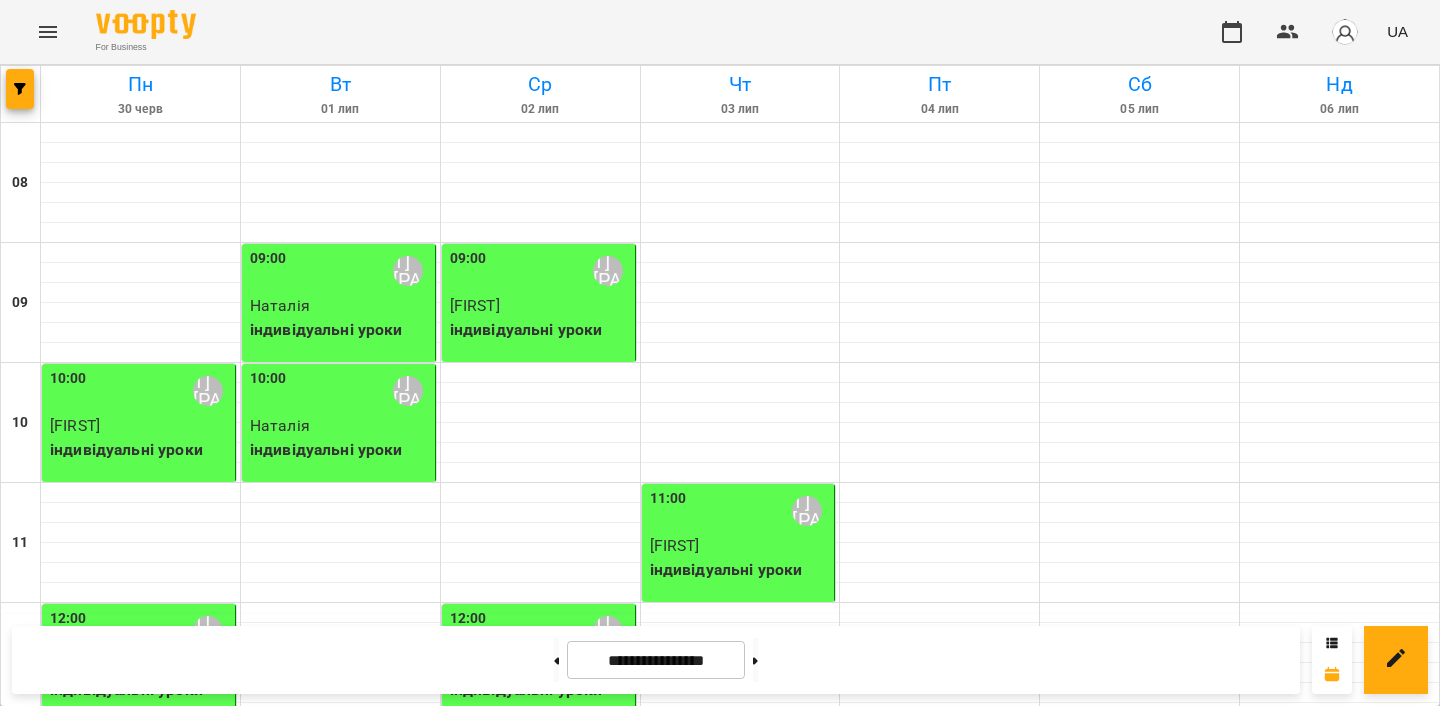 scroll, scrollTop: 1195, scrollLeft: 0, axis: vertical 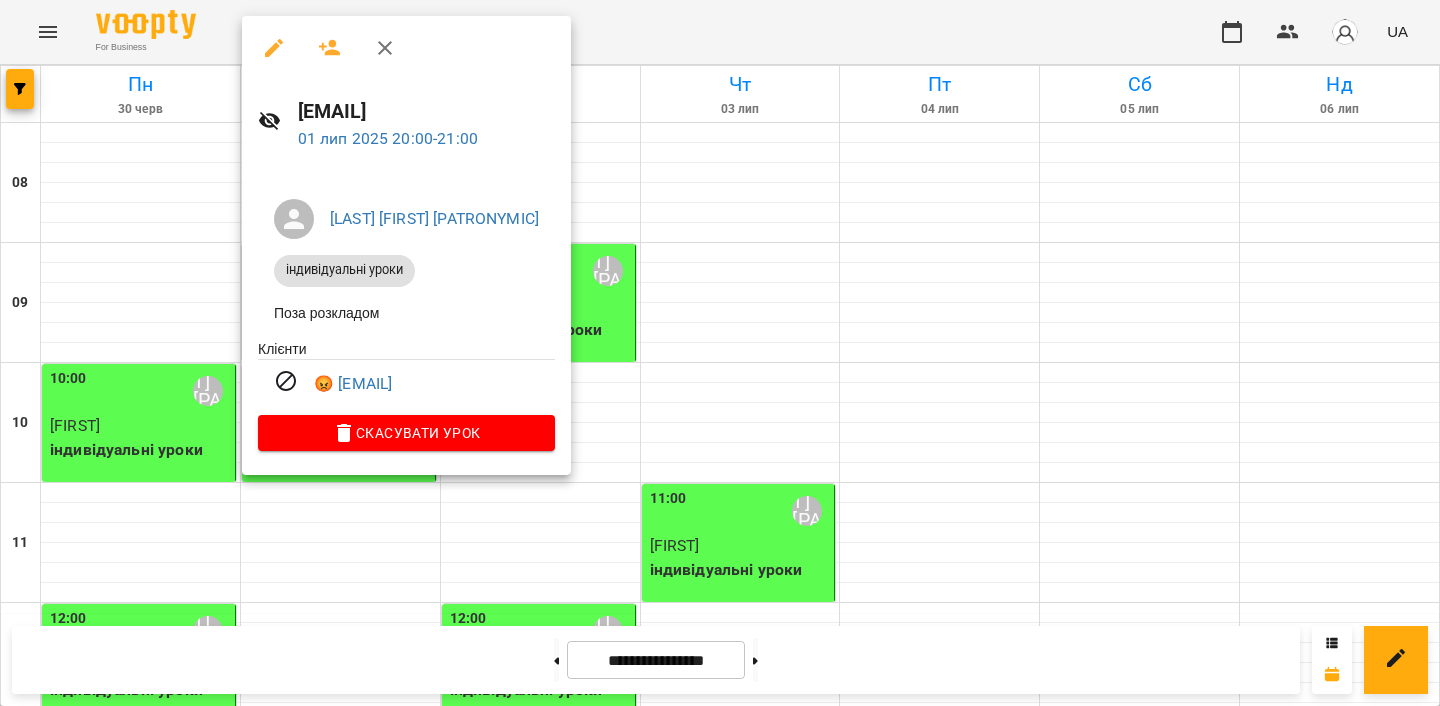click at bounding box center (720, 353) 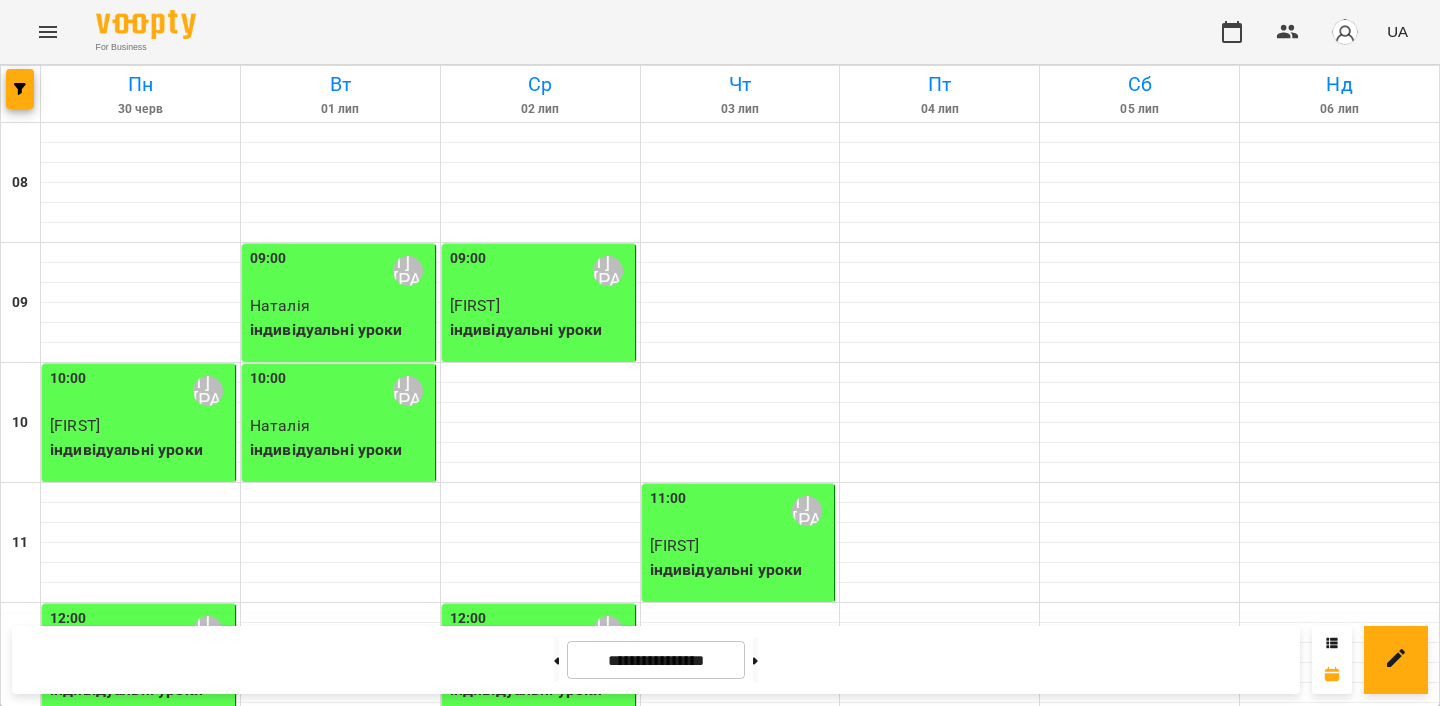 click on "20:00 Рацин Ірина Володимирівна" at bounding box center [340, 1591] 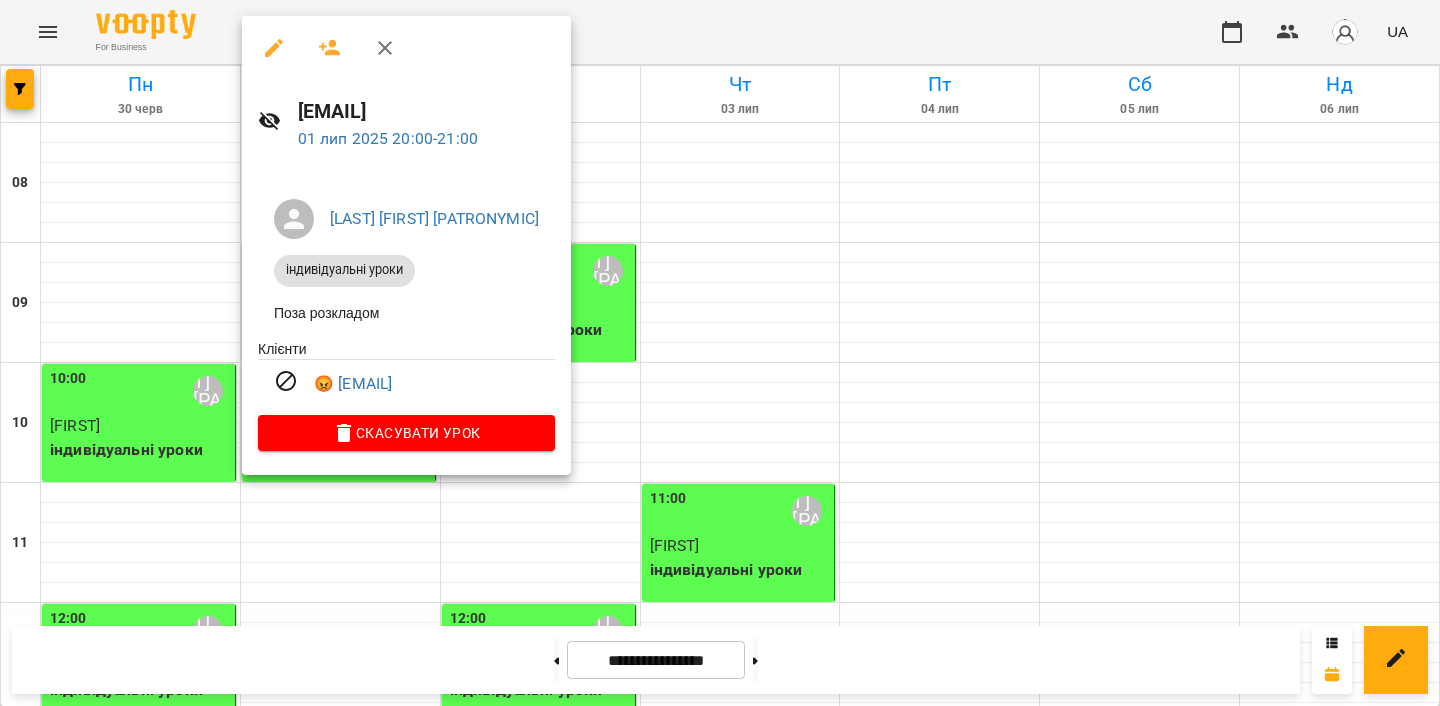 click at bounding box center [720, 353] 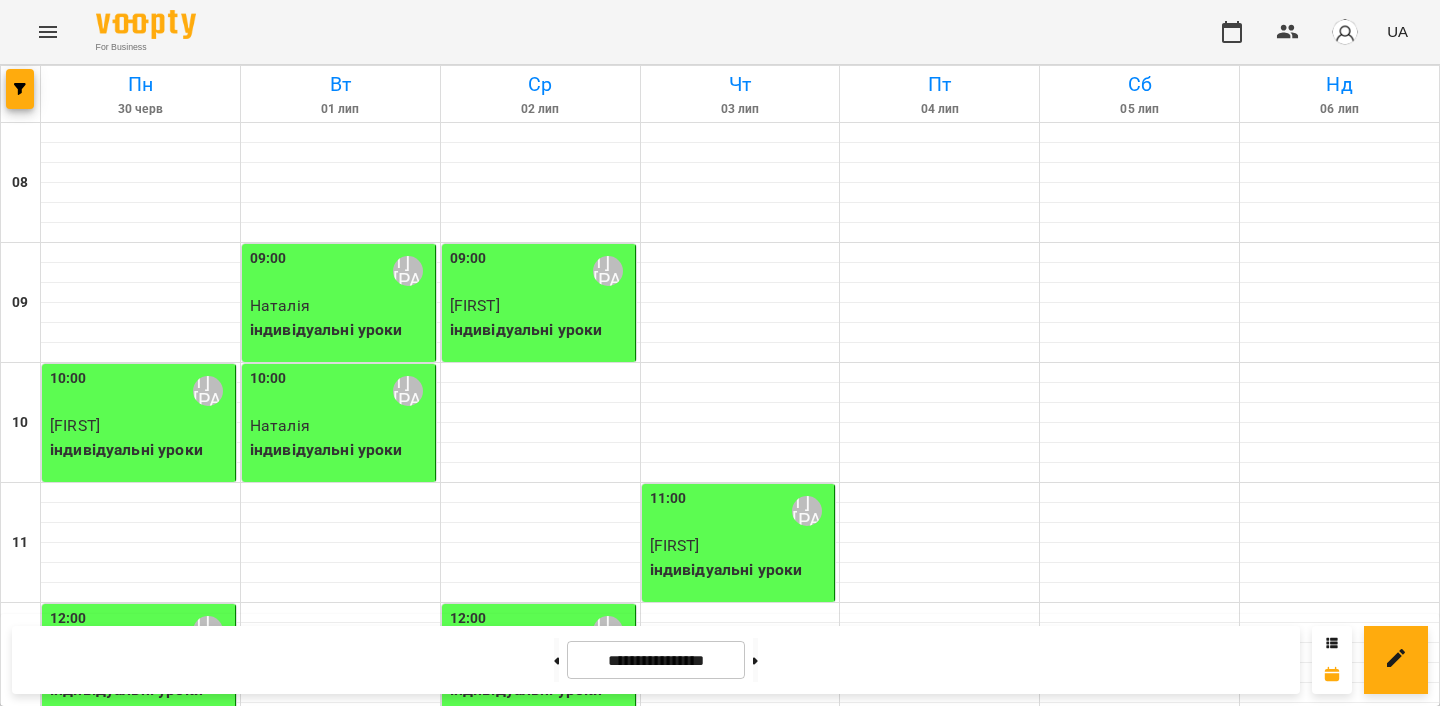click on "20:00 Рацин Ірина Володимирівна" at bounding box center [340, 1591] 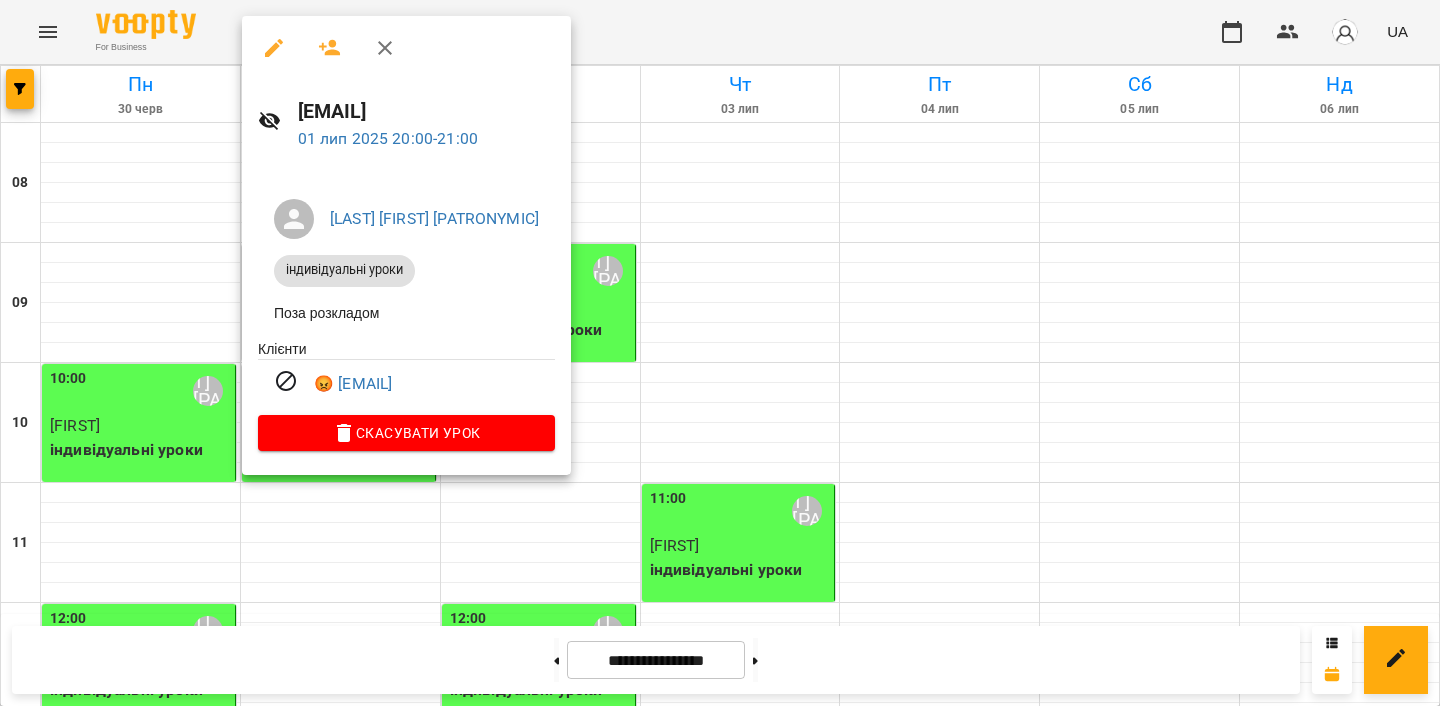 click at bounding box center [720, 353] 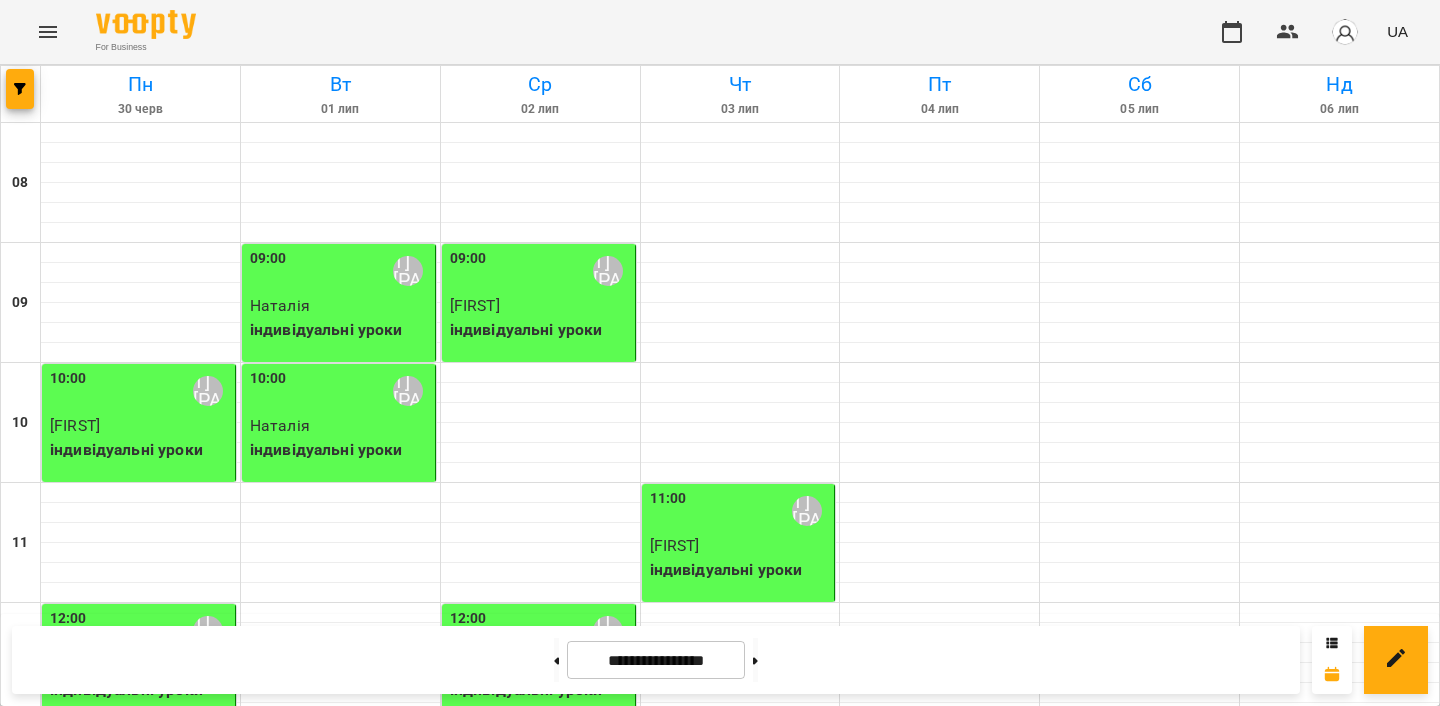 scroll, scrollTop: 1163, scrollLeft: 0, axis: vertical 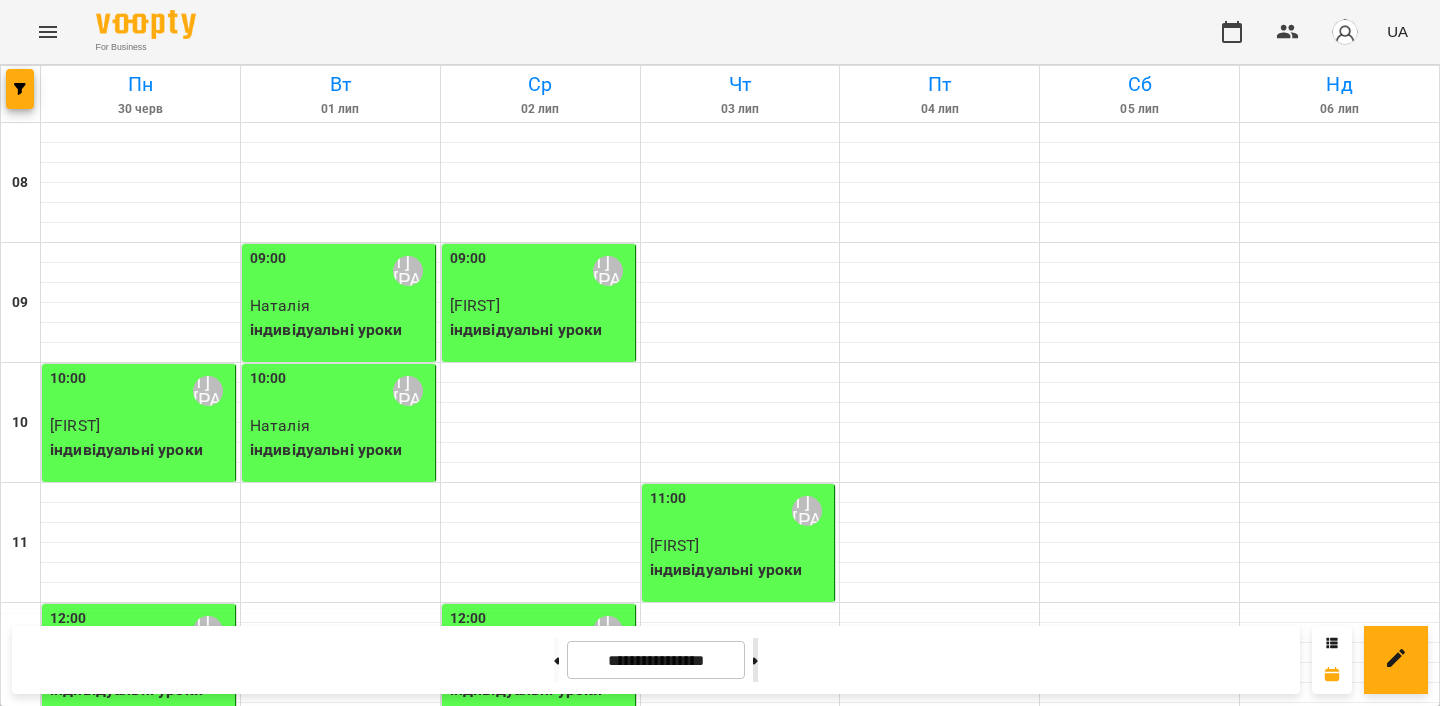 click at bounding box center (755, 660) 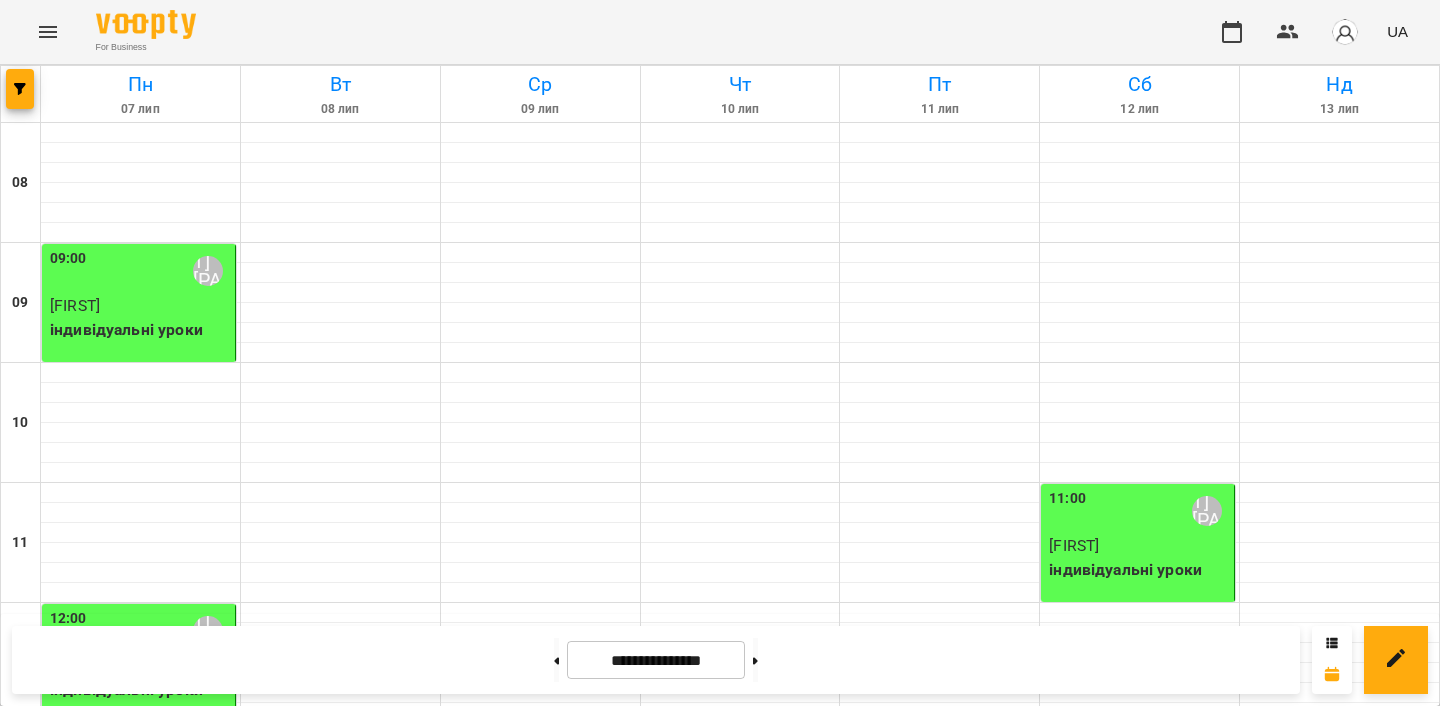 scroll, scrollTop: 1307, scrollLeft: 0, axis: vertical 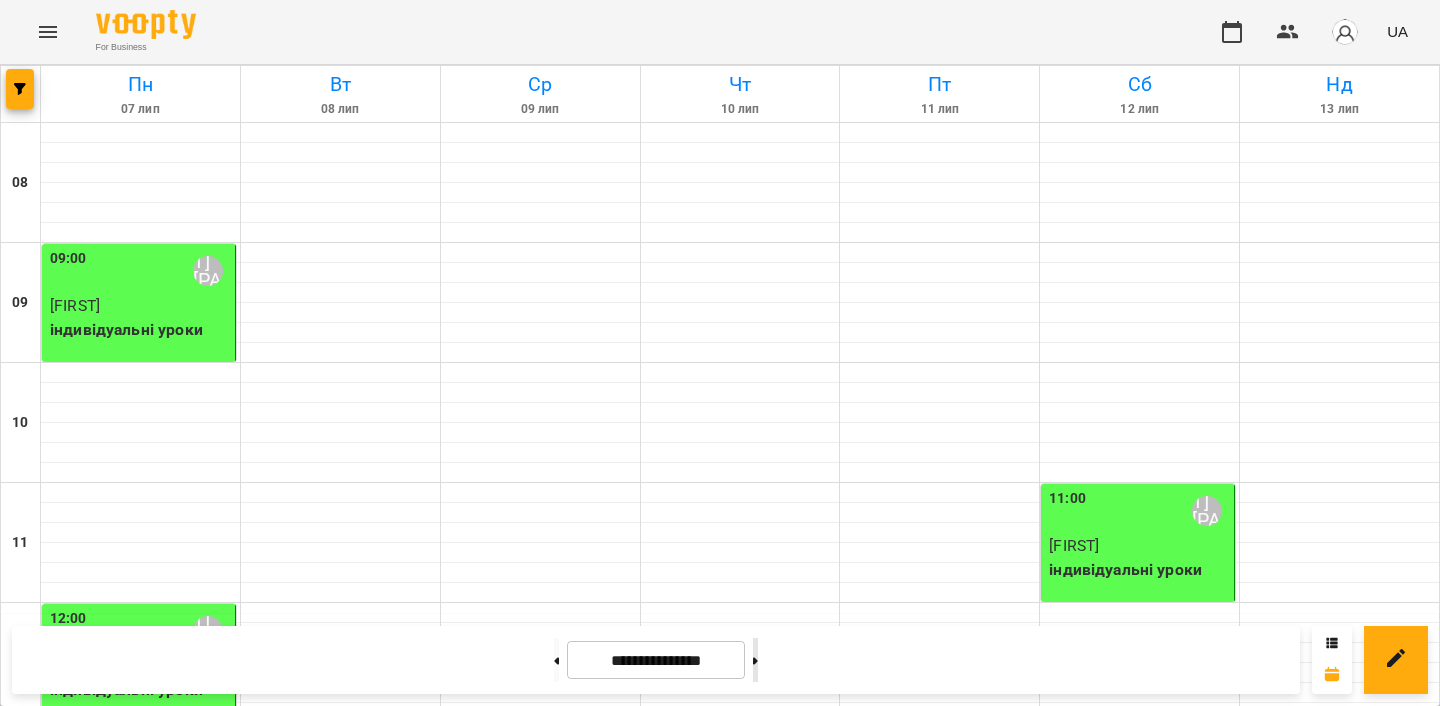 click at bounding box center [755, 660] 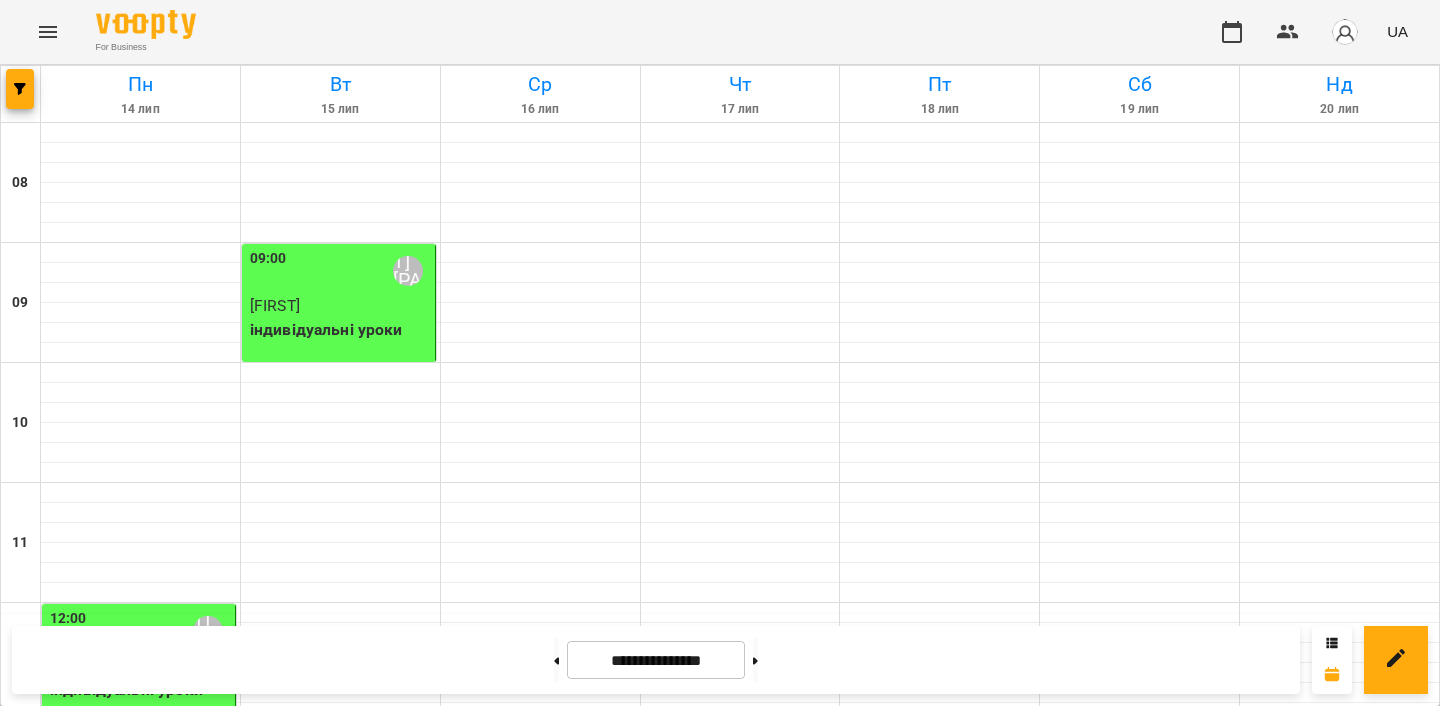 scroll, scrollTop: 1307, scrollLeft: 0, axis: vertical 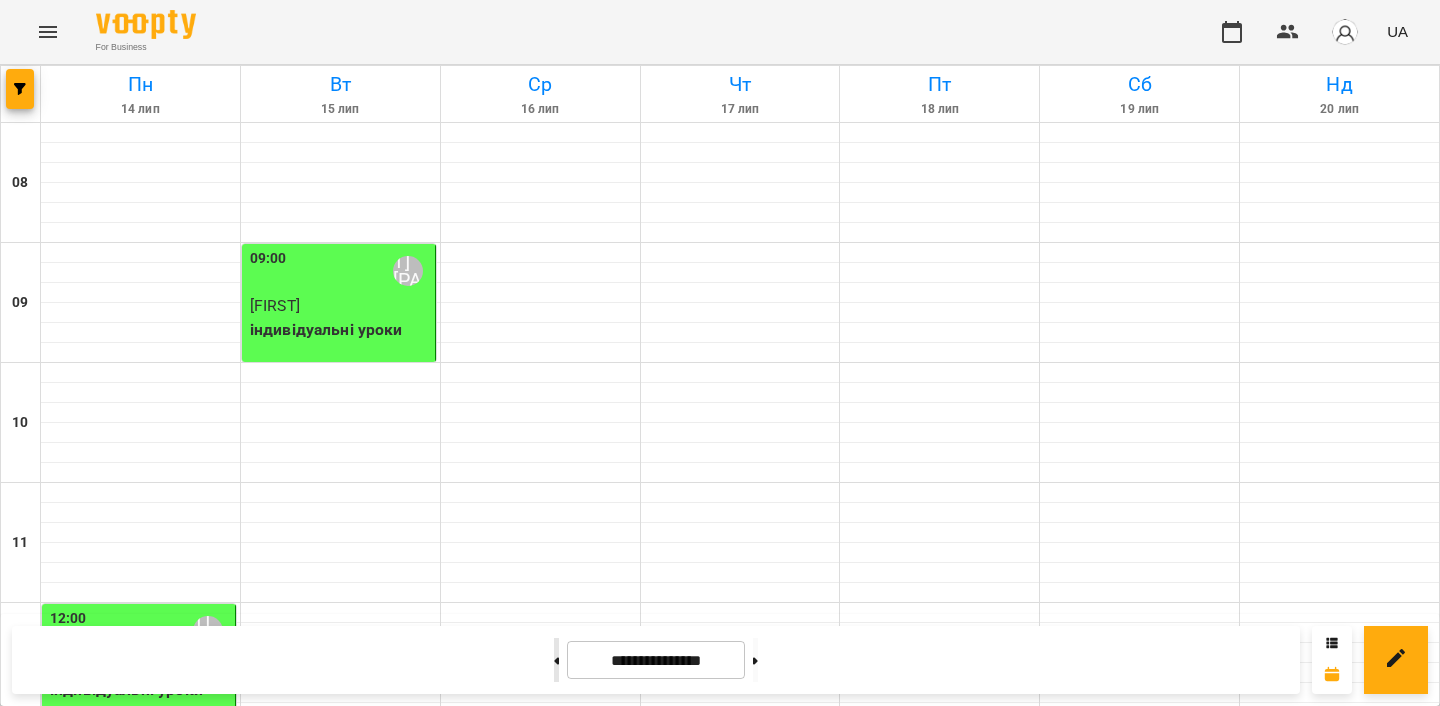 click at bounding box center (556, 660) 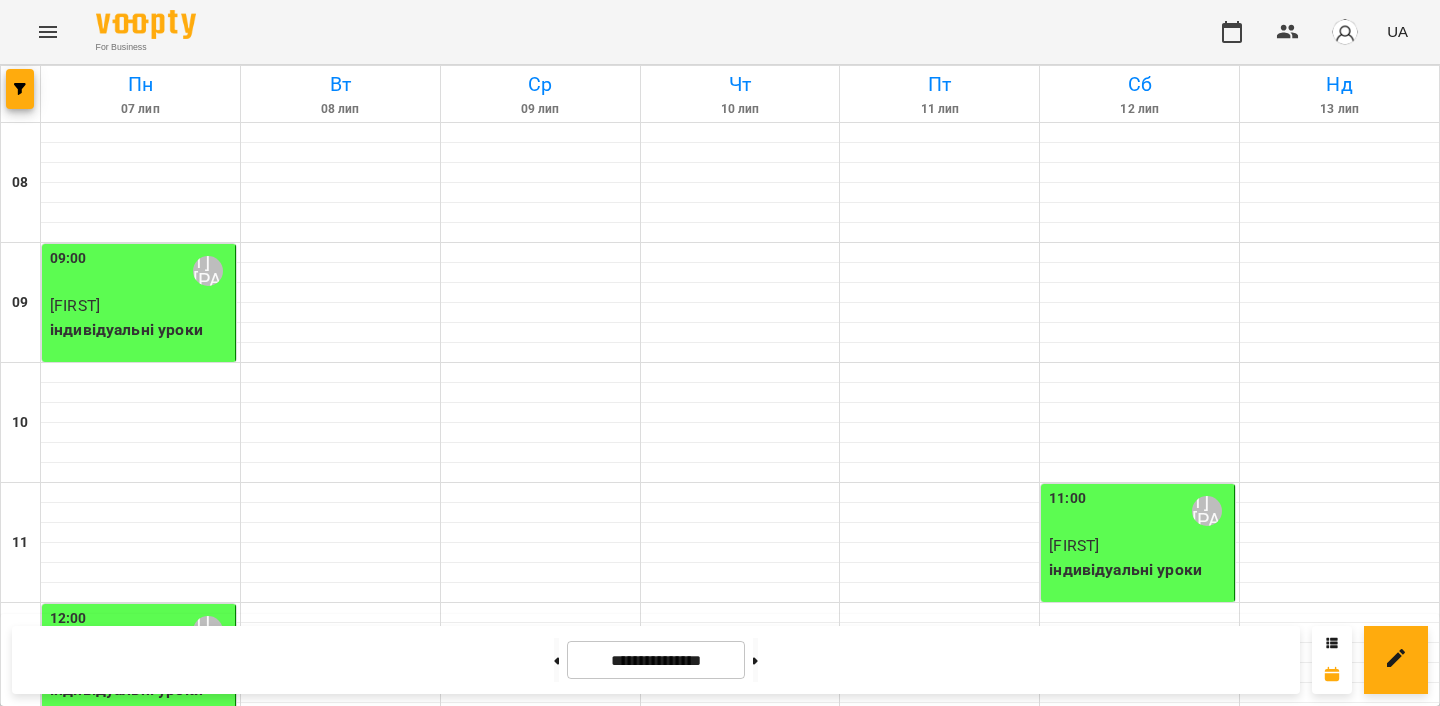 click on "0" at bounding box center (340, 1626) 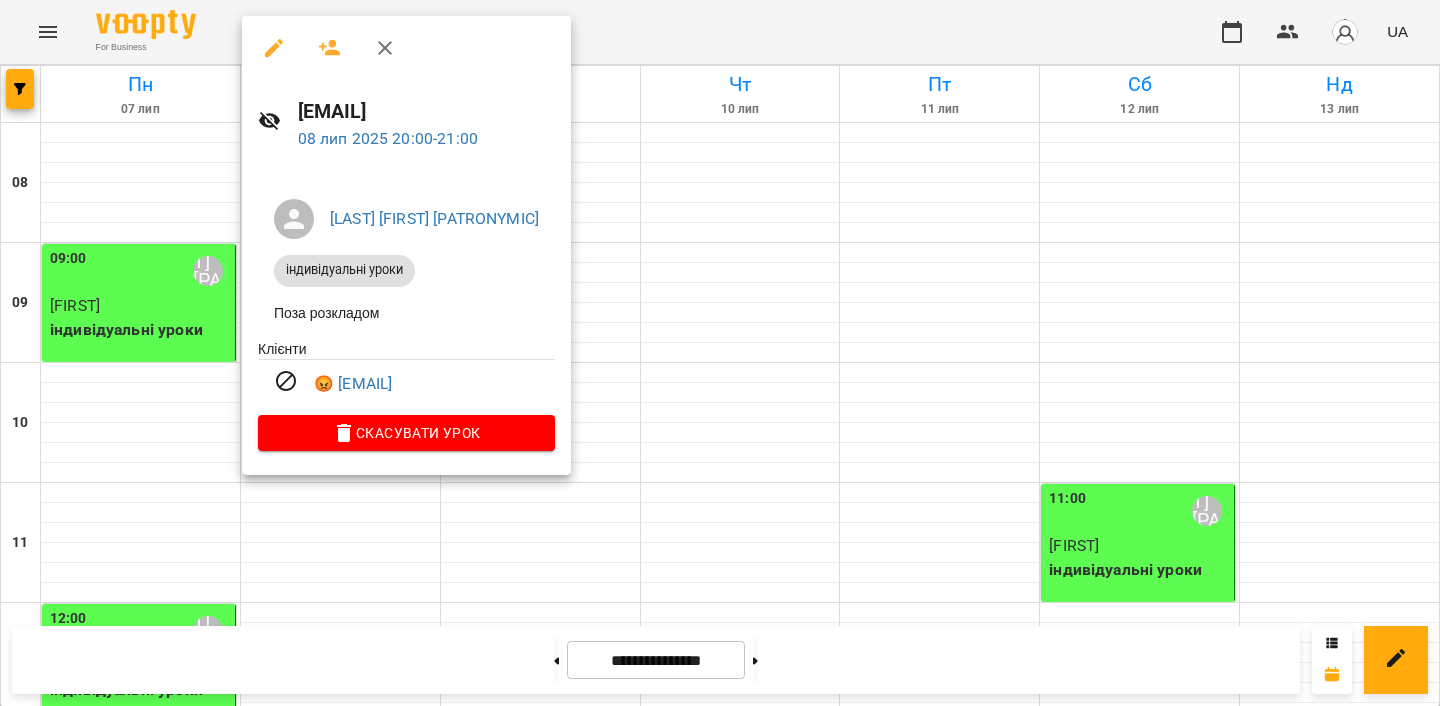 click at bounding box center (720, 353) 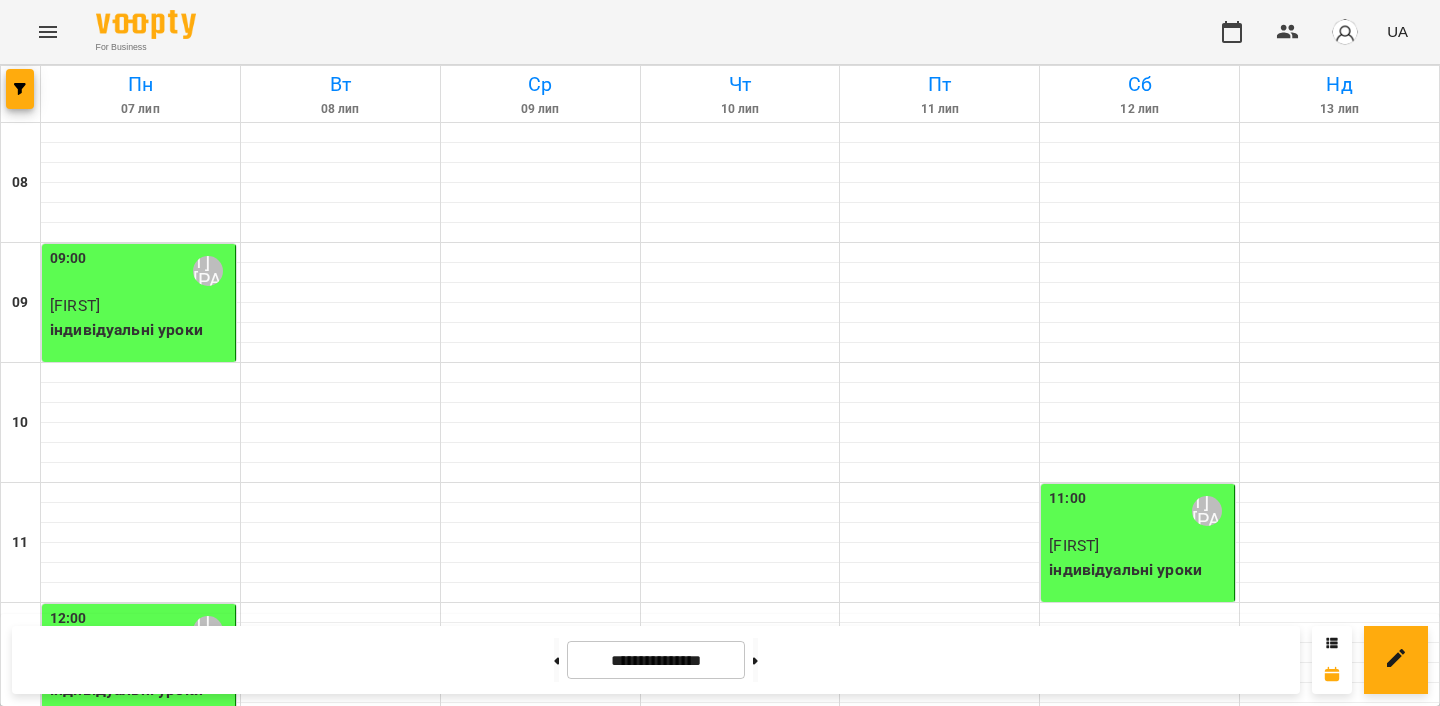 scroll, scrollTop: 921, scrollLeft: 0, axis: vertical 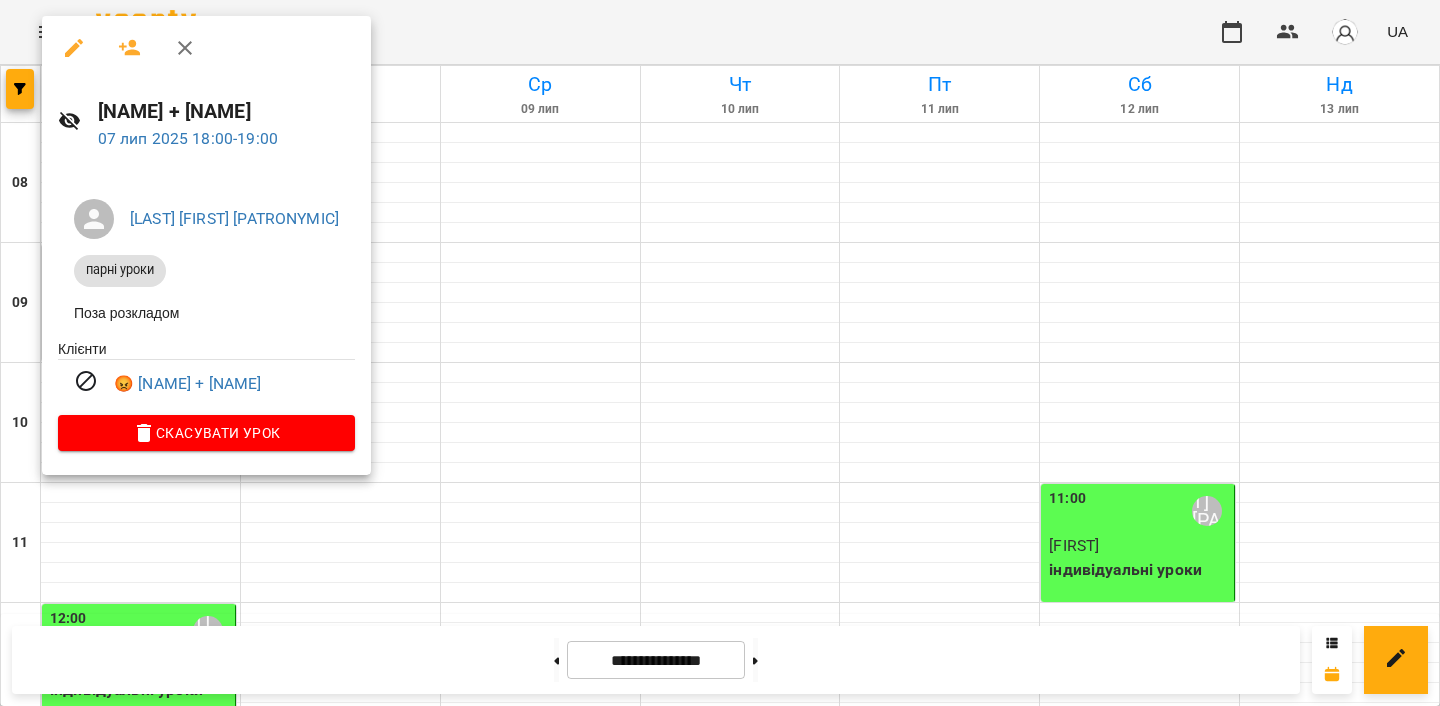 click at bounding box center [720, 353] 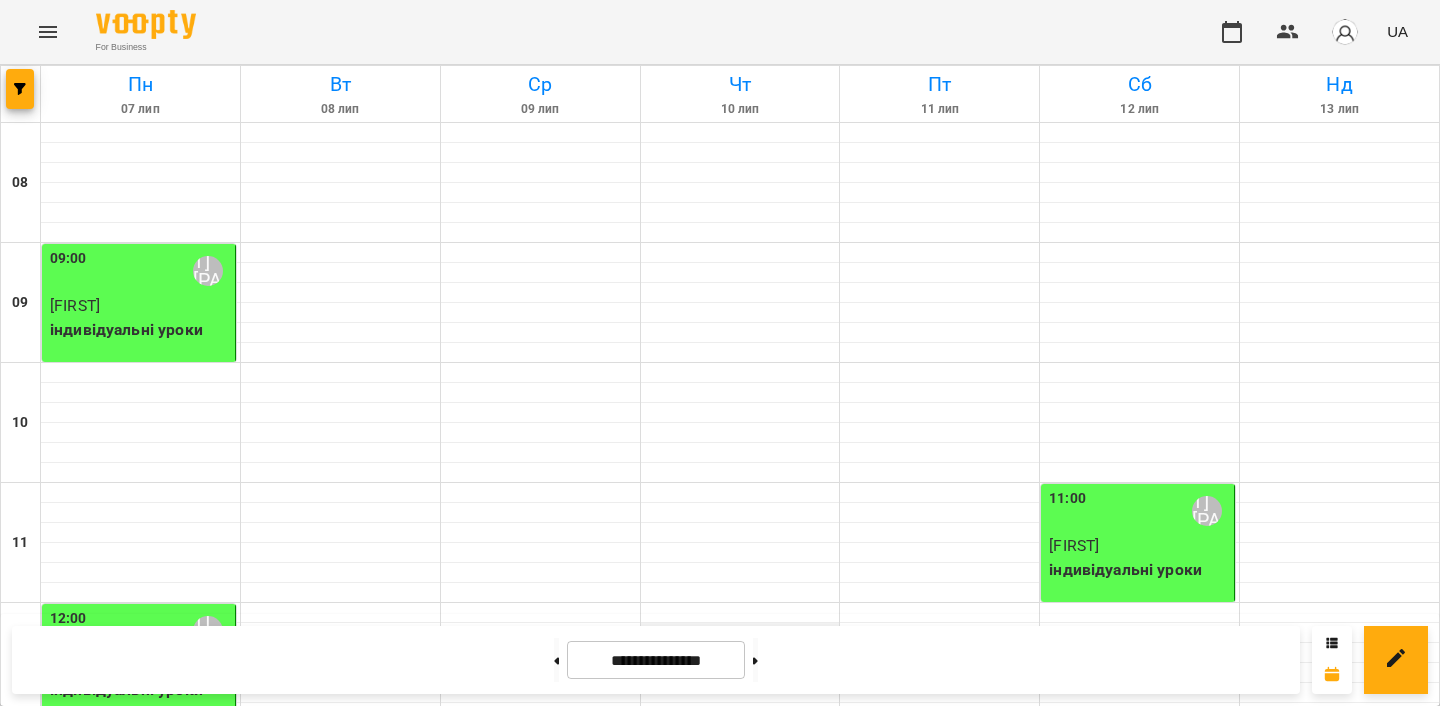 scroll, scrollTop: 139, scrollLeft: 0, axis: vertical 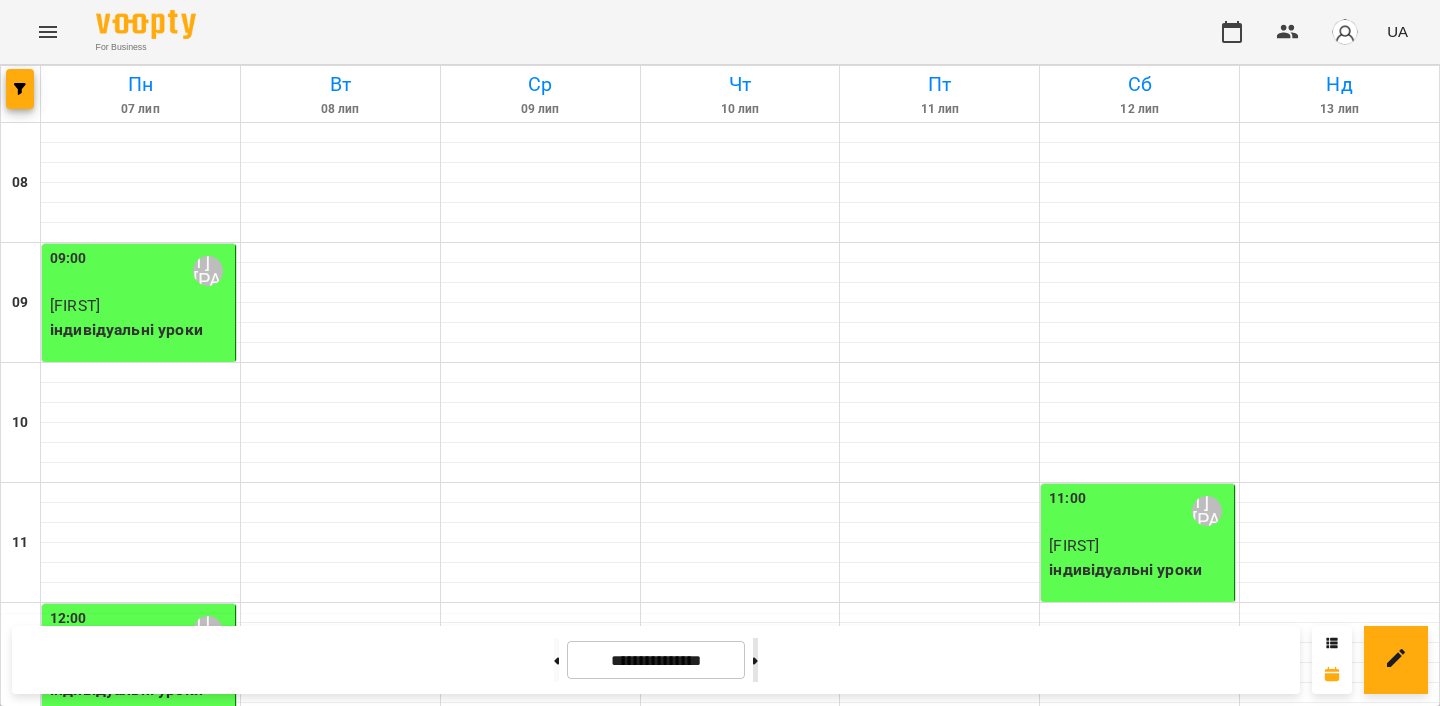 click at bounding box center [755, 660] 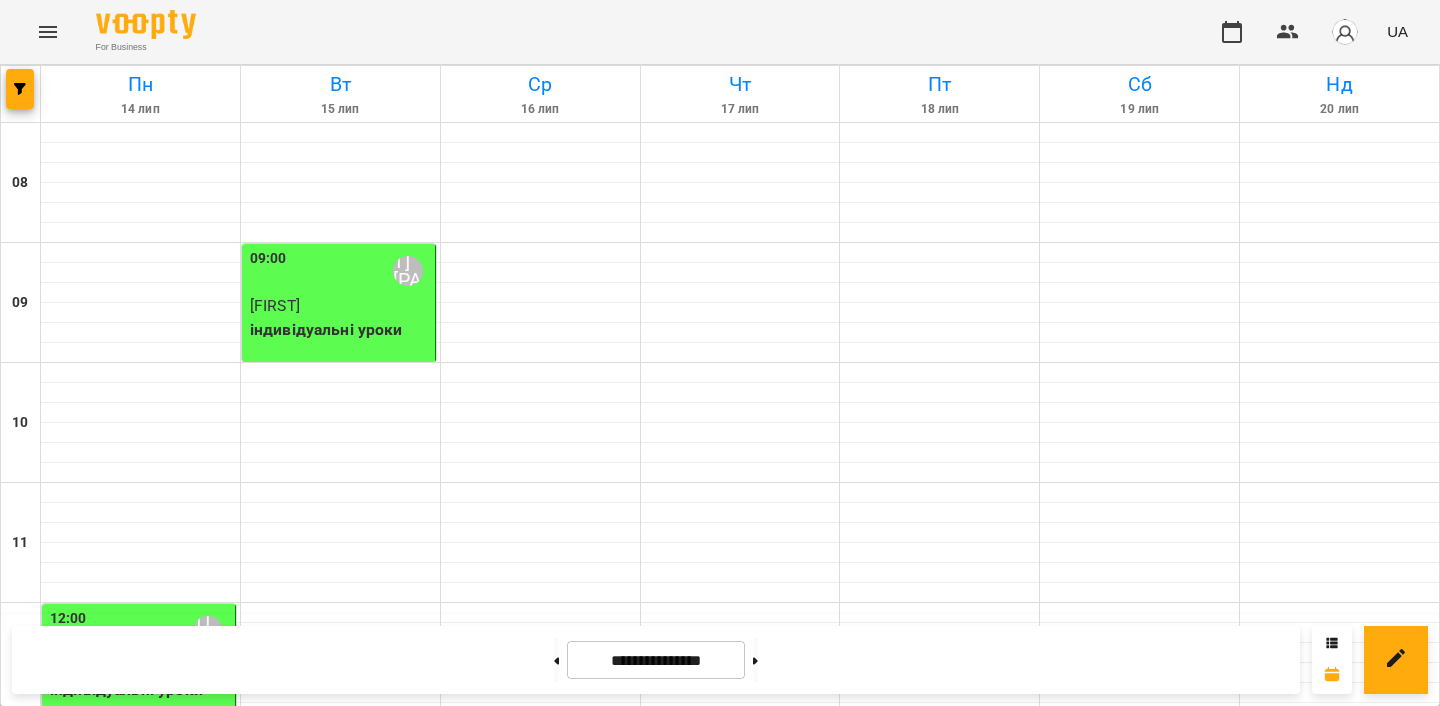 scroll, scrollTop: 1307, scrollLeft: 0, axis: vertical 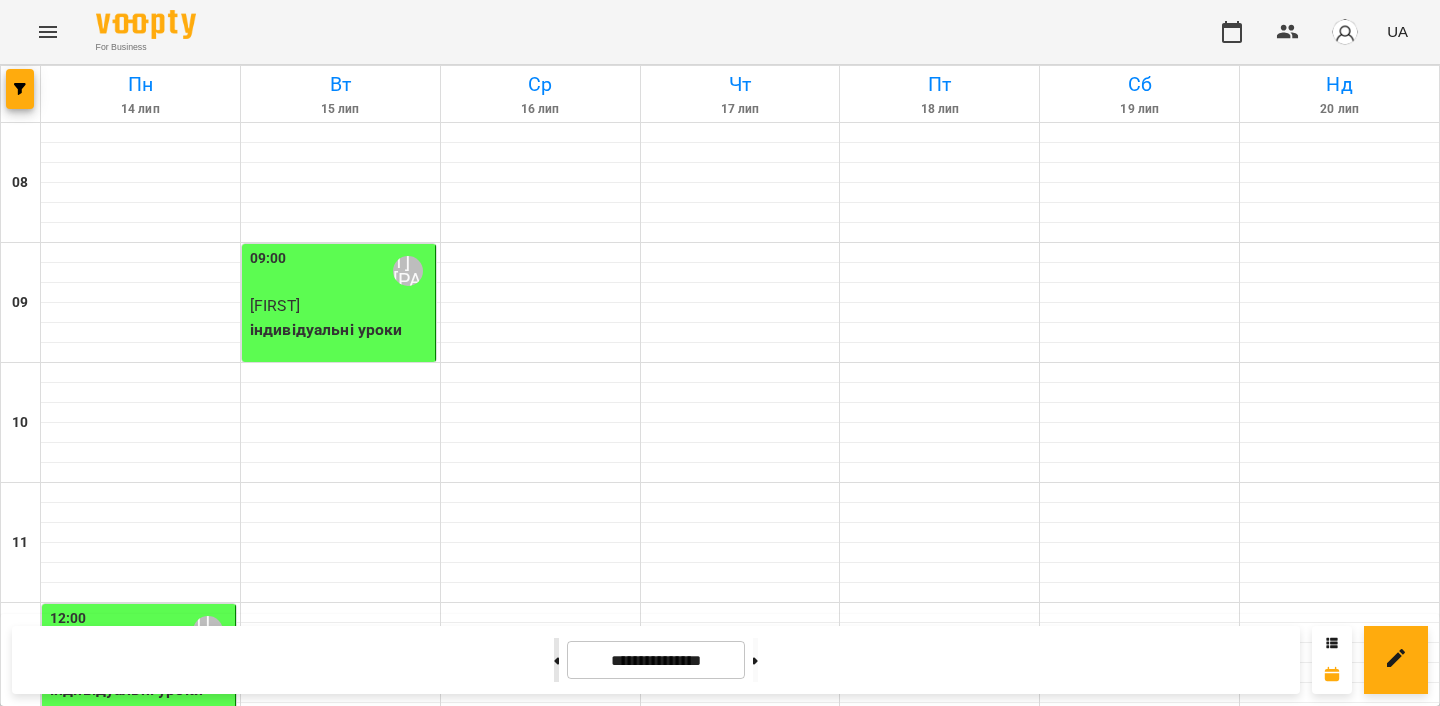 click 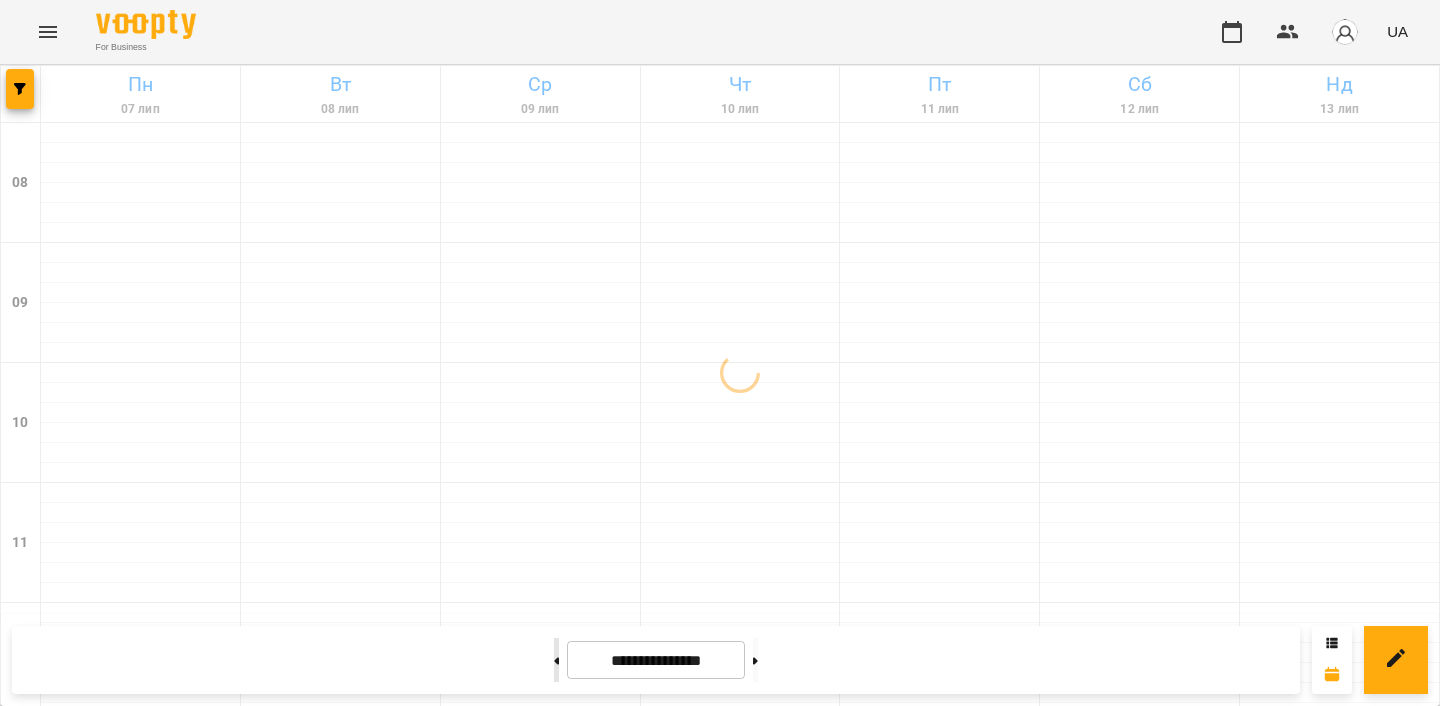 click 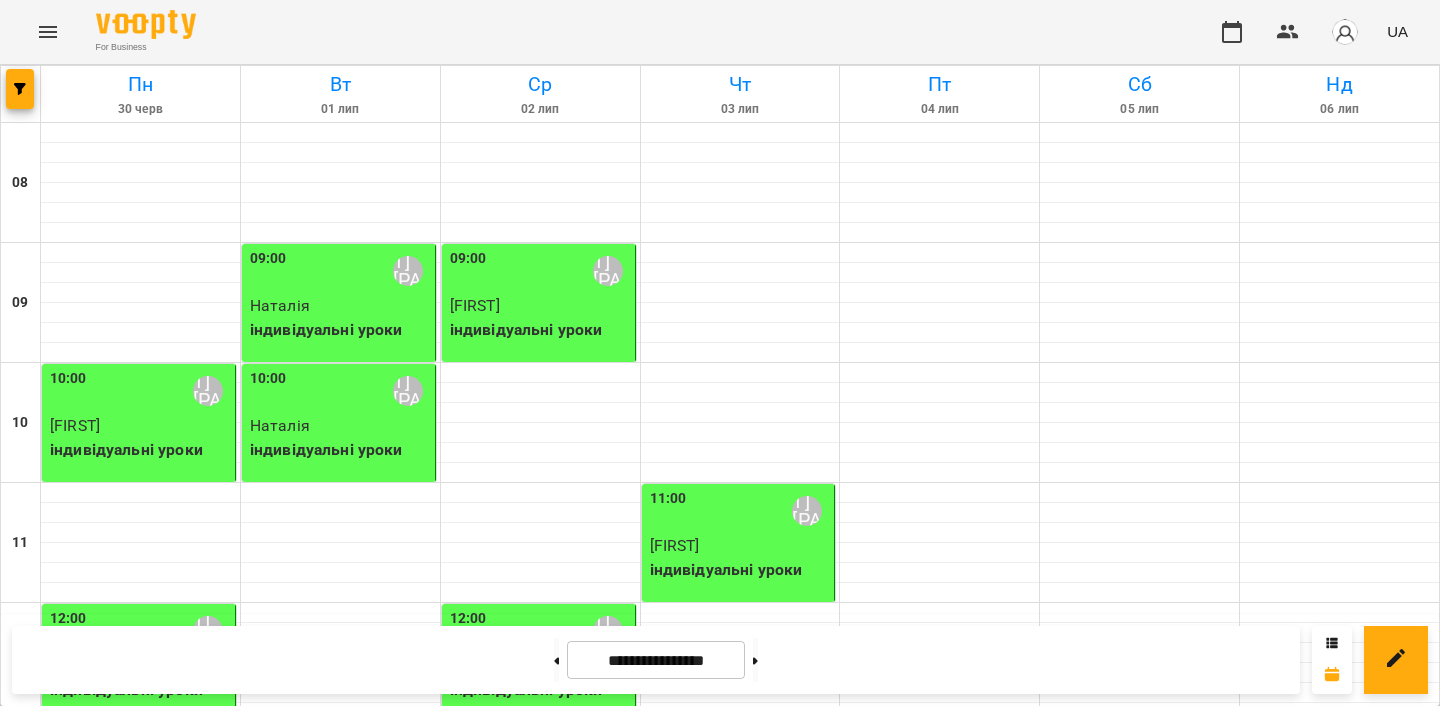 scroll, scrollTop: 852, scrollLeft: 0, axis: vertical 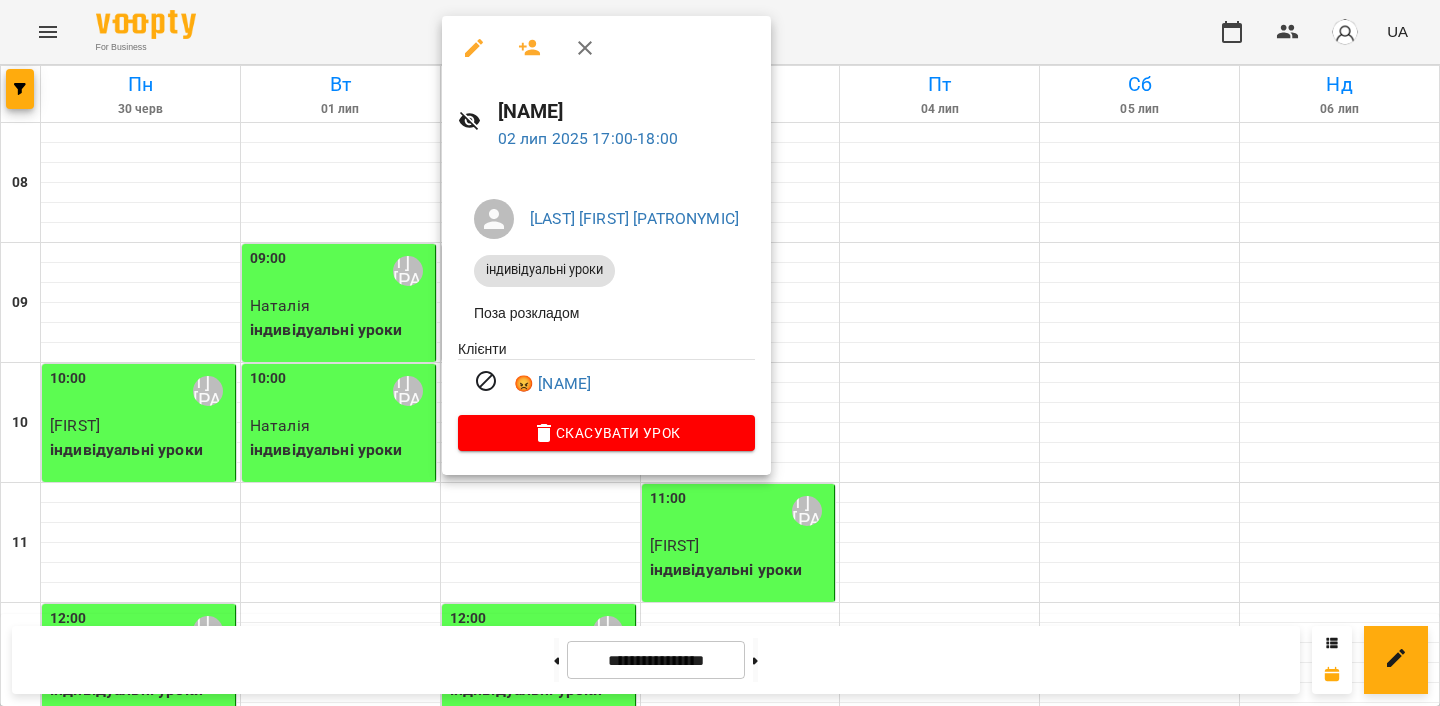 click at bounding box center (720, 353) 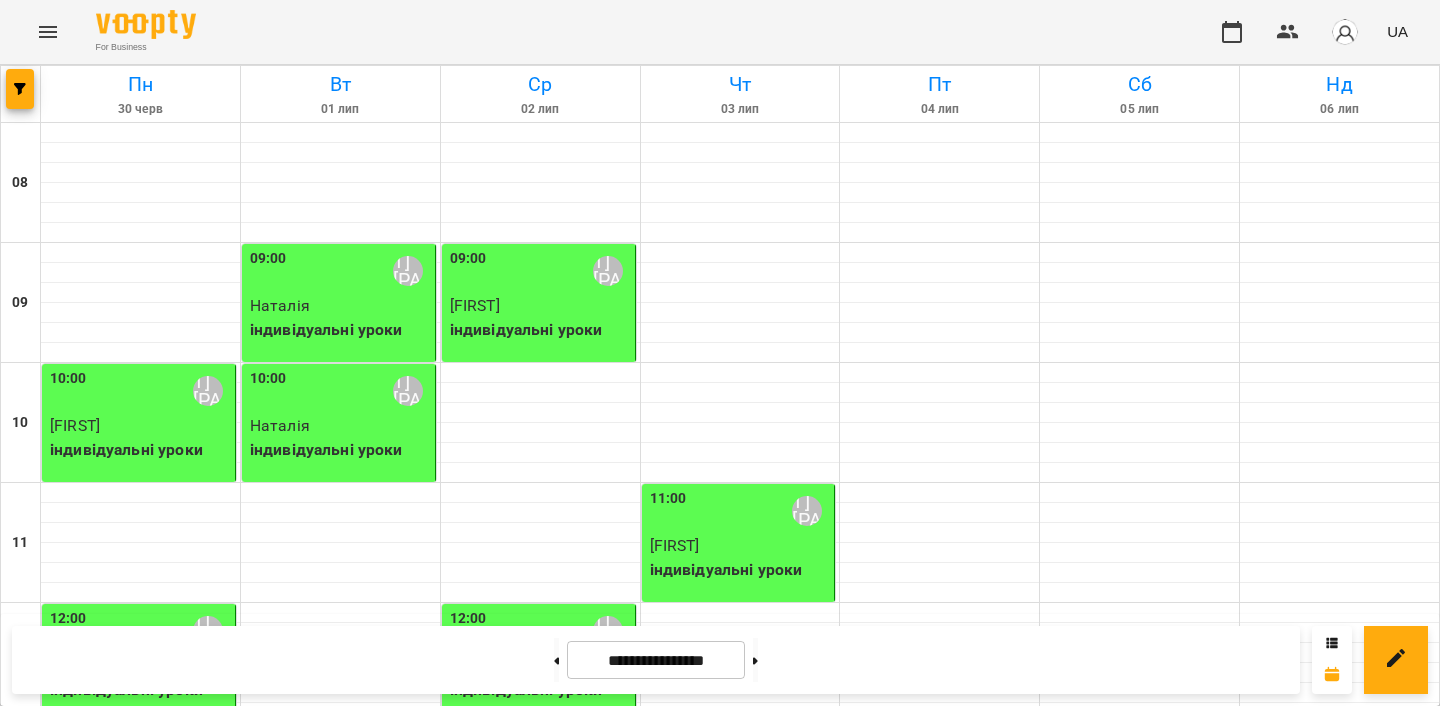 scroll, scrollTop: 918, scrollLeft: 0, axis: vertical 